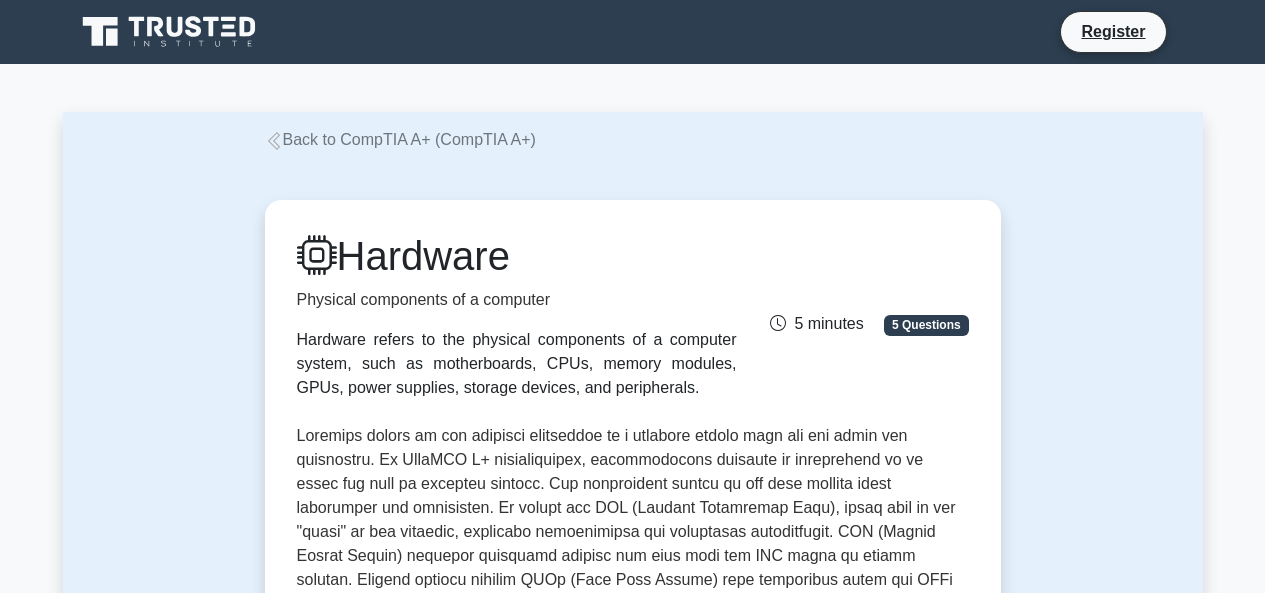 scroll, scrollTop: 760, scrollLeft: 0, axis: vertical 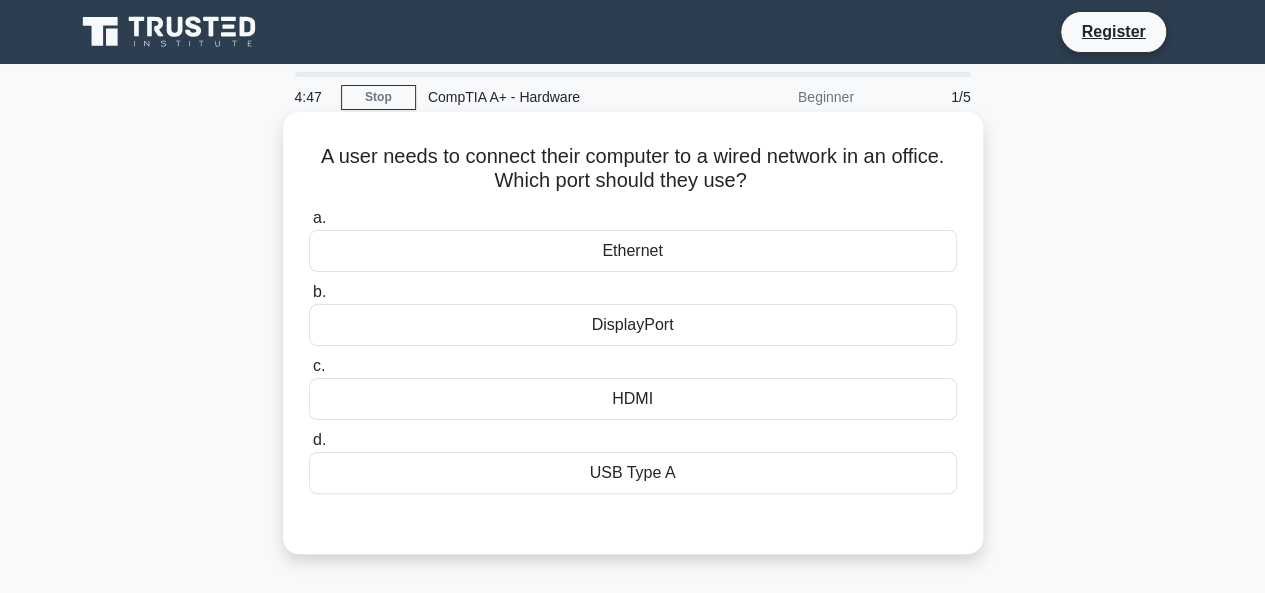 click on "Ethernet" at bounding box center [633, 251] 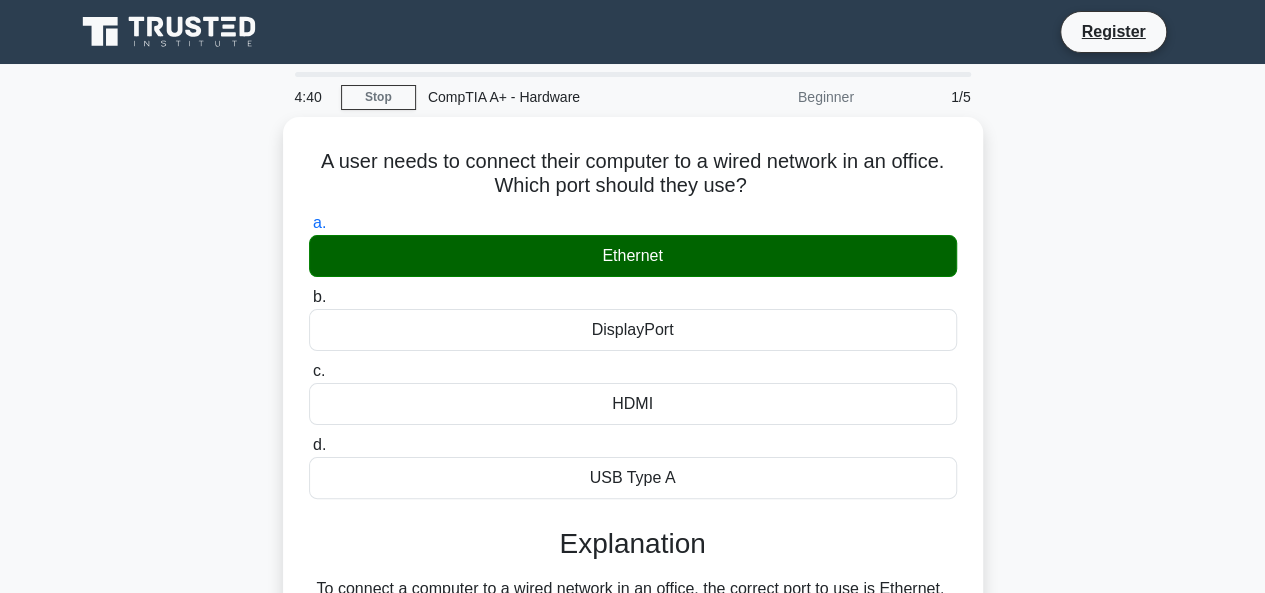 click on "b.
DisplayPort" at bounding box center (309, 297) 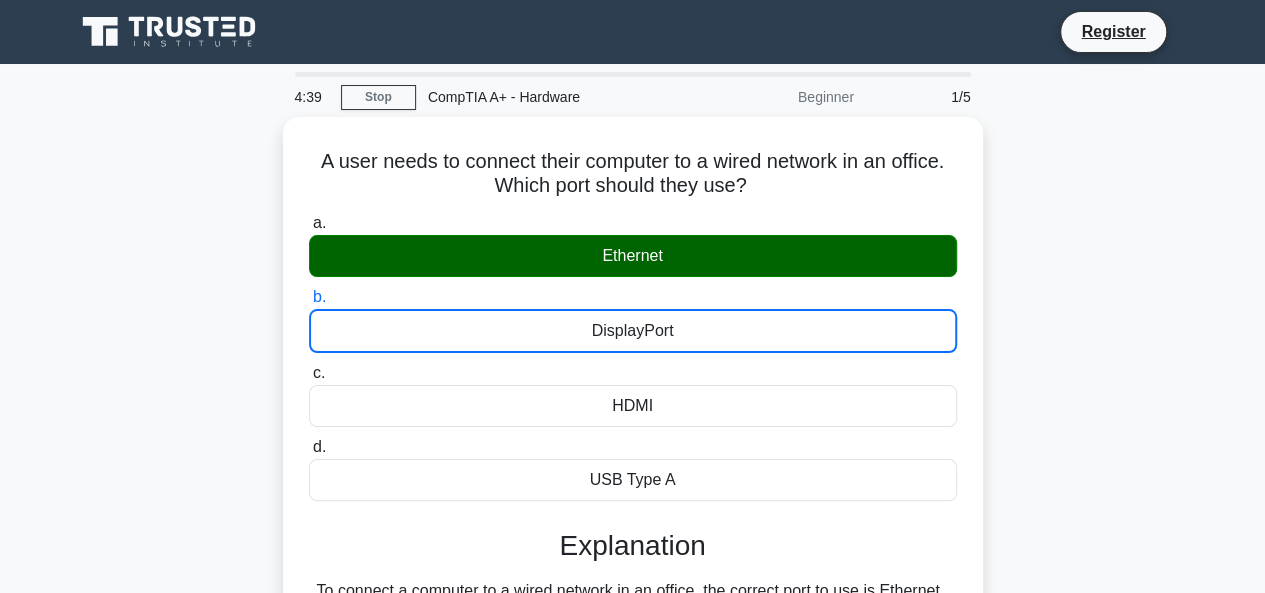 click on "c.
HDMI" at bounding box center [309, 373] 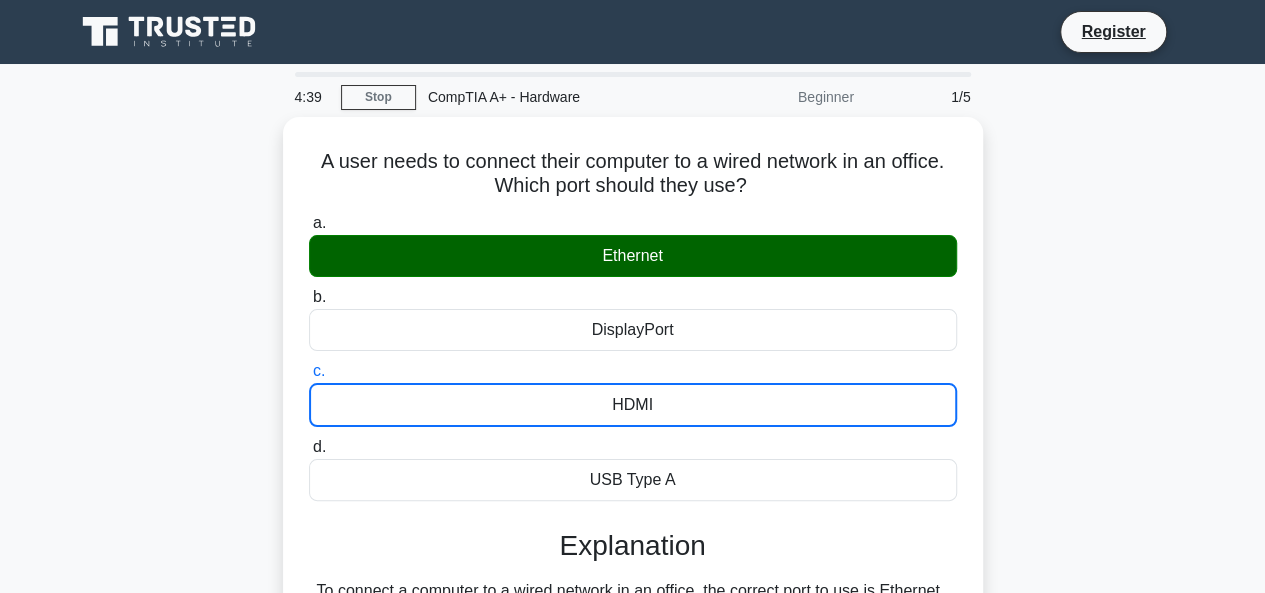 click on "d.
USB Type A" at bounding box center [309, 447] 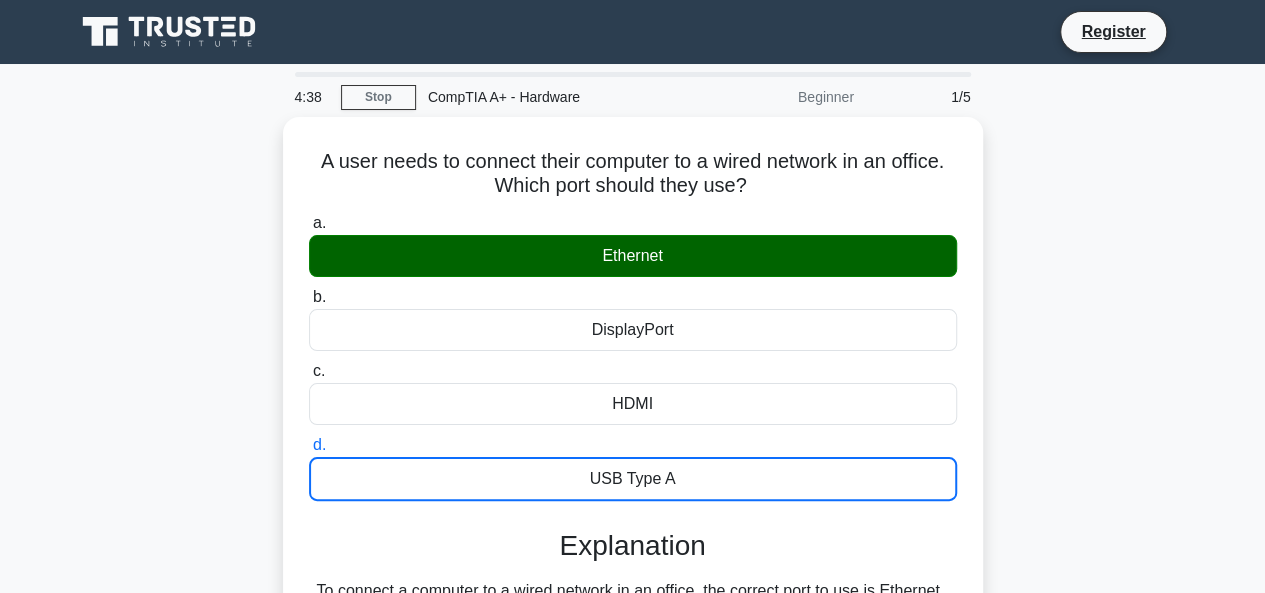 click on "a.
Ethernet" at bounding box center (309, 223) 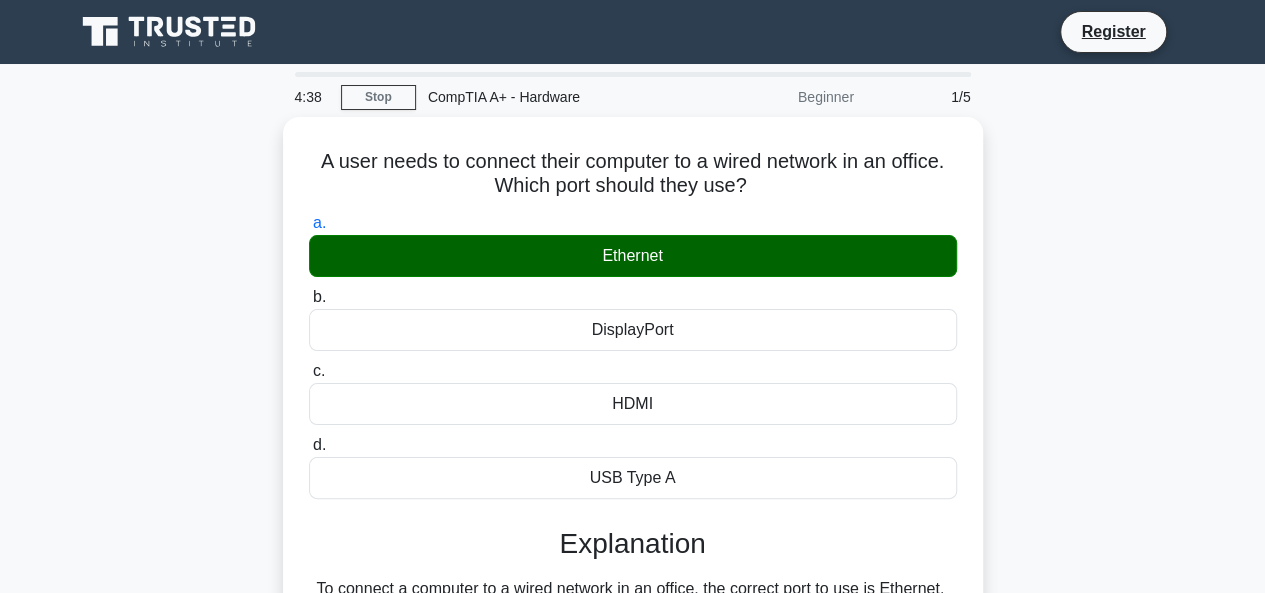 click on "b.
DisplayPort" at bounding box center [309, 297] 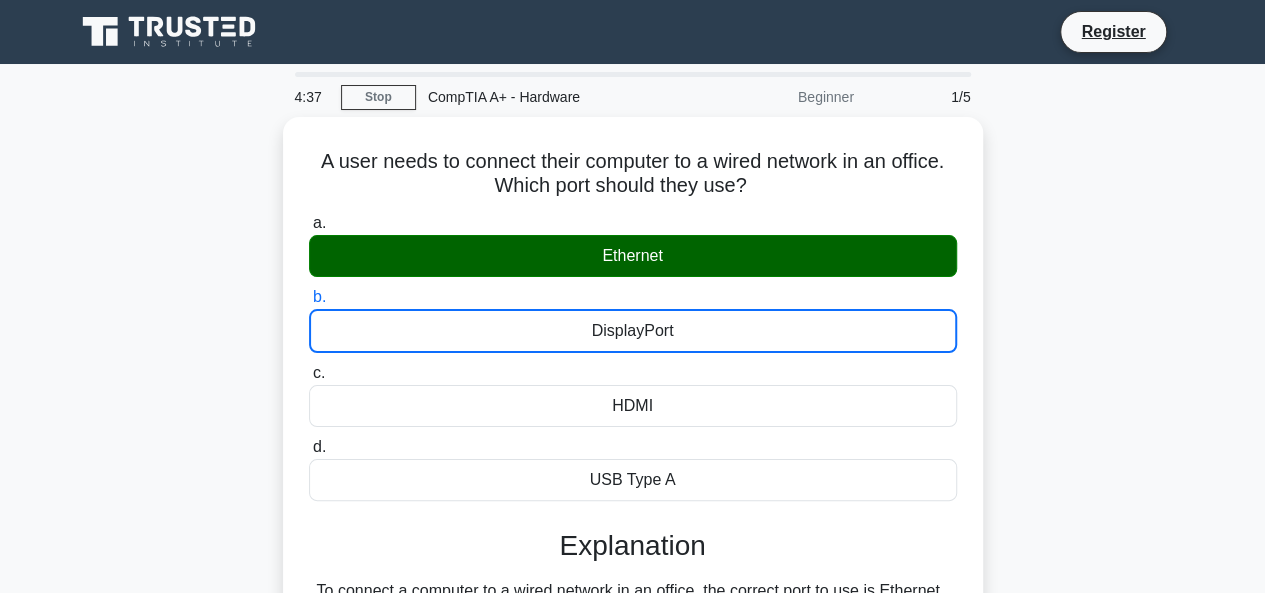 click on "c.
HDMI" at bounding box center [309, 373] 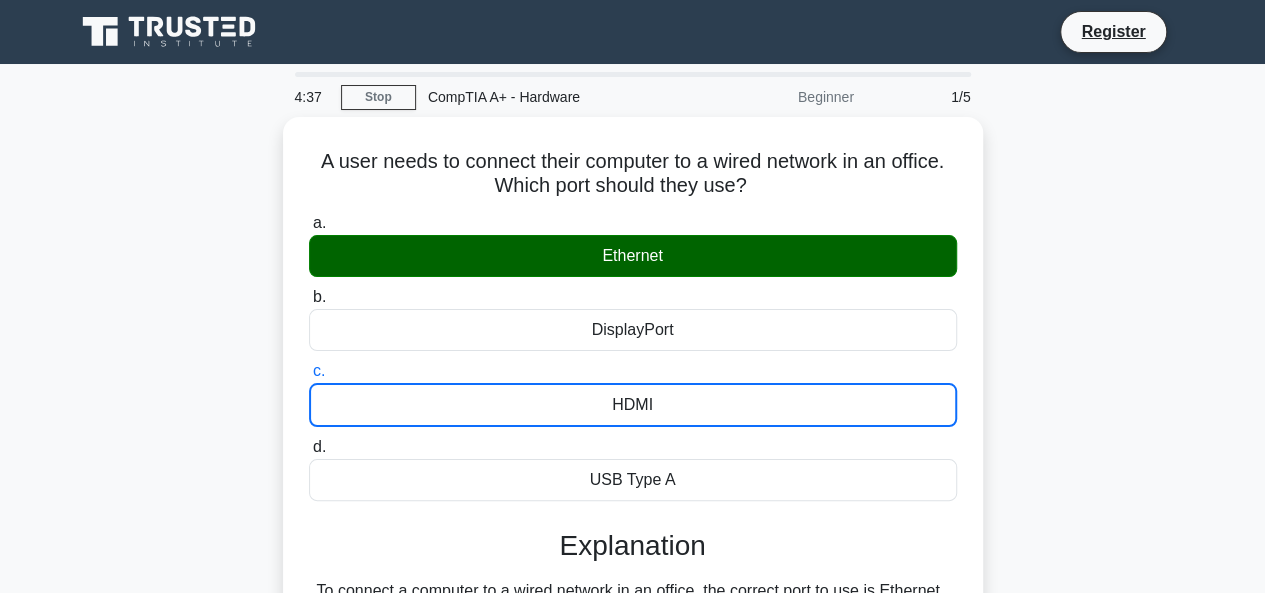click on "A user needs to connect their computer to a wired network in an office. Which port should they use?
.spinner_0XTQ{transform-origin:center;animation:spinner_y6GP .75s linear infinite}@keyframes spinner_y6GP{100%{transform:rotate(360deg)}}
a.
Ethernet
b. c. d." at bounding box center (633, 503) 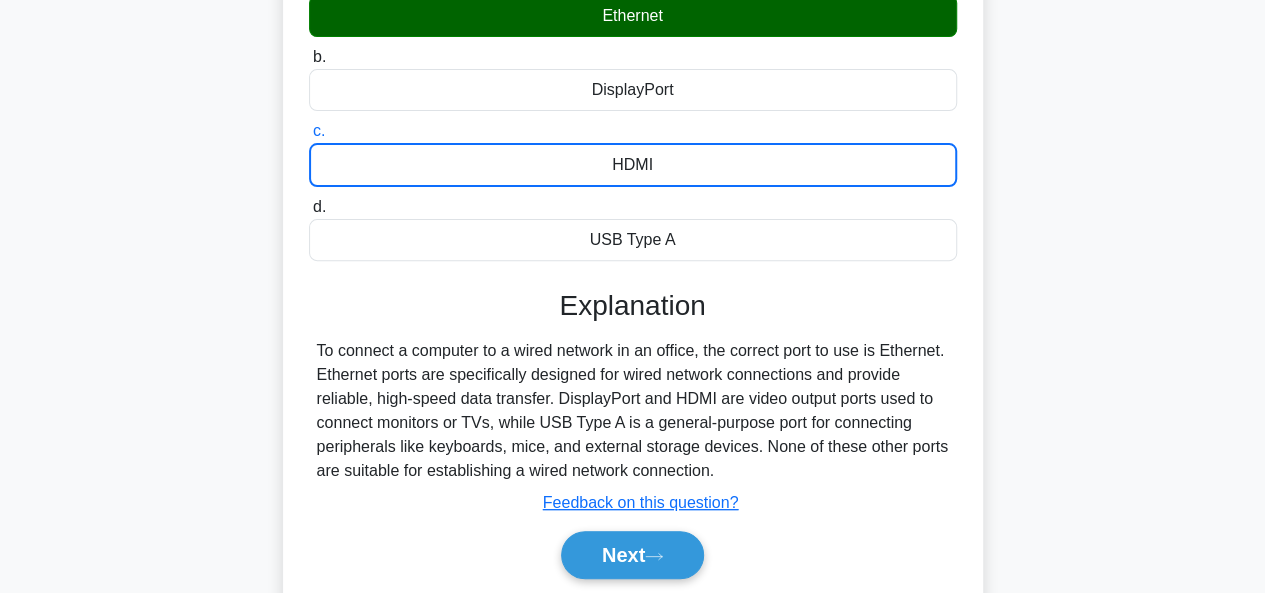 scroll, scrollTop: 280, scrollLeft: 0, axis: vertical 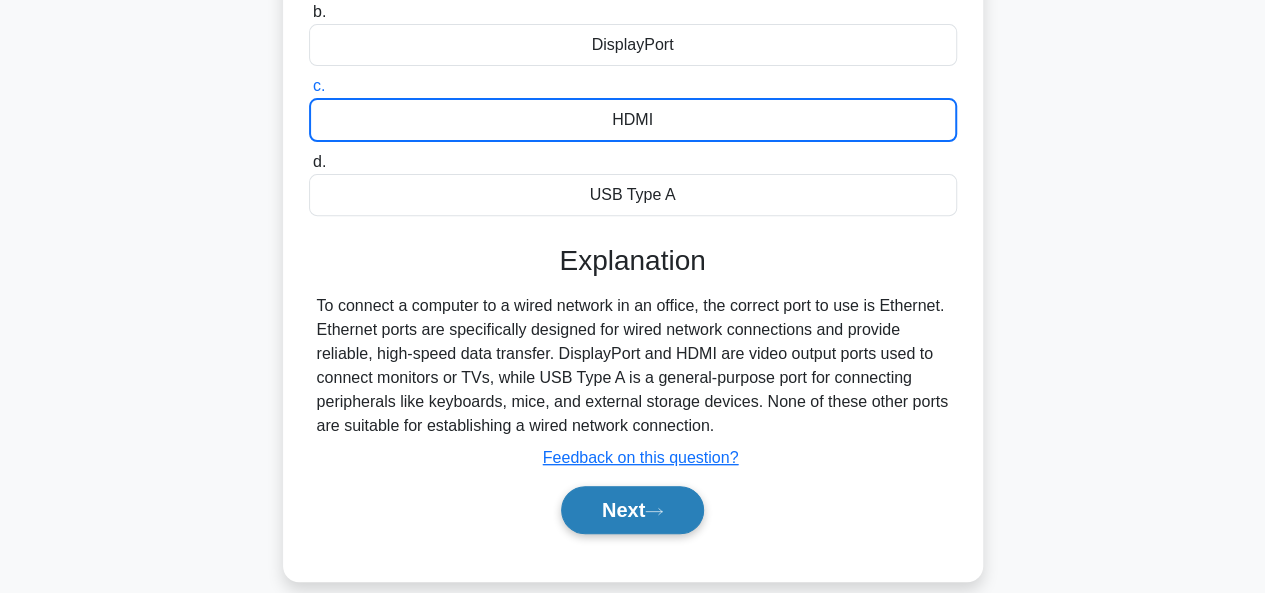 click on "Next" at bounding box center [632, 510] 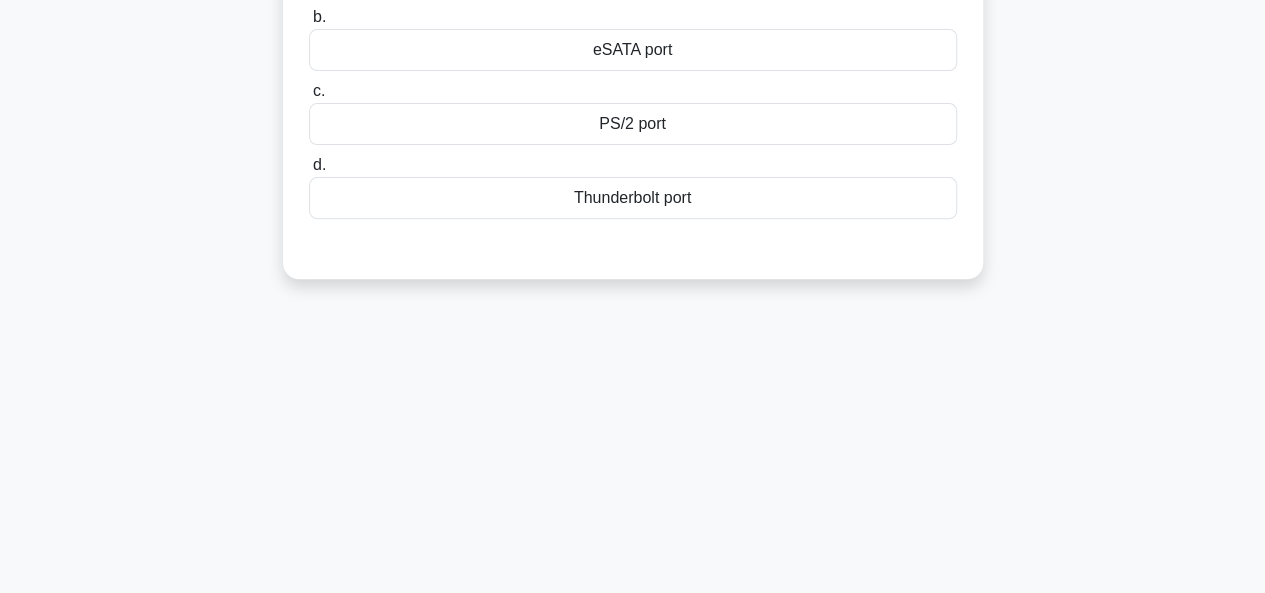 click on "Which I/O port is commonly used for connecting legacy keyboards and mice to a computer?
.spinner_0XTQ{transform-origin:center;animation:spinner_y6GP .75s linear infinite}@keyframes spinner_y6GP{100%{transform:rotate(360deg)}}
a.
DisplayPort
b. c. d." at bounding box center [633, 70] 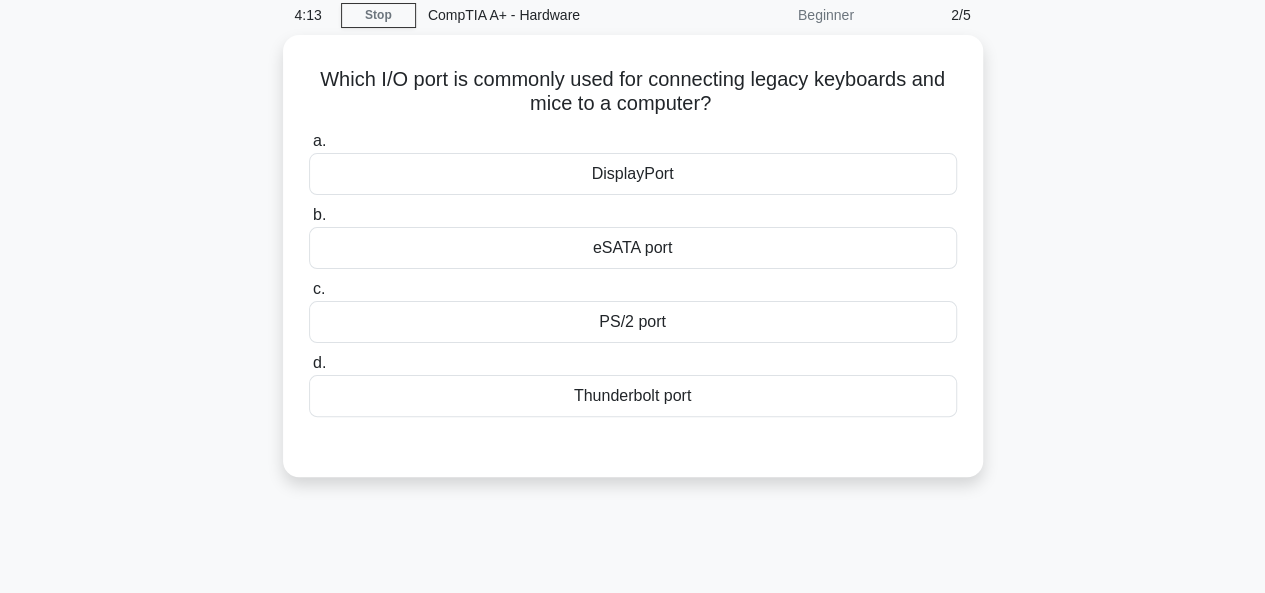 scroll, scrollTop: 80, scrollLeft: 0, axis: vertical 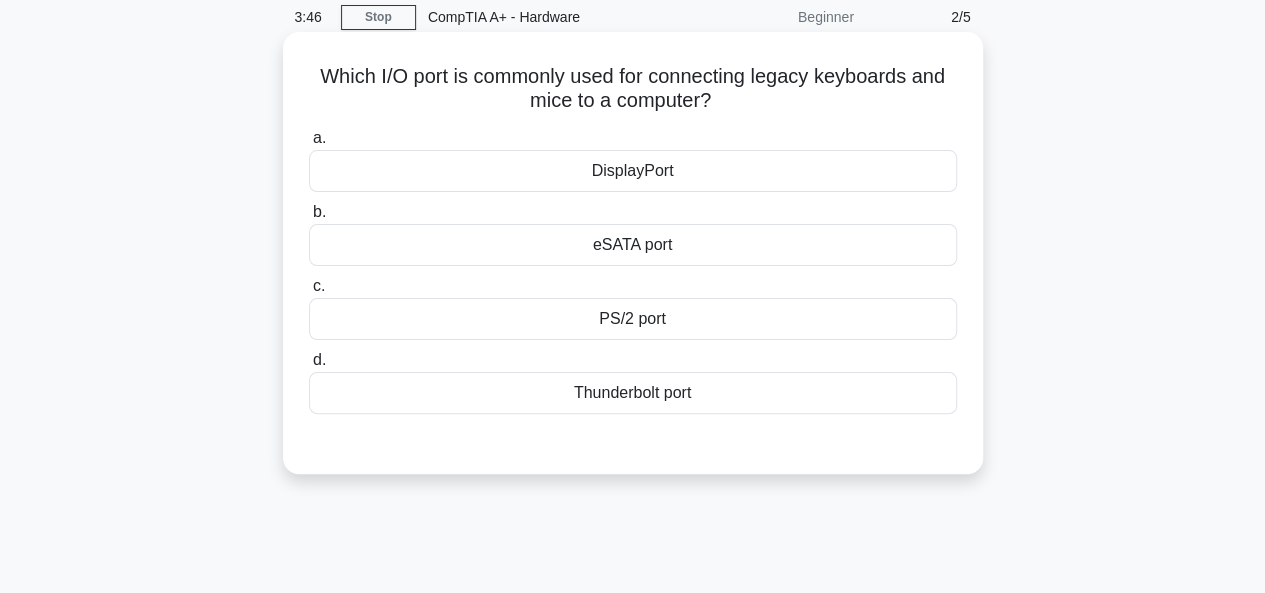 click on "DisplayPort" at bounding box center (633, 171) 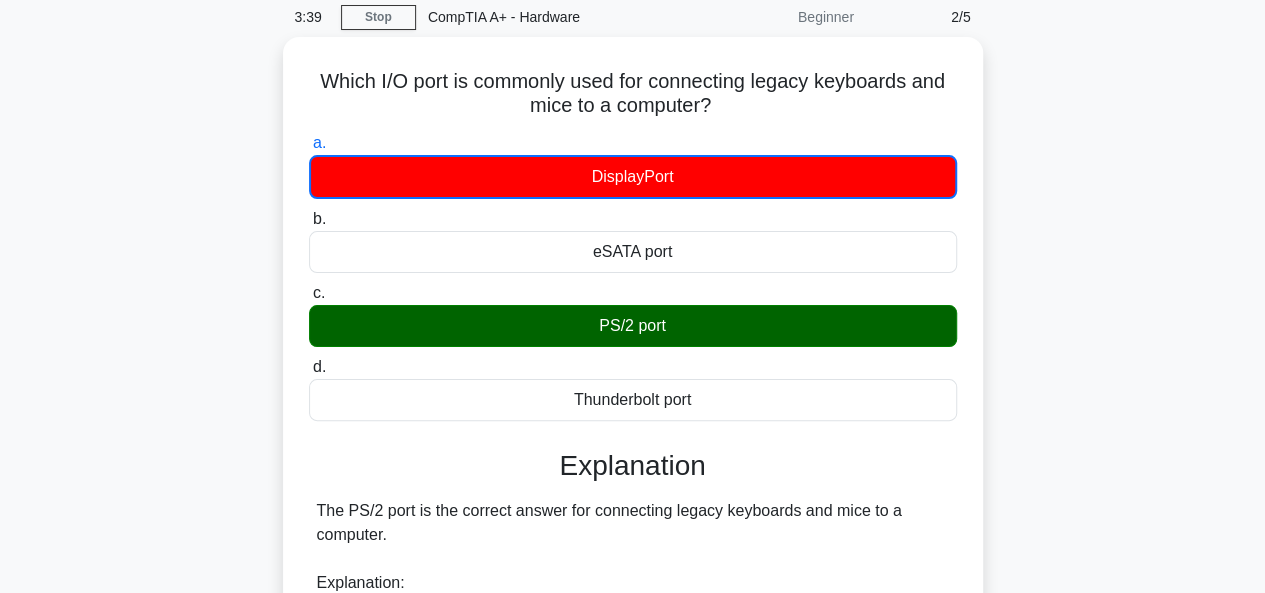 click on "Which I/O port is commonly used for connecting legacy keyboards and mice to a computer?
.spinner_0XTQ{transform-origin:center;animation:spinner_y6GP .75s linear infinite}@keyframes spinner_y6GP{100%{transform:rotate(360deg)}}
a.
DisplayPort
b. c. d." at bounding box center (633, 651) 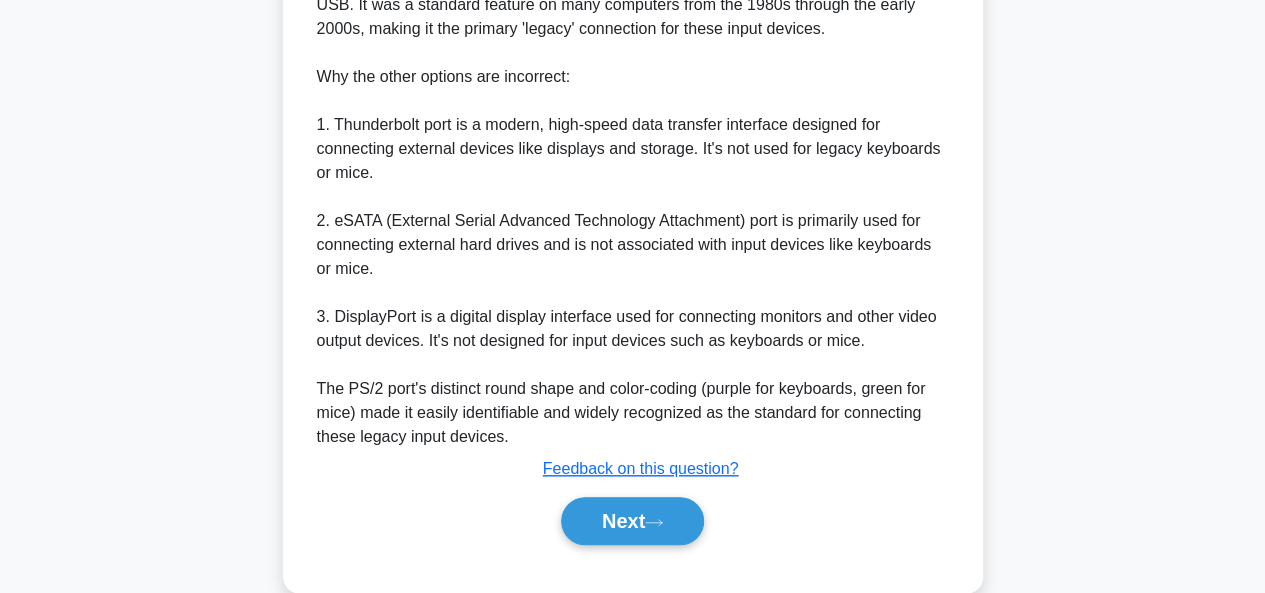 scroll, scrollTop: 760, scrollLeft: 0, axis: vertical 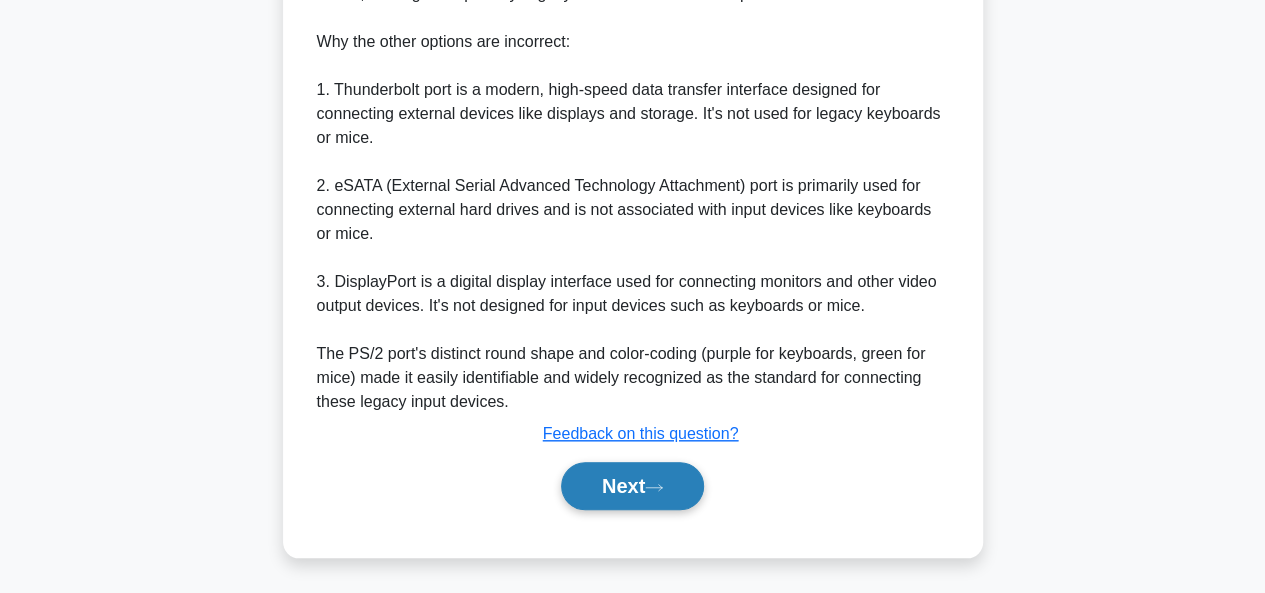 click on "Next" at bounding box center [632, 486] 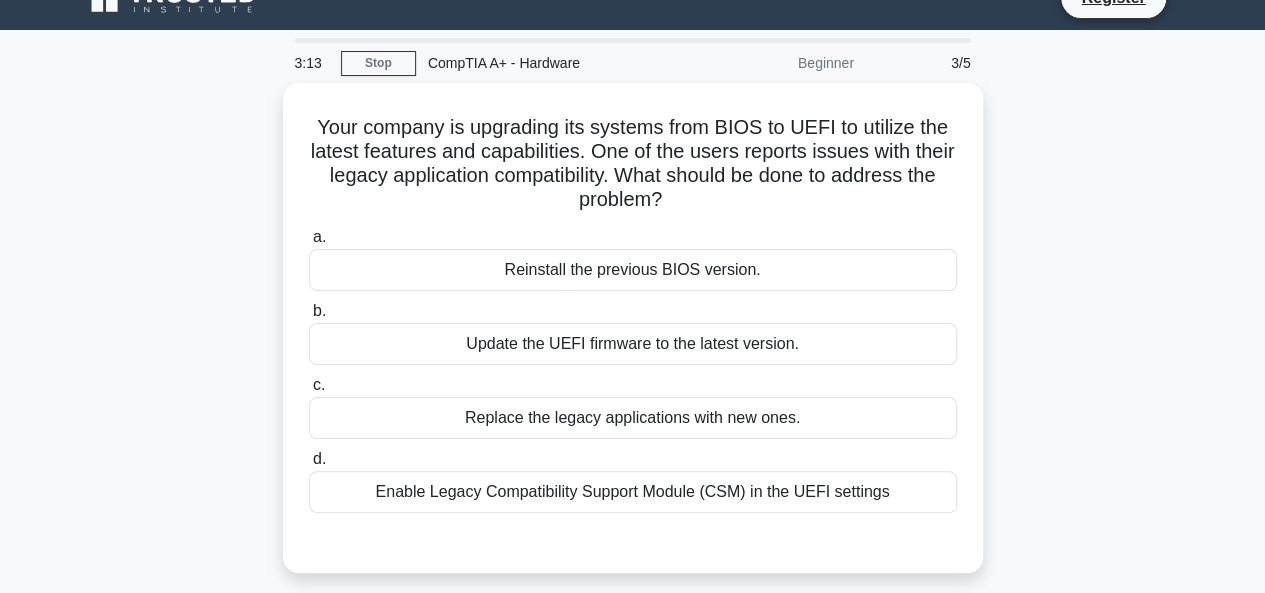 scroll, scrollTop: 40, scrollLeft: 0, axis: vertical 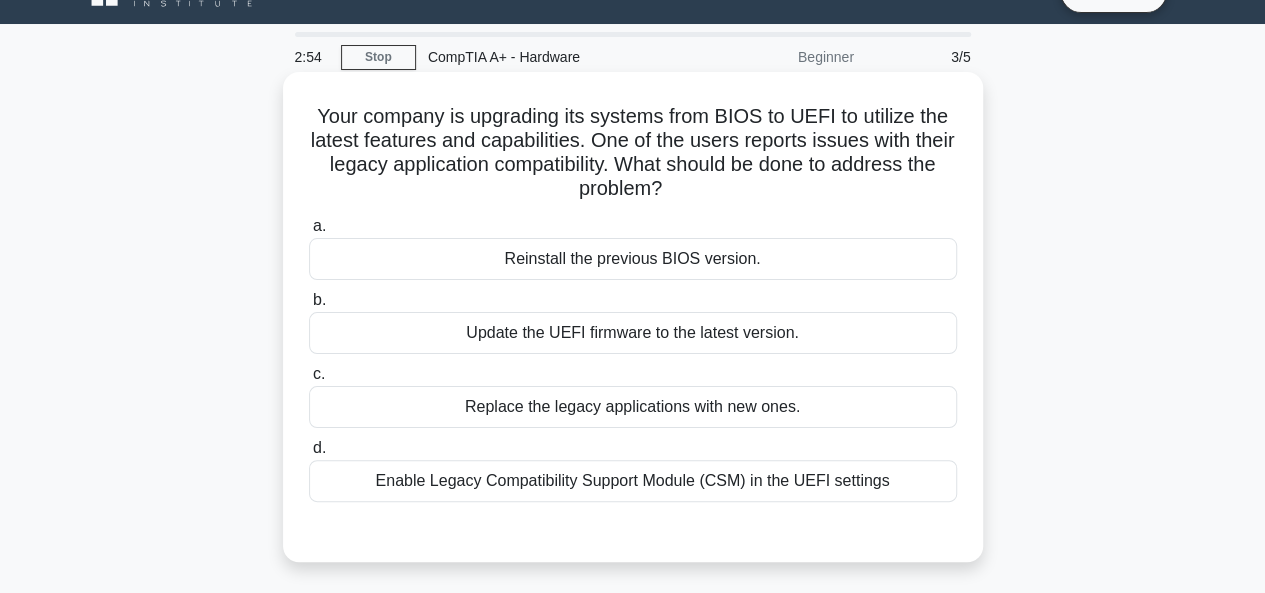click on "Update the UEFI firmware to the latest version." at bounding box center [633, 333] 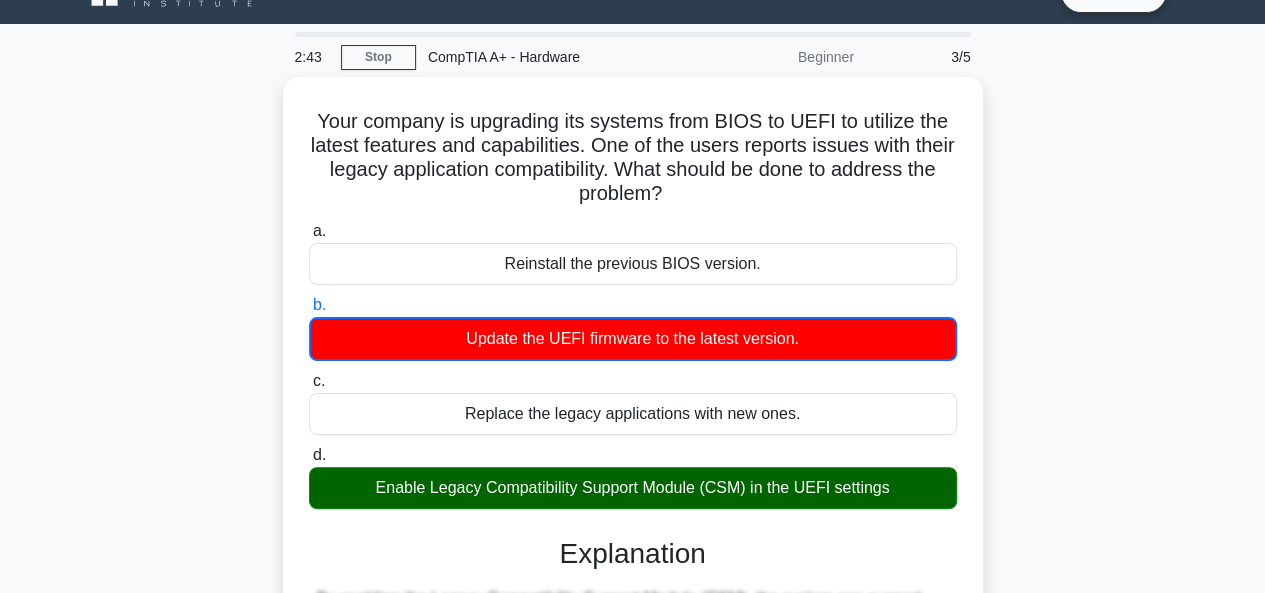 click on "Your company is upgrading its systems from BIOS to UEFI to utilize the latest features and capabilities. One of the users reports issues with their legacy application compatibility. What should be done to address the problem?
.spinner_0XTQ{transform-origin:center;animation:spinner_y6GP .75s linear infinite}@keyframes spinner_y6GP{100%{transform:rotate(360deg)}}
a.
b. c. d." at bounding box center [633, 535] 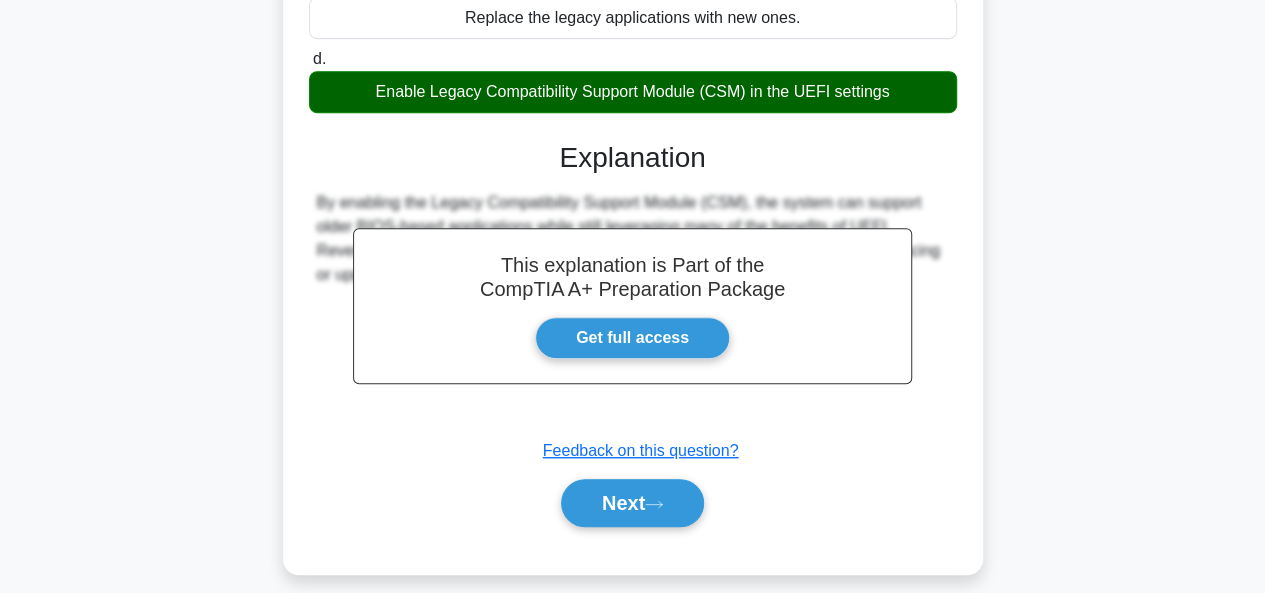 scroll, scrollTop: 440, scrollLeft: 0, axis: vertical 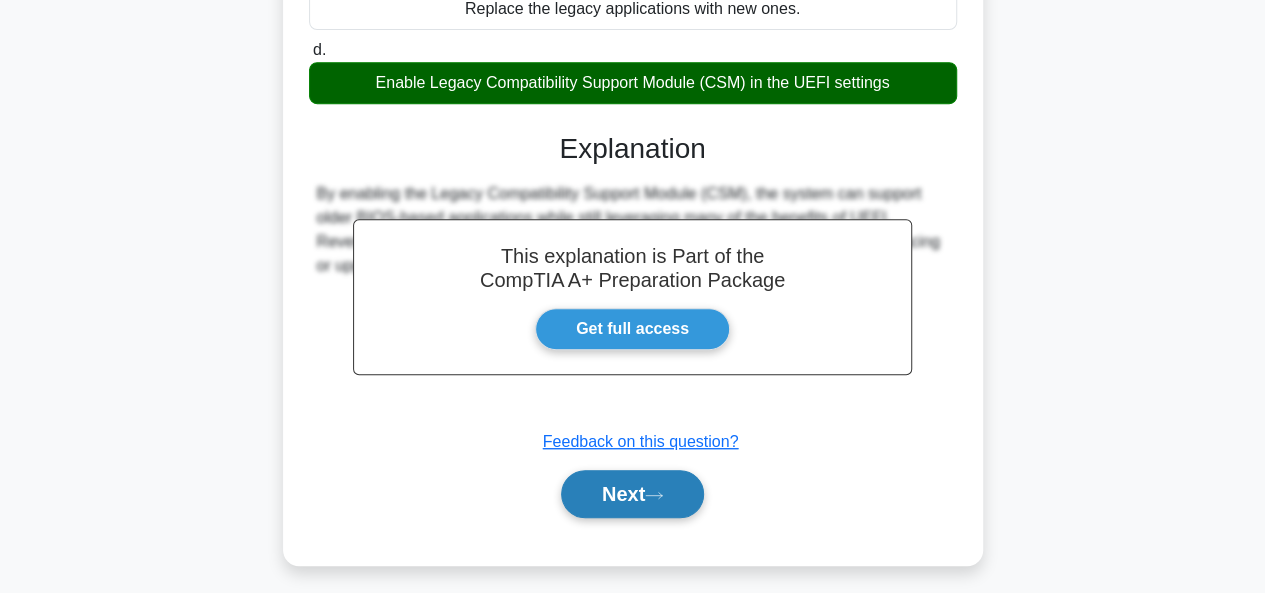 click 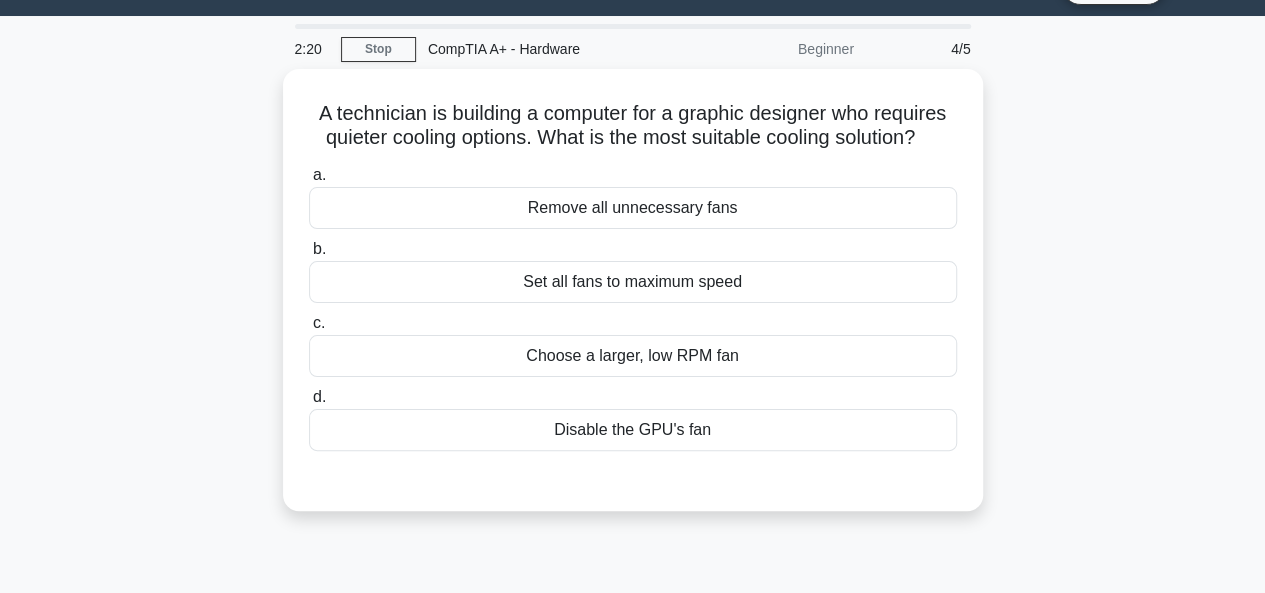 scroll, scrollTop: 40, scrollLeft: 0, axis: vertical 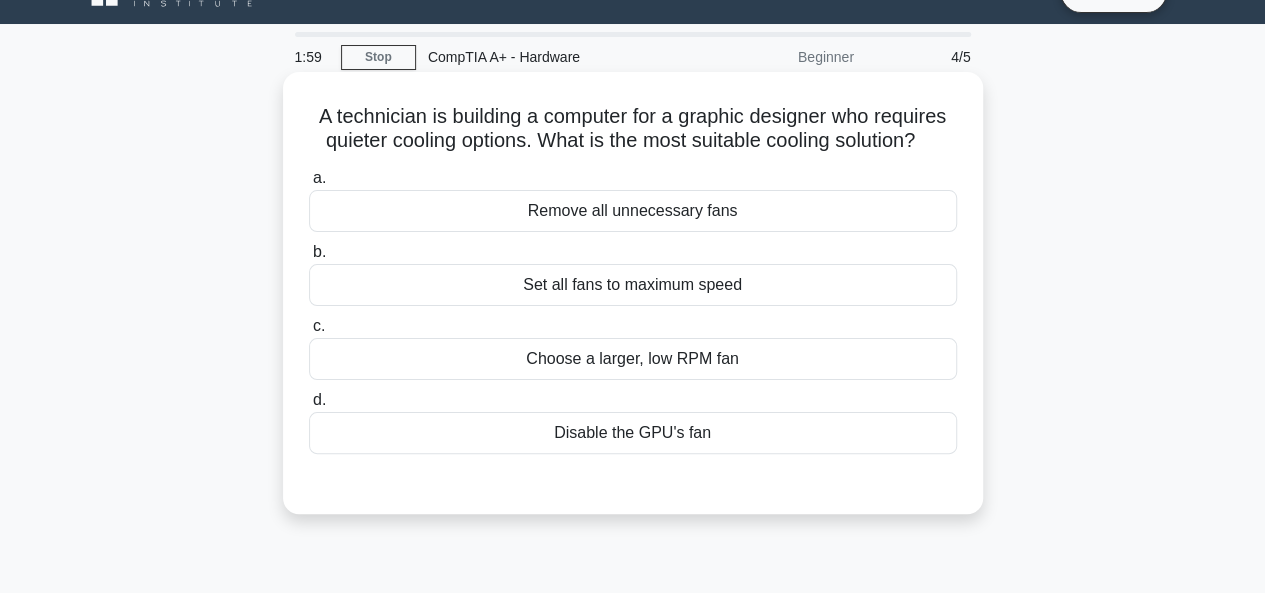 click on "Choose a larger, low RPM fan" at bounding box center [633, 359] 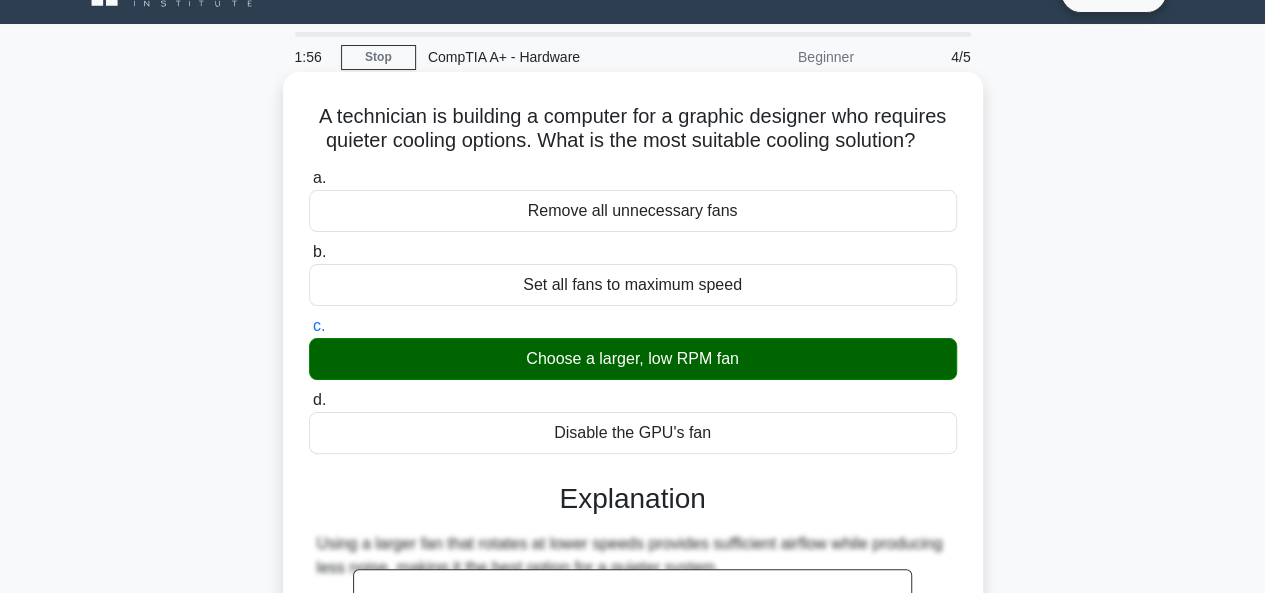 click on "d.
Disable the GPU's fan" at bounding box center (309, 400) 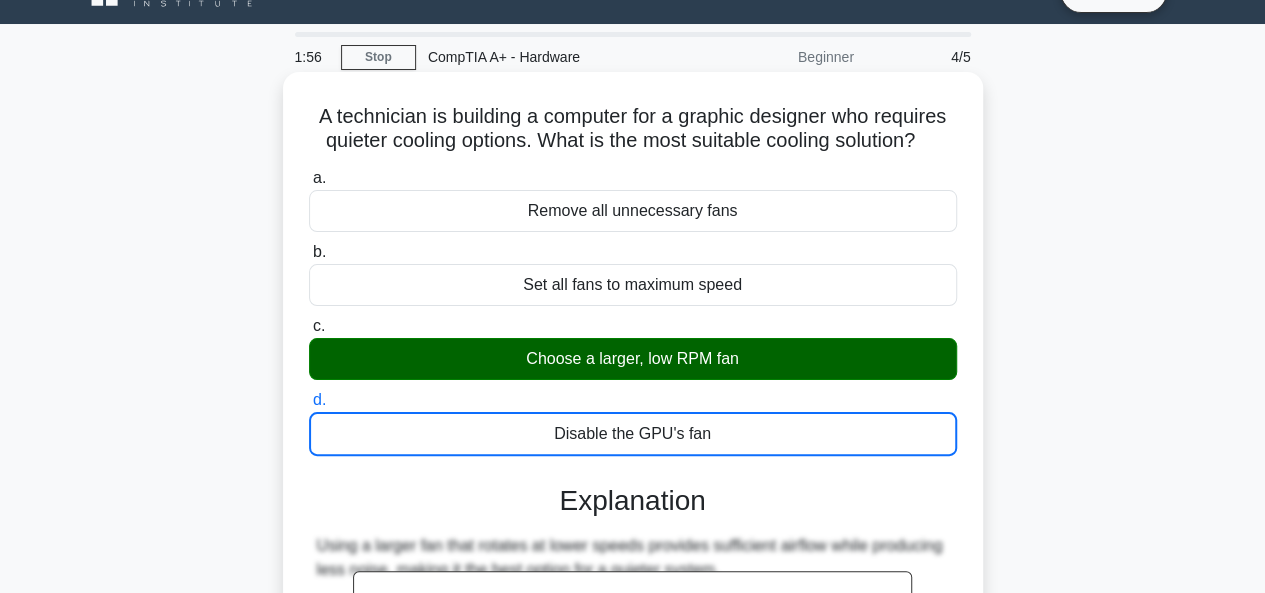 click on "a.
Remove all unnecessary fans" at bounding box center [309, 178] 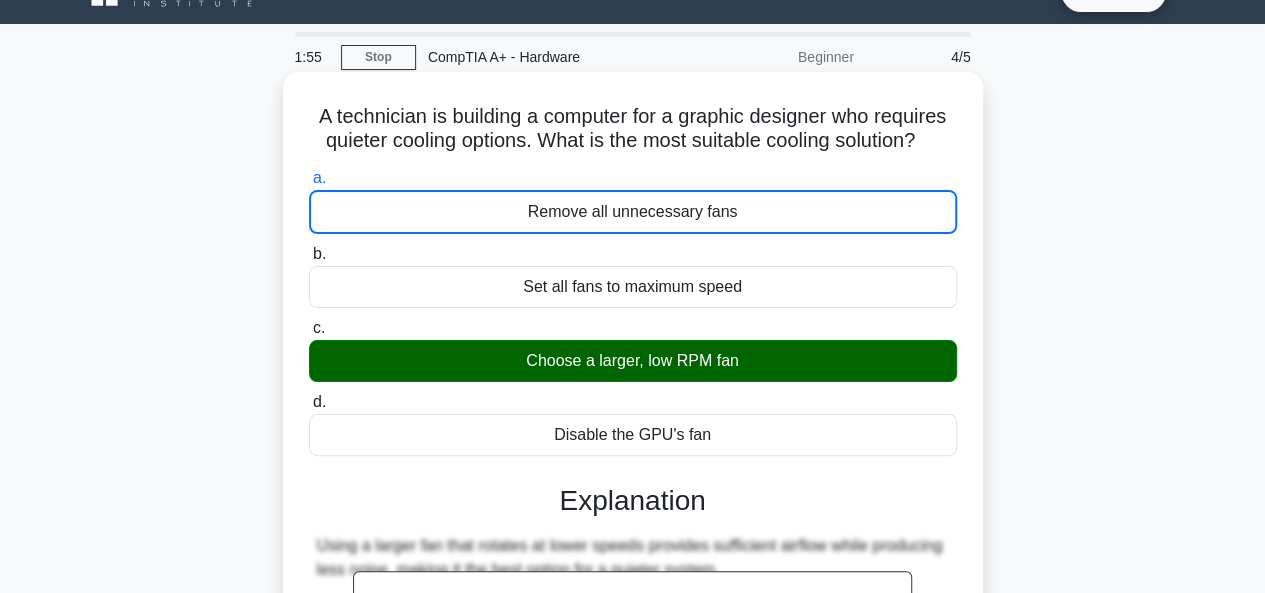 click on "b.
Set all fans to maximum speed" at bounding box center [309, 254] 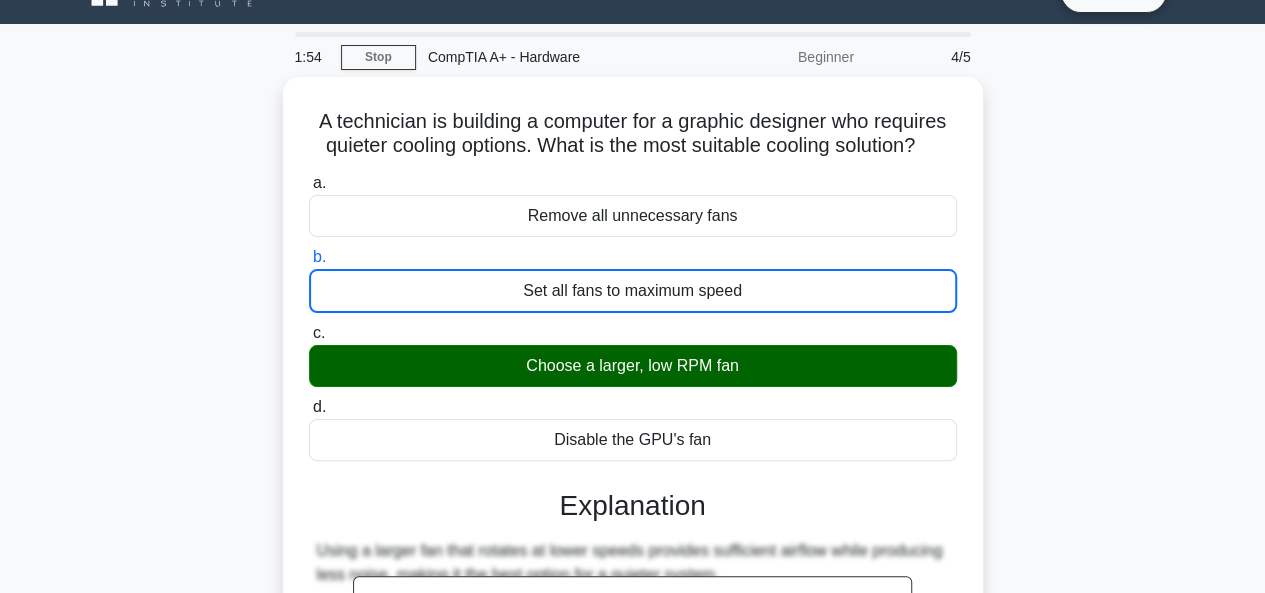 click on "A technician is building a computer for a graphic designer who requires quieter cooling options. What is the most suitable cooling solution?
.spinner_0XTQ{transform-origin:center;animation:spinner_y6GP .75s linear infinite}@keyframes spinner_y6GP{100%{transform:rotate(360deg)}}
a.
Remove all unnecessary fans
b." at bounding box center (633, 511) 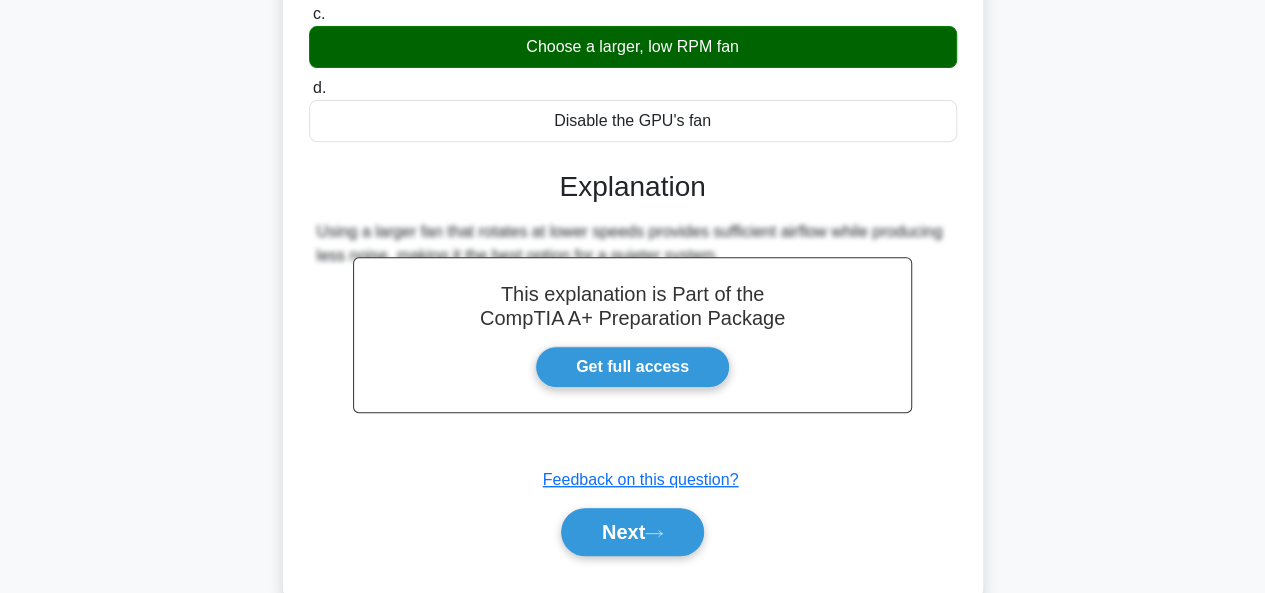 scroll, scrollTop: 480, scrollLeft: 0, axis: vertical 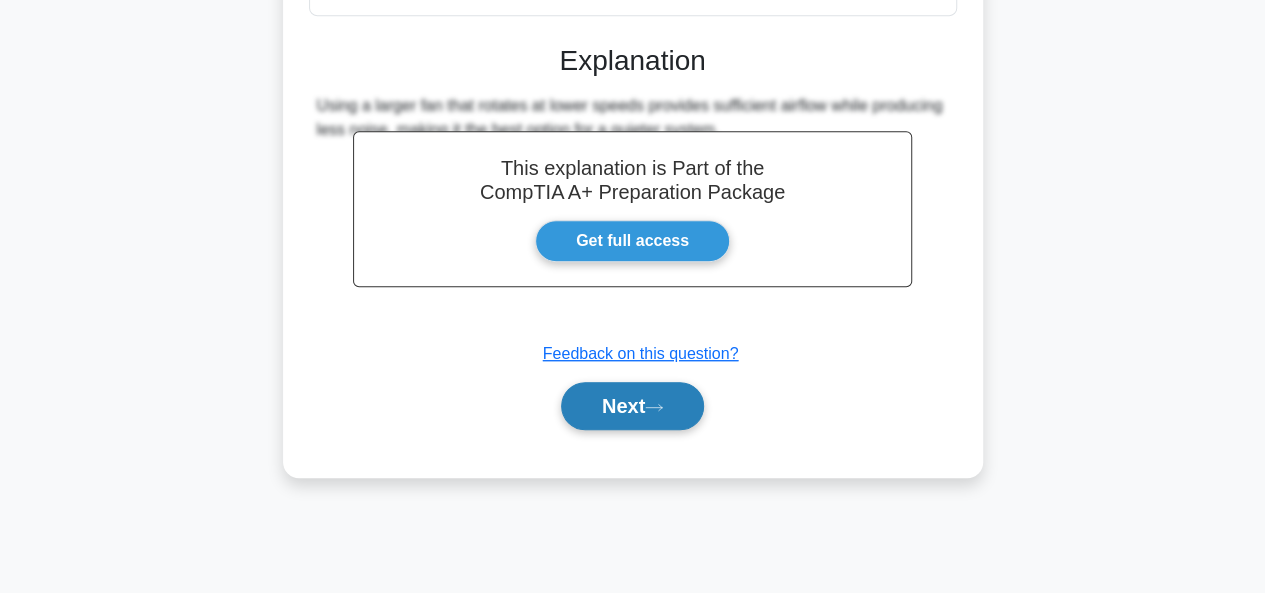 click on "Next" at bounding box center (632, 406) 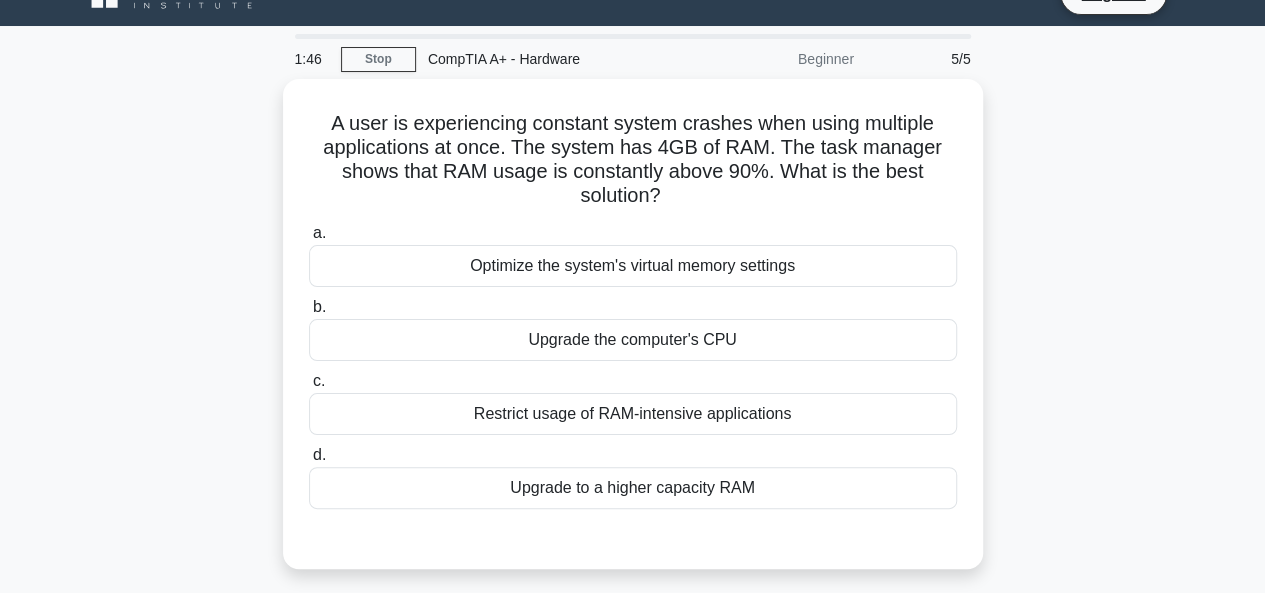 scroll, scrollTop: 40, scrollLeft: 0, axis: vertical 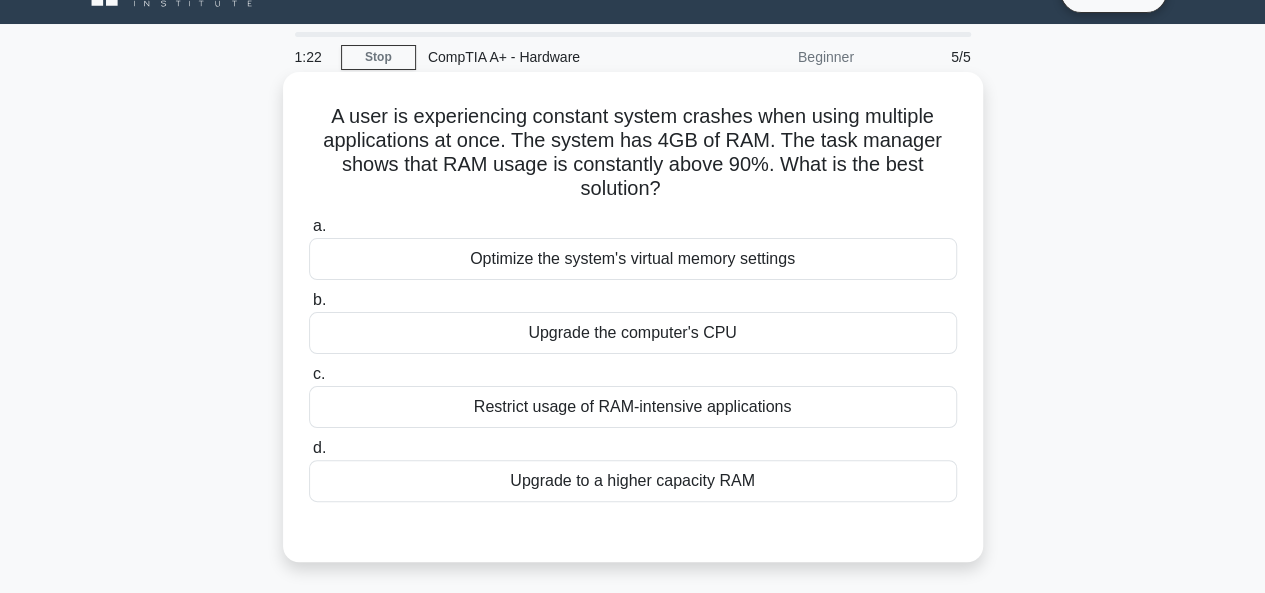 click on "Upgrade the computer's CPU" at bounding box center [633, 333] 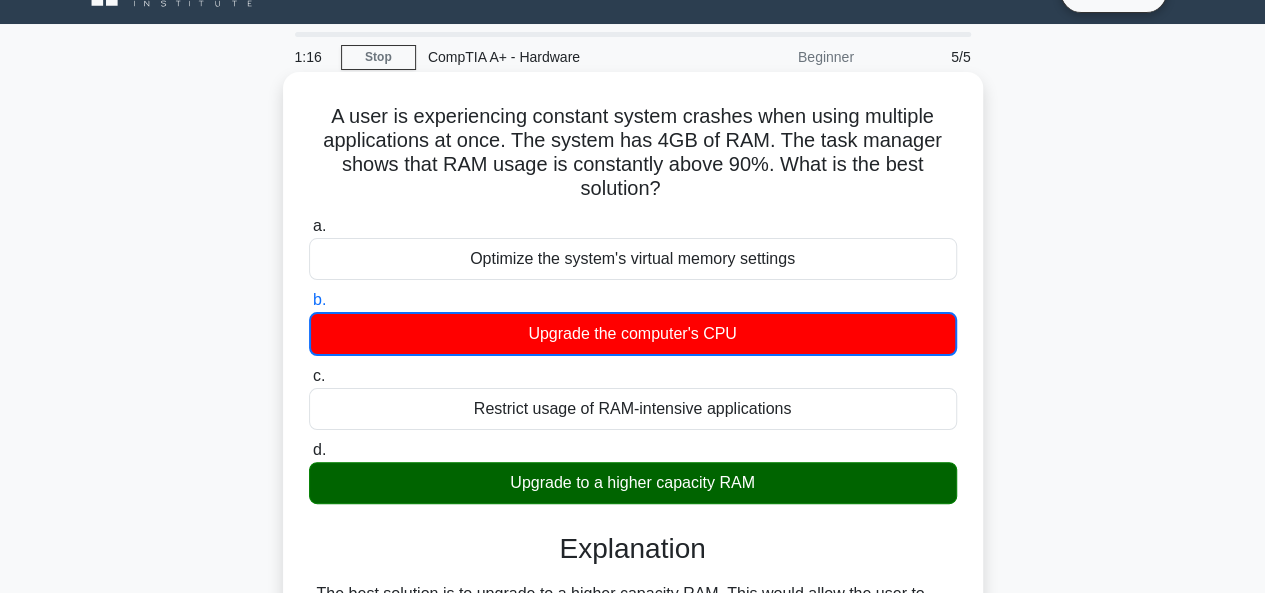 click on "c.
Restrict usage of RAM-intensive applications" at bounding box center (309, 376) 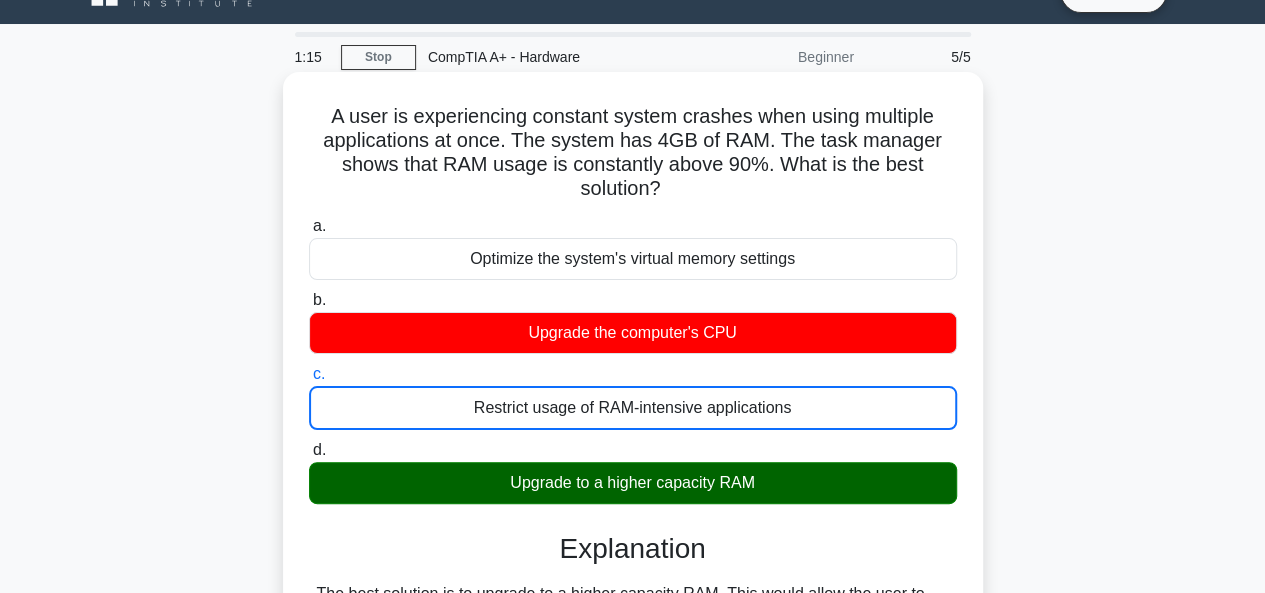 click on "d.
Upgrade to a higher capacity RAM" at bounding box center (309, 450) 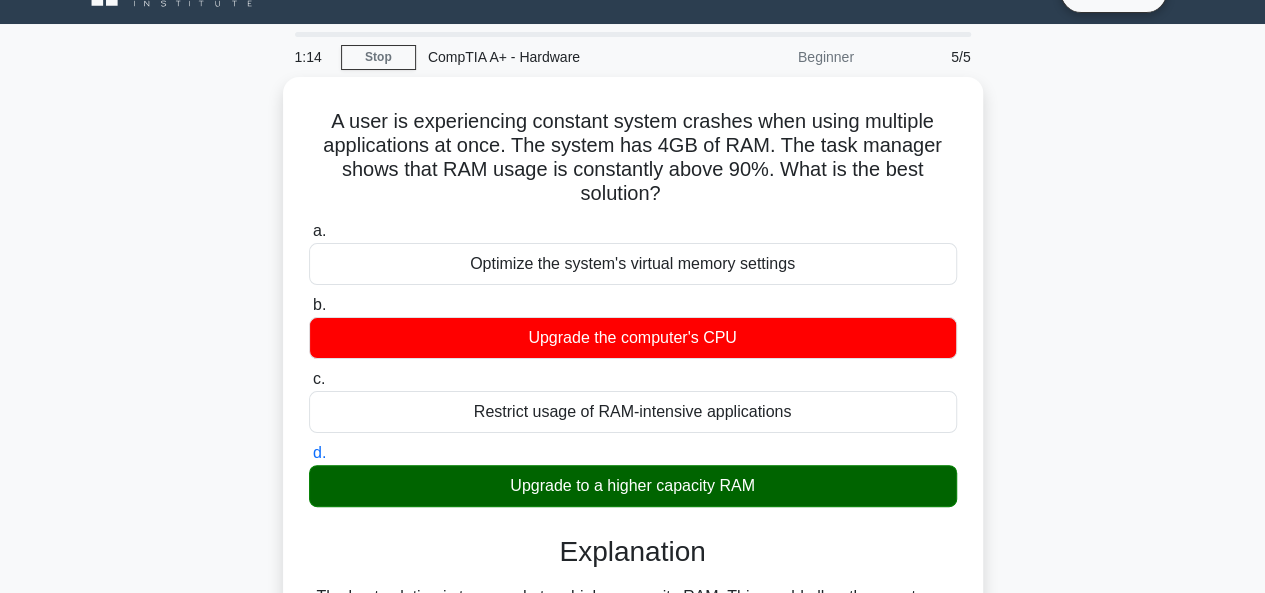 click on "A user is experiencing constant system crashes when using multiple applications at once. The system has 4GB of RAM. The task manager shows that RAM usage is constantly above 90%. What is the best solution?
.spinner_0XTQ{transform-origin:center;animation:spinner_y6GP .75s linear infinite}@keyframes spinner_y6GP{100%{transform:rotate(360deg)}}
a.
Optimize the system's virtual memory settings
b. c." at bounding box center (633, 450) 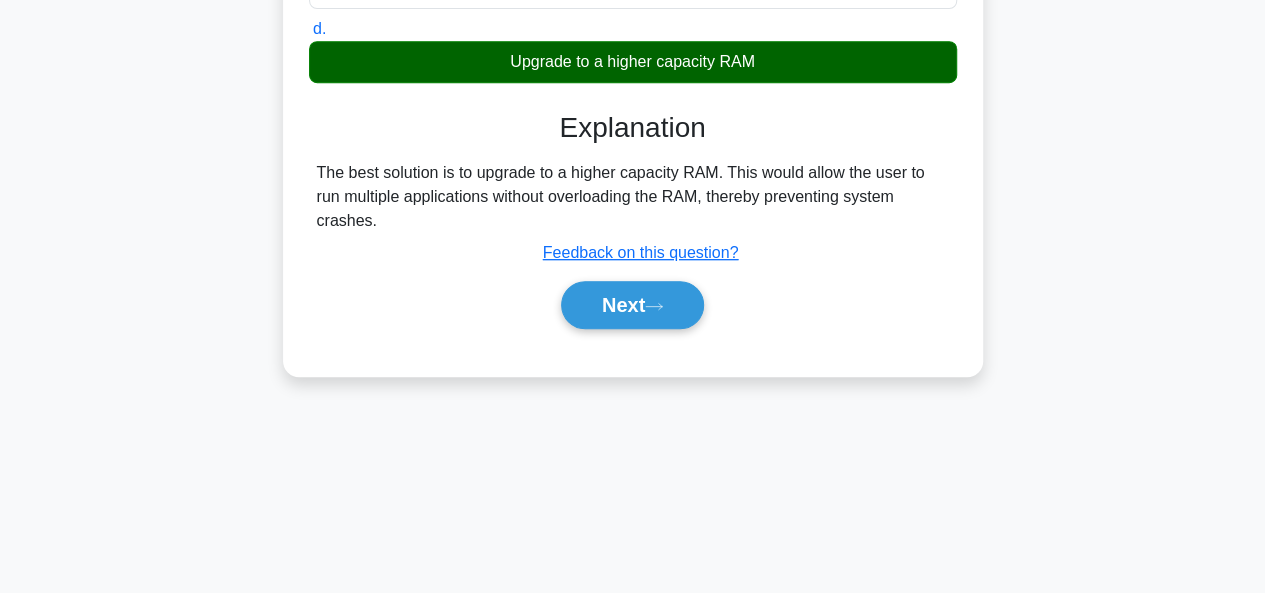 scroll, scrollTop: 487, scrollLeft: 0, axis: vertical 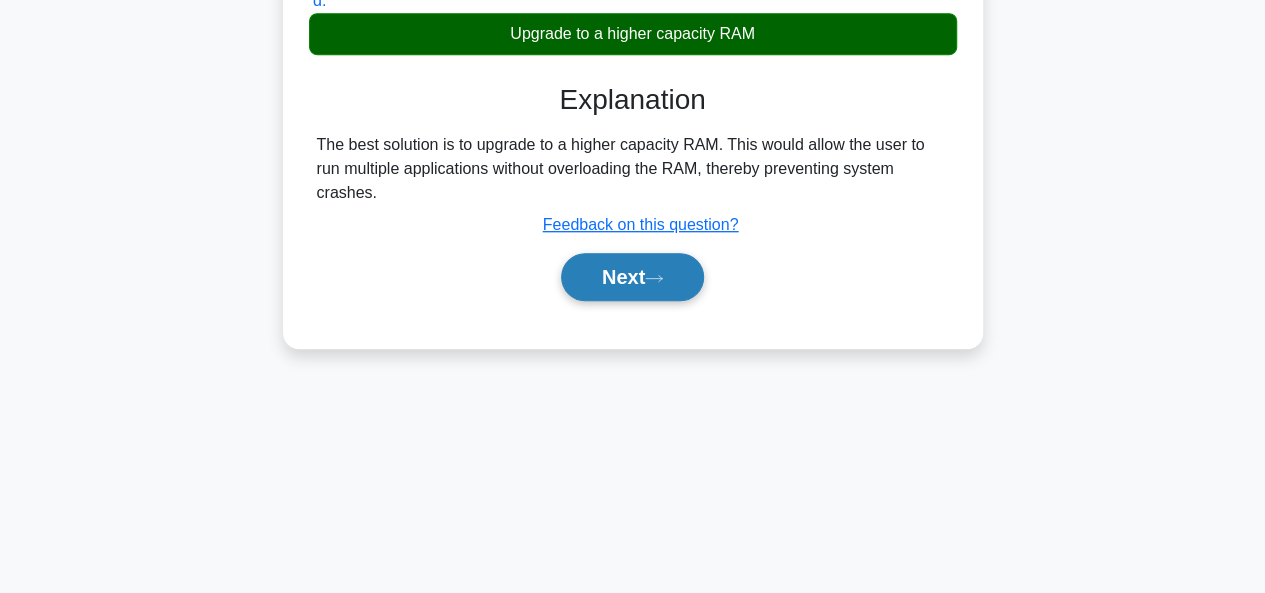 click 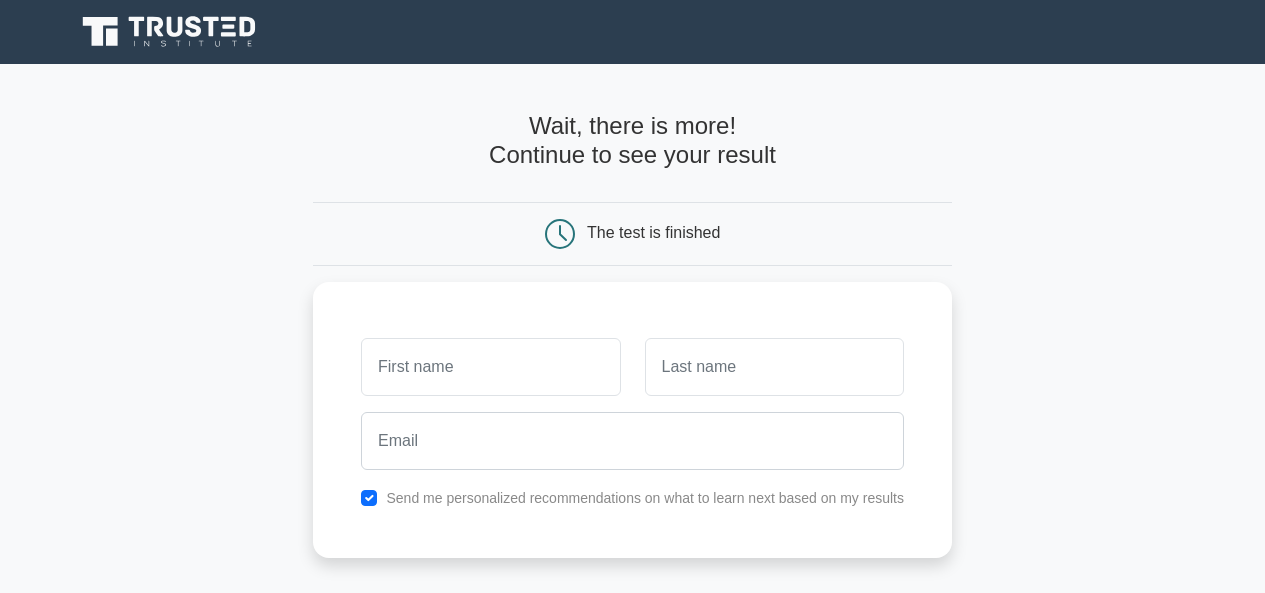 scroll, scrollTop: 0, scrollLeft: 0, axis: both 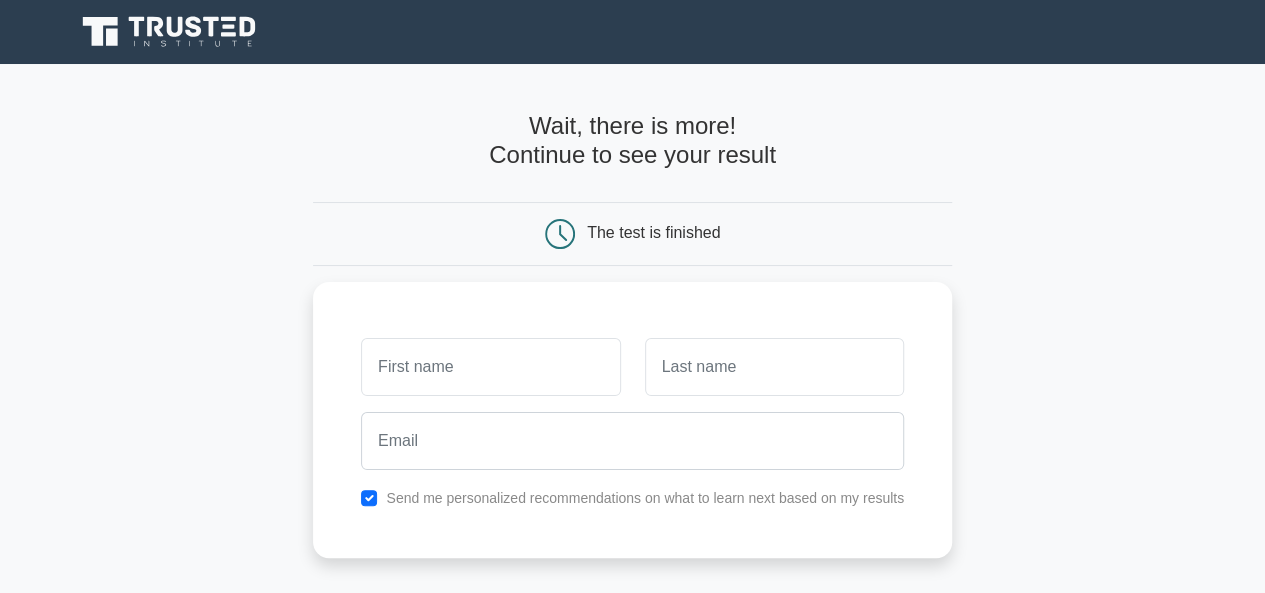 click on "Wait, there is more! Continue to see your result" at bounding box center (632, 141) 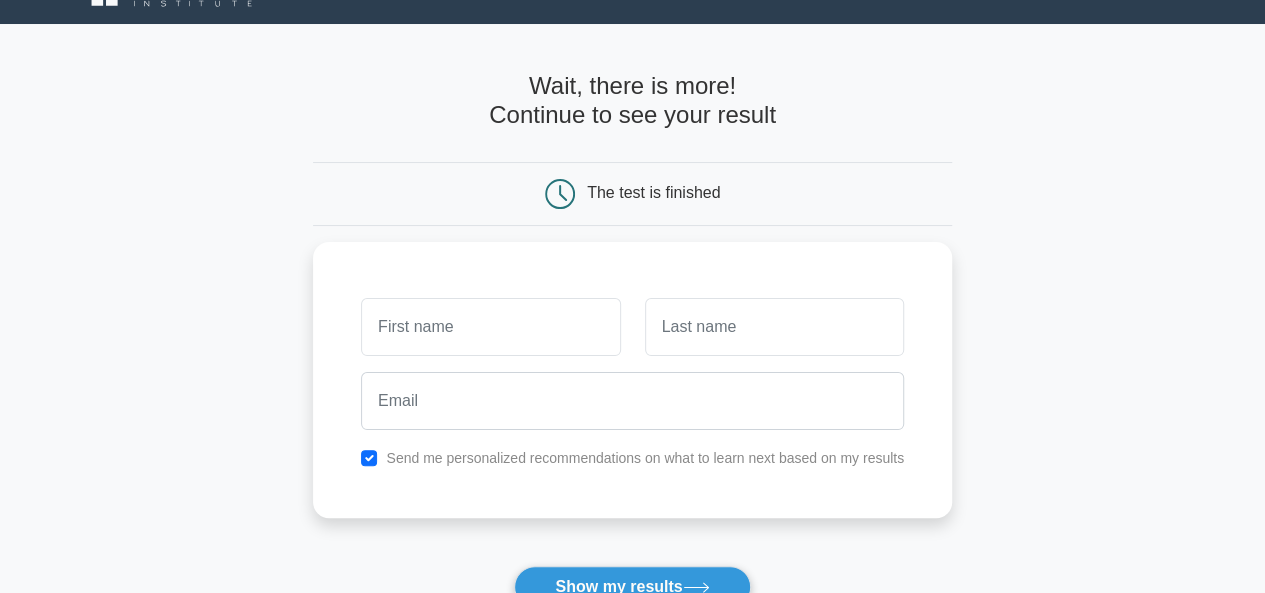 click on "Wait, there is more! Continue to see your result
The test is finished
and the" at bounding box center (632, 384) 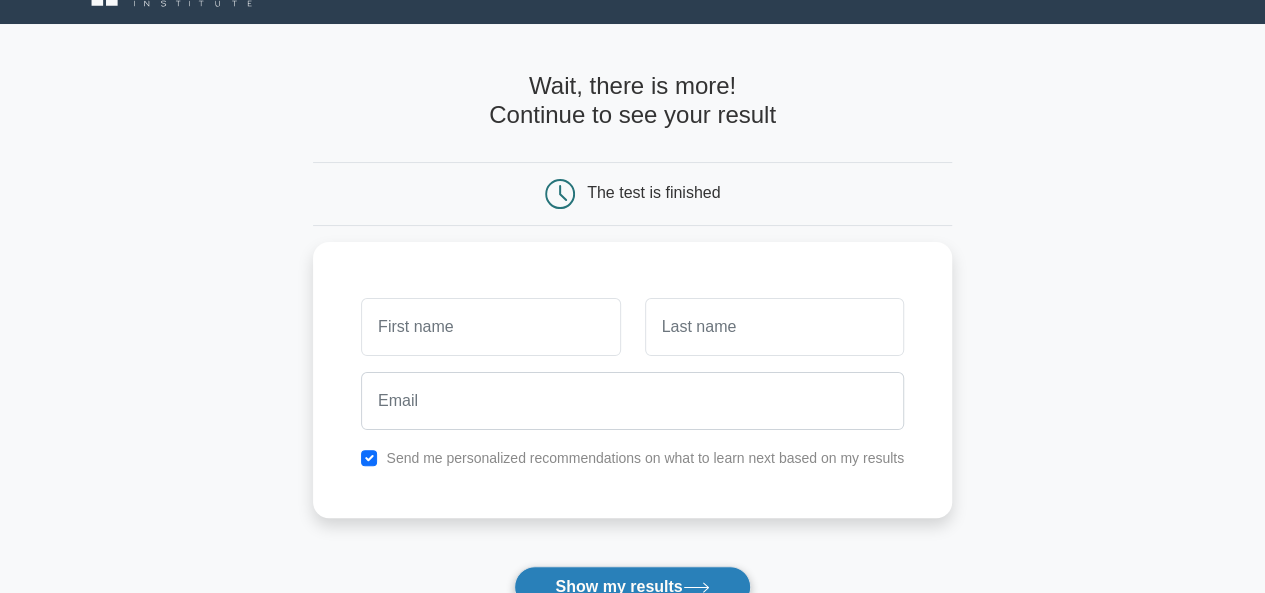 click on "Show my results" at bounding box center (632, 587) 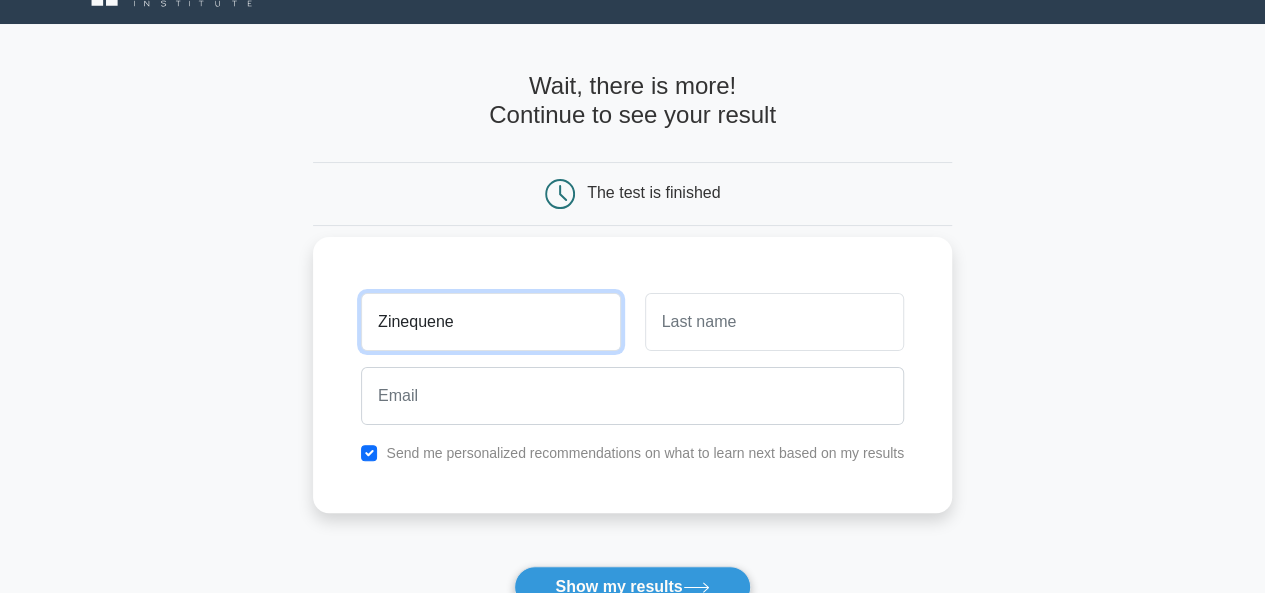 type on "Zinequene" 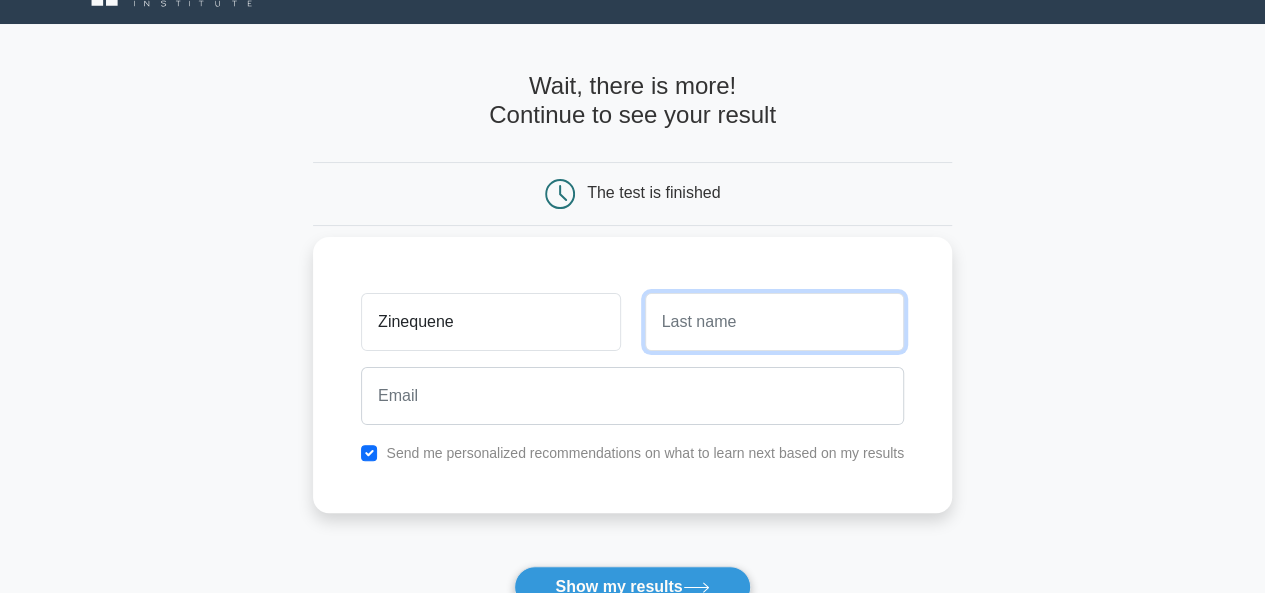 click at bounding box center [774, 322] 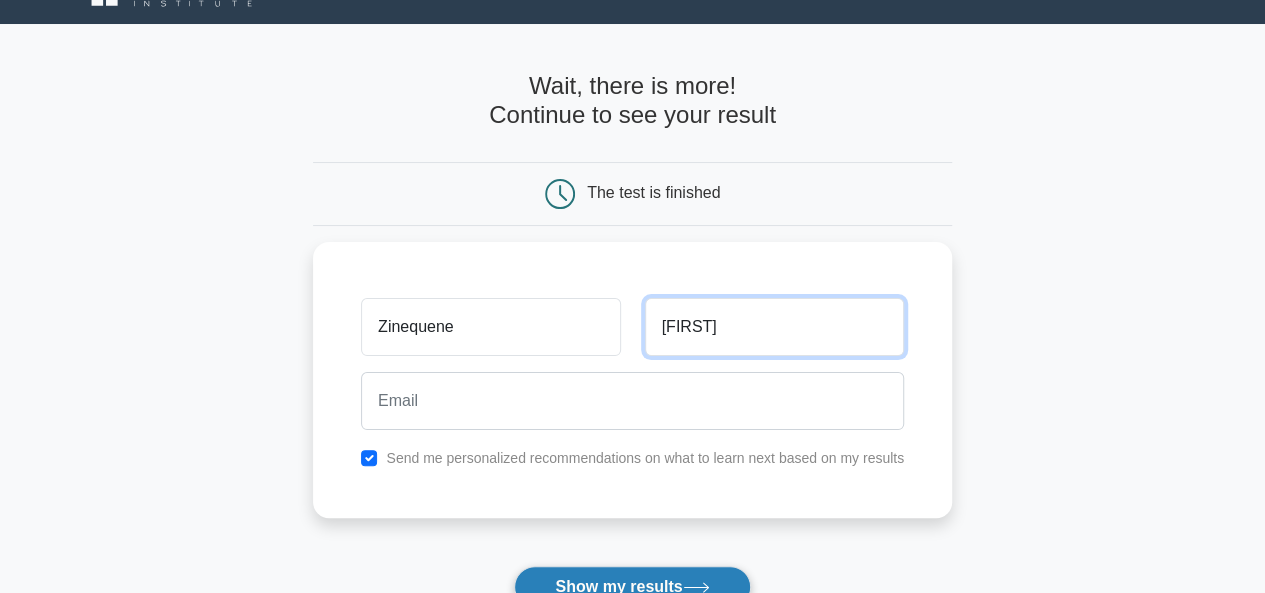 type on "Franke" 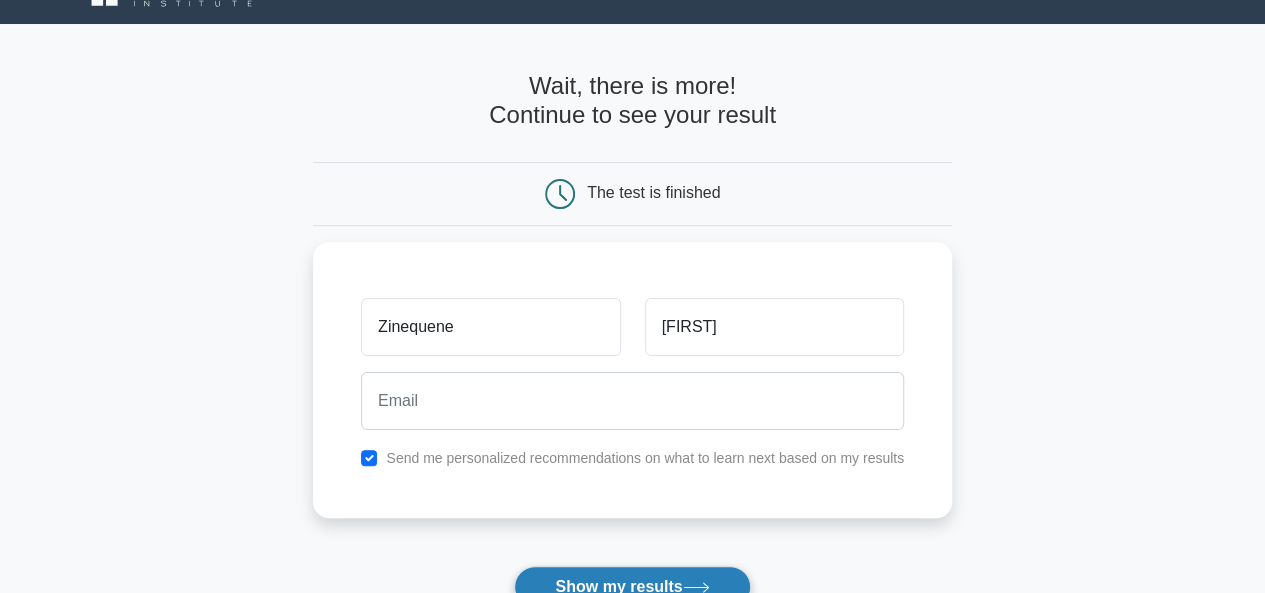 click on "Show my results" at bounding box center (632, 587) 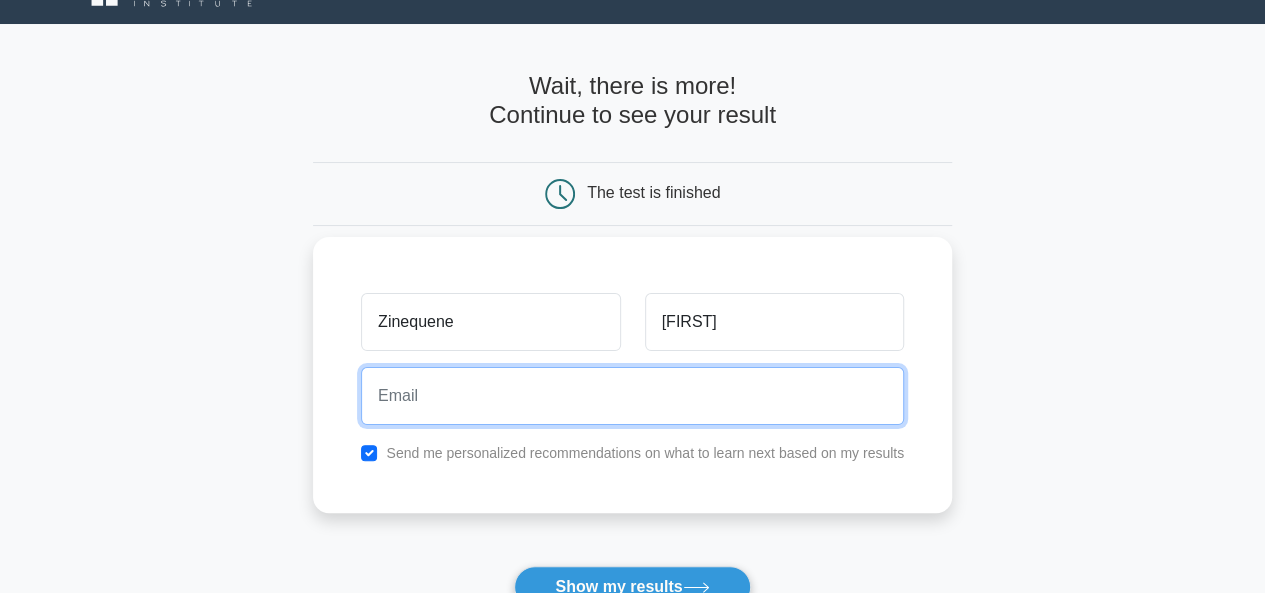 click at bounding box center [632, 396] 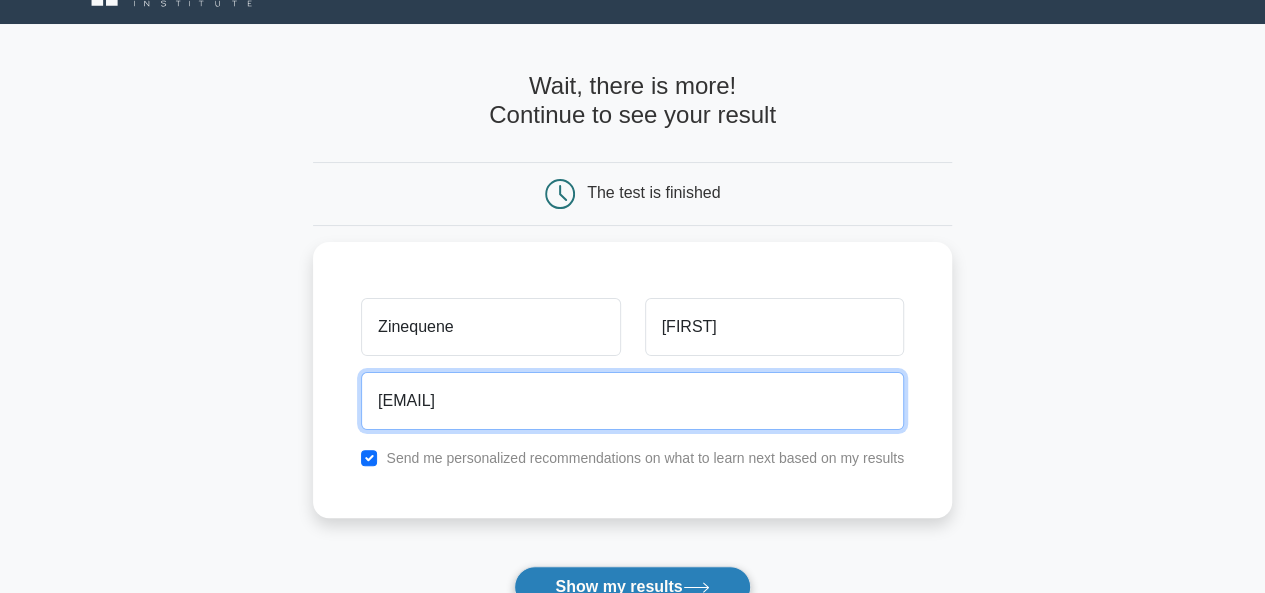 type on "zinequenef@gmail.com" 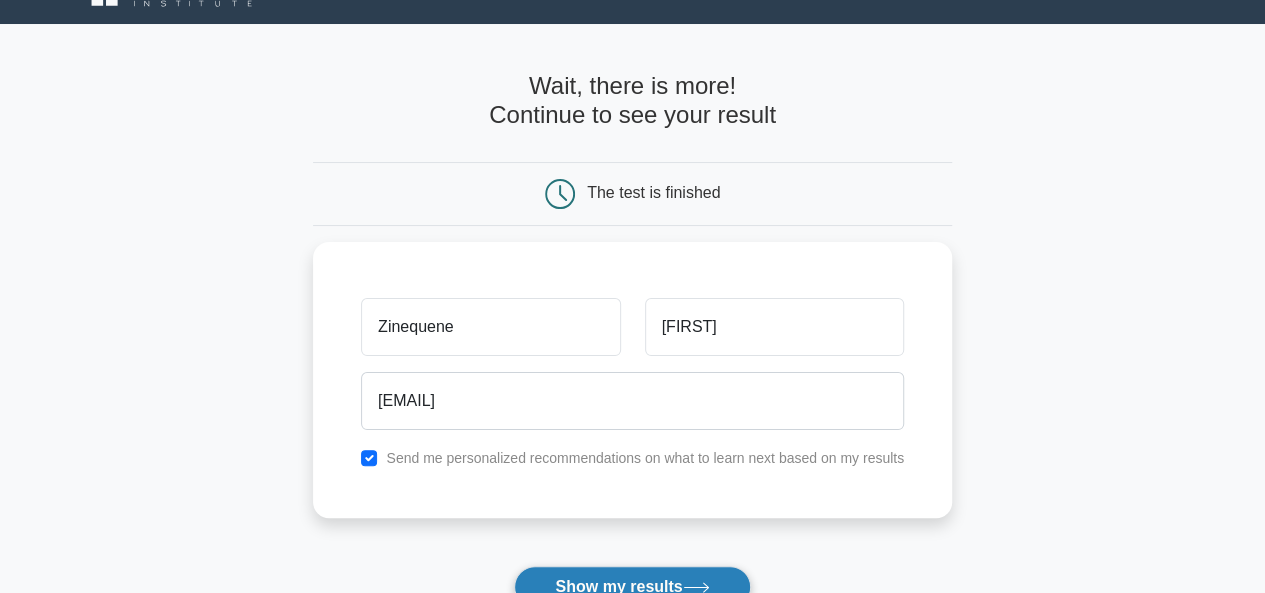 click on "Show my results" at bounding box center [632, 587] 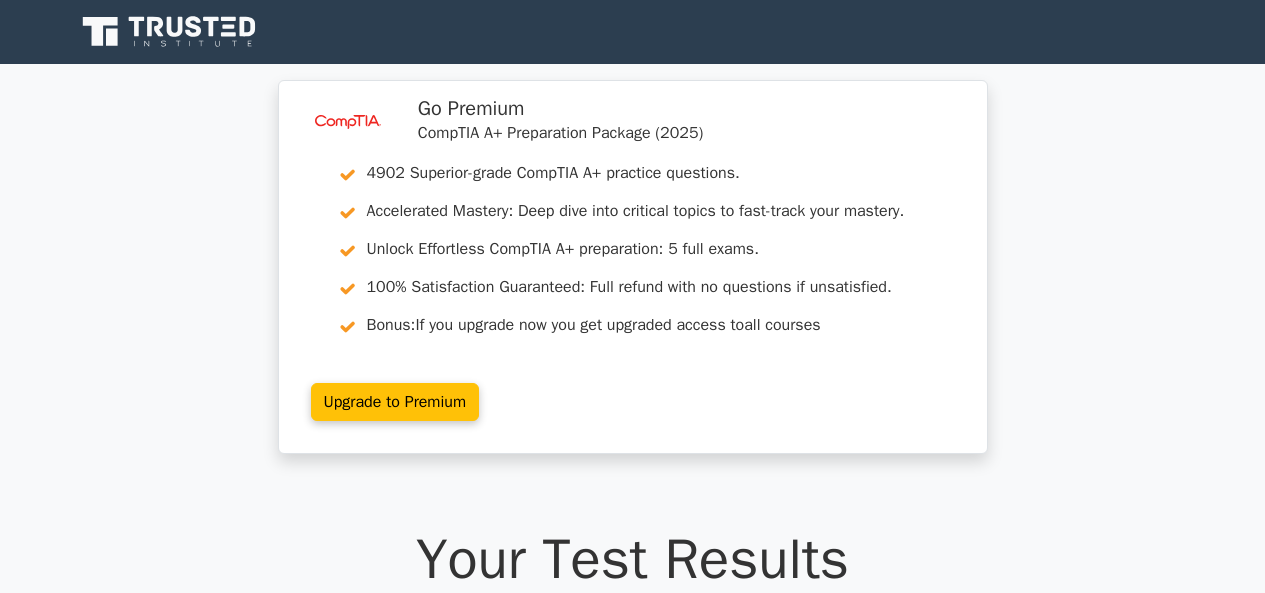scroll, scrollTop: 0, scrollLeft: 0, axis: both 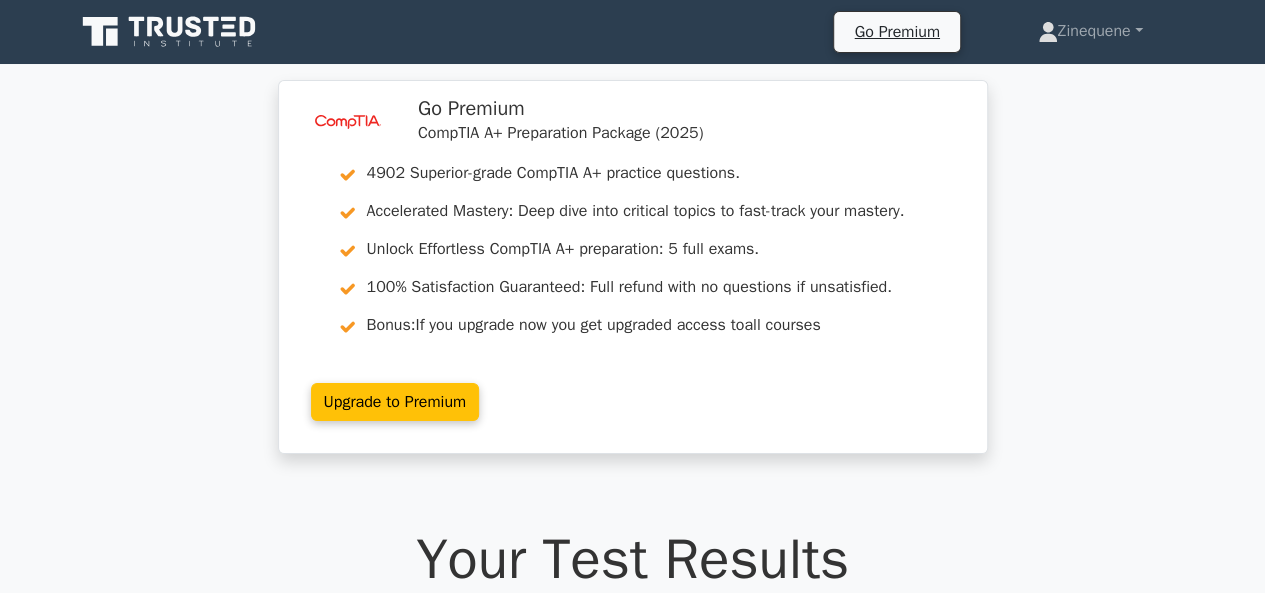 click on "image/svg+xml
Go Premium
CompTIA A+ Preparation Package (2025)
4902 Superior-grade  CompTIA A+ practice questions.
Accelerated Mastery: Deep dive into critical topics to fast-track your mastery.
Unlock Effortless CompTIA A+ preparation: 5 full exams." at bounding box center (632, 279) 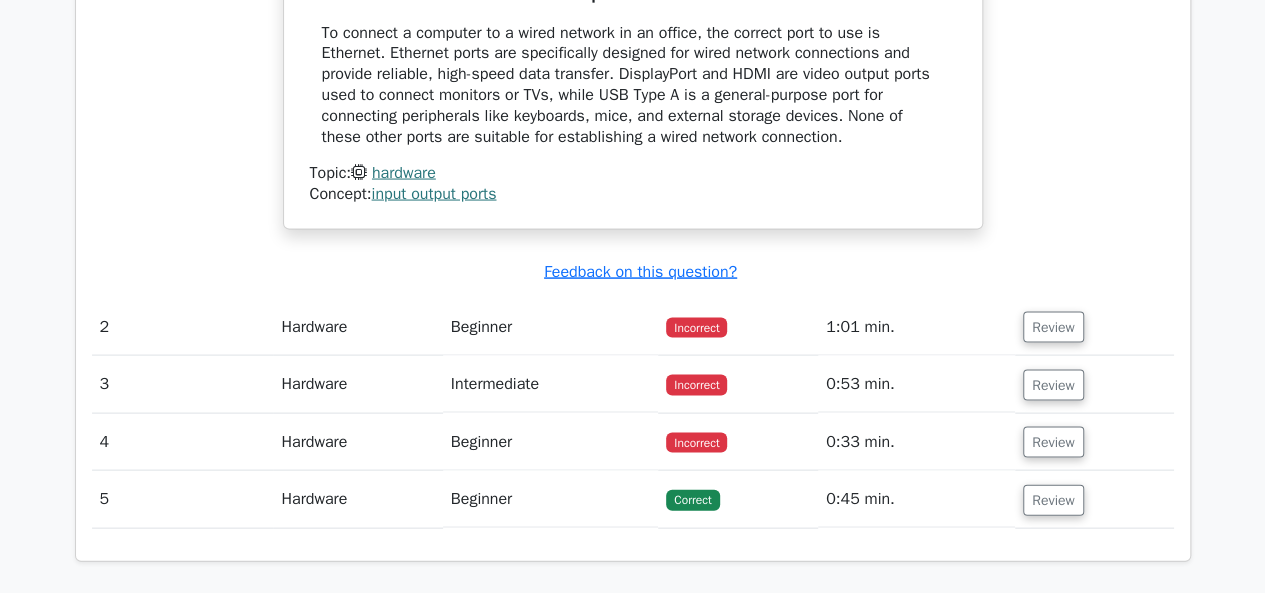 scroll, scrollTop: 2000, scrollLeft: 0, axis: vertical 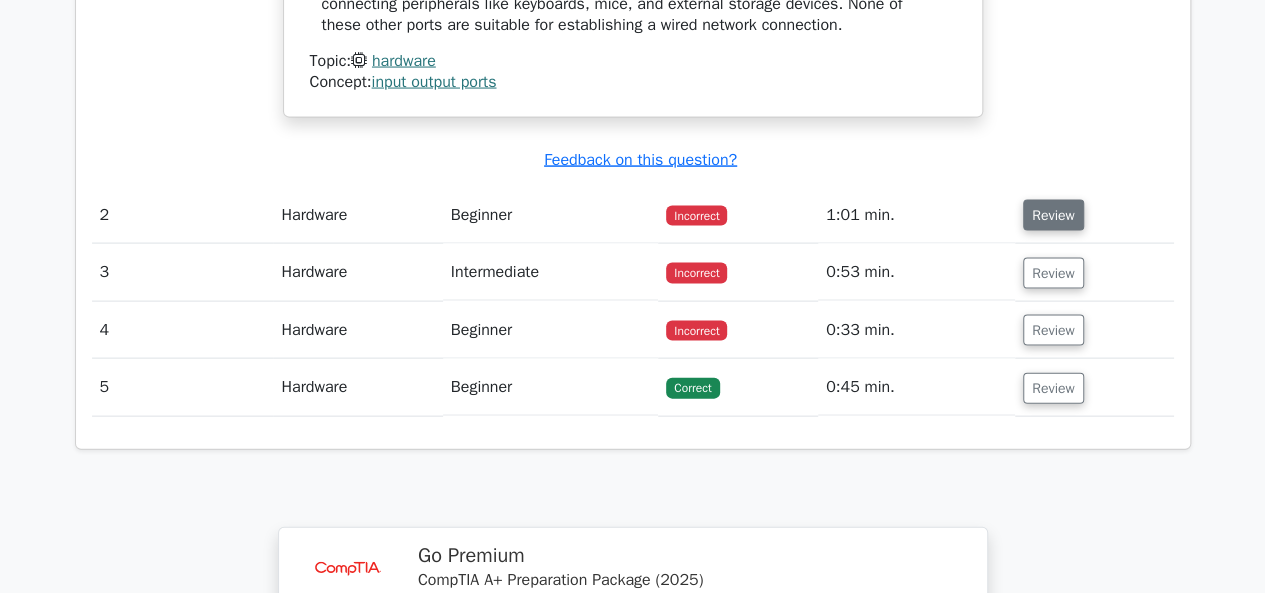 click on "Review" at bounding box center [1053, 215] 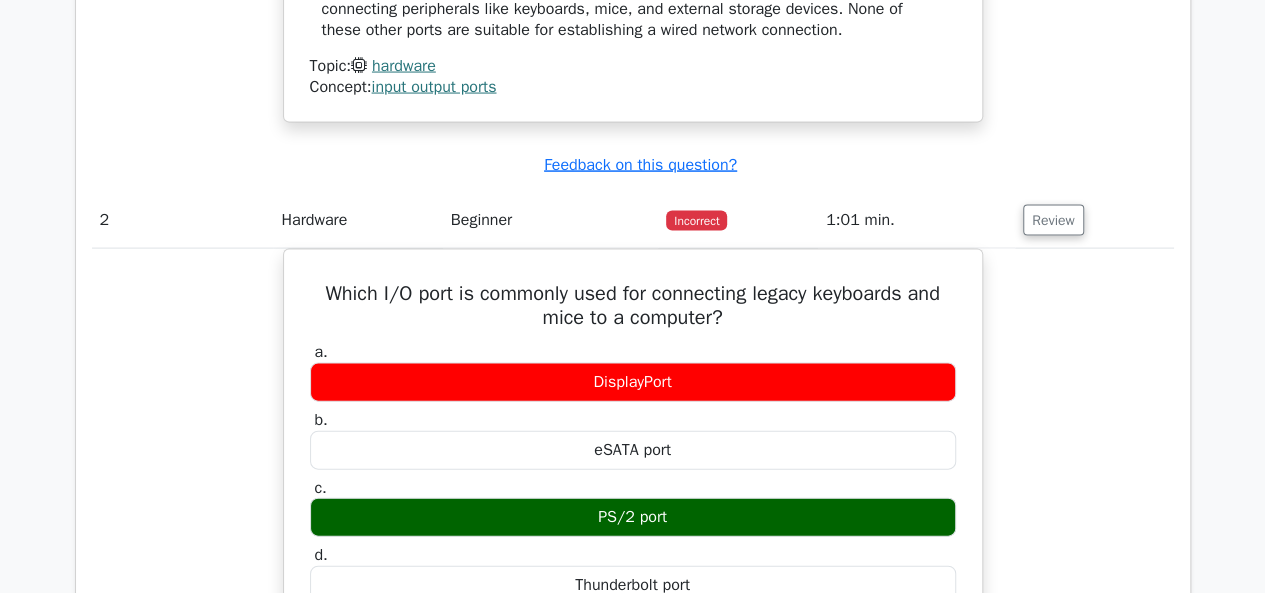 click on "image/svg+xml
Go Premium
CompTIA A+ Preparation Package (2025)
4902 Superior-grade  CompTIA A+ practice questions.
Accelerated Mastery: Deep dive into critical topics to fast-track your mastery.
Bonus:" at bounding box center [632, 113] 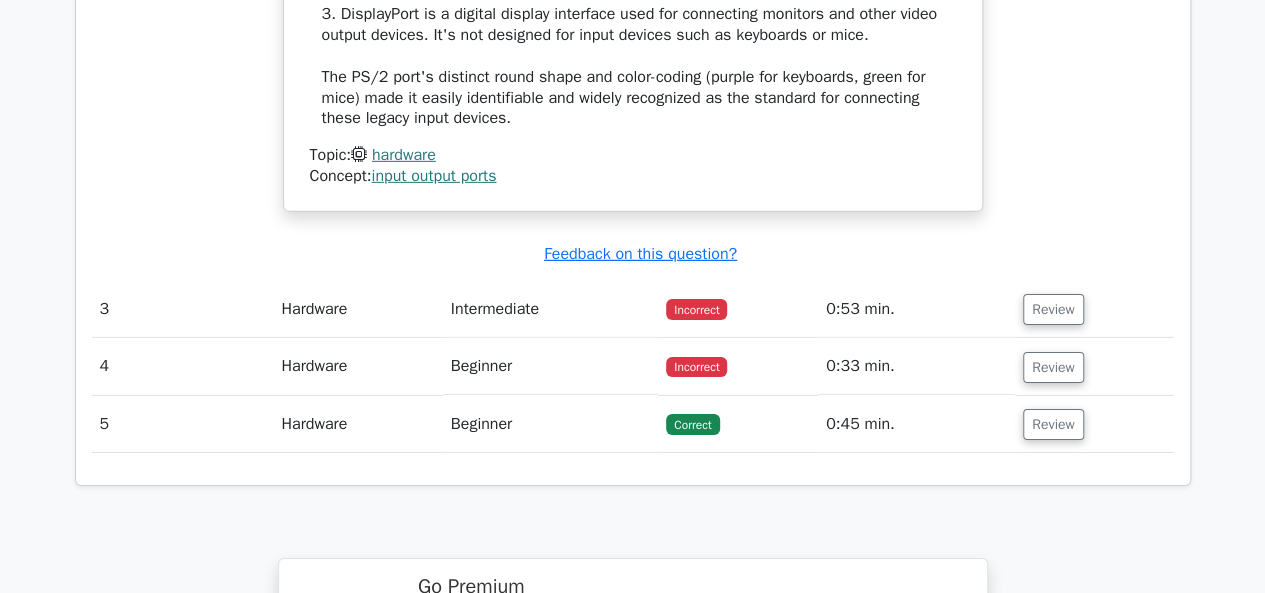 scroll, scrollTop: 3120, scrollLeft: 0, axis: vertical 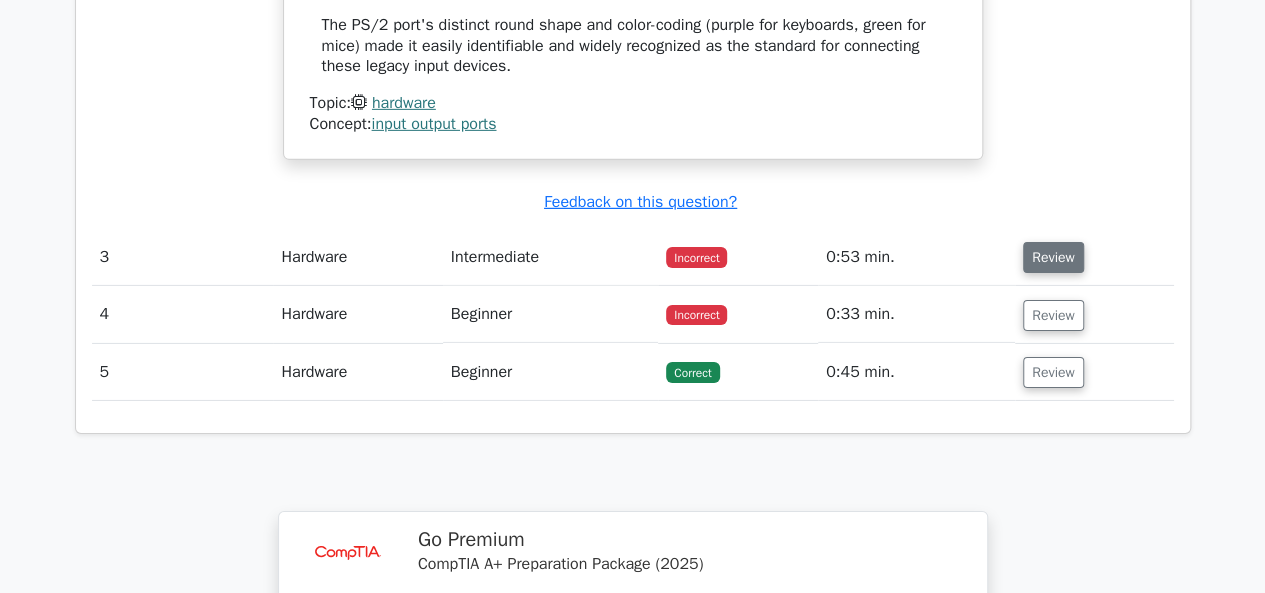 click on "Review" at bounding box center [1053, 257] 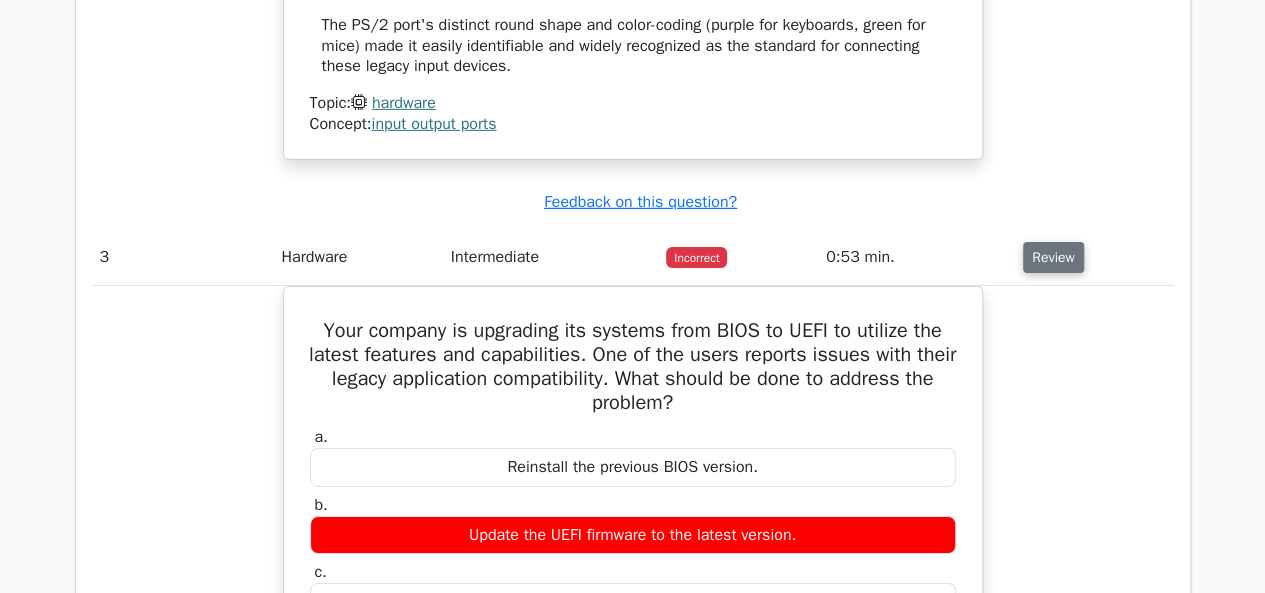type 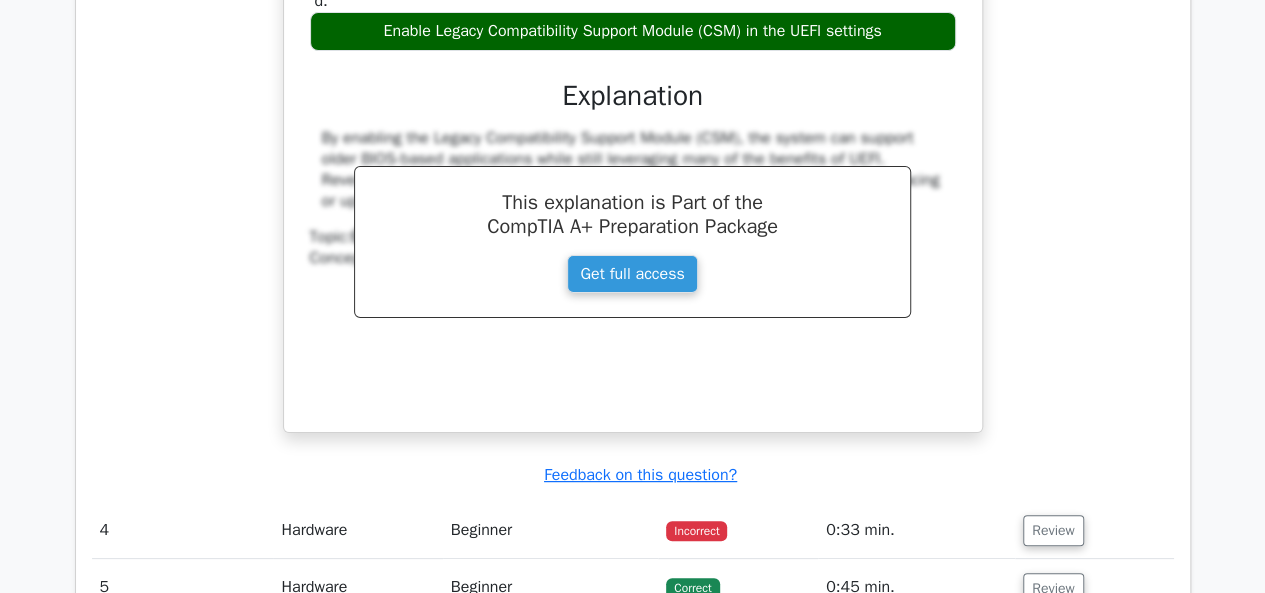 scroll, scrollTop: 4000, scrollLeft: 0, axis: vertical 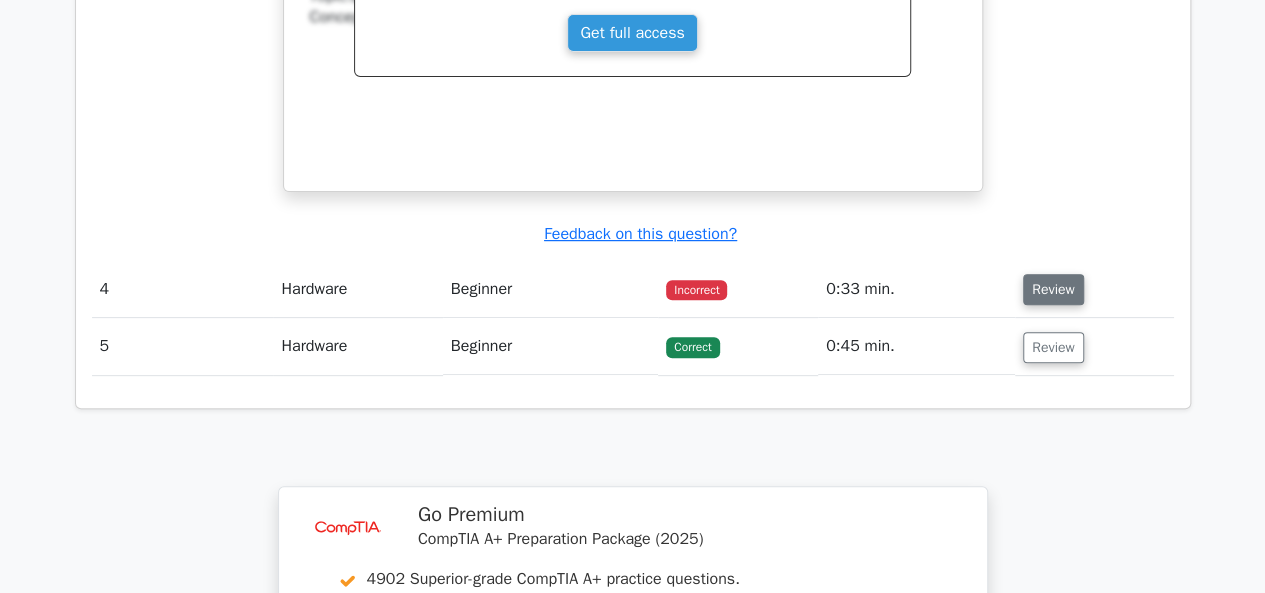 click on "Review" at bounding box center [1053, 289] 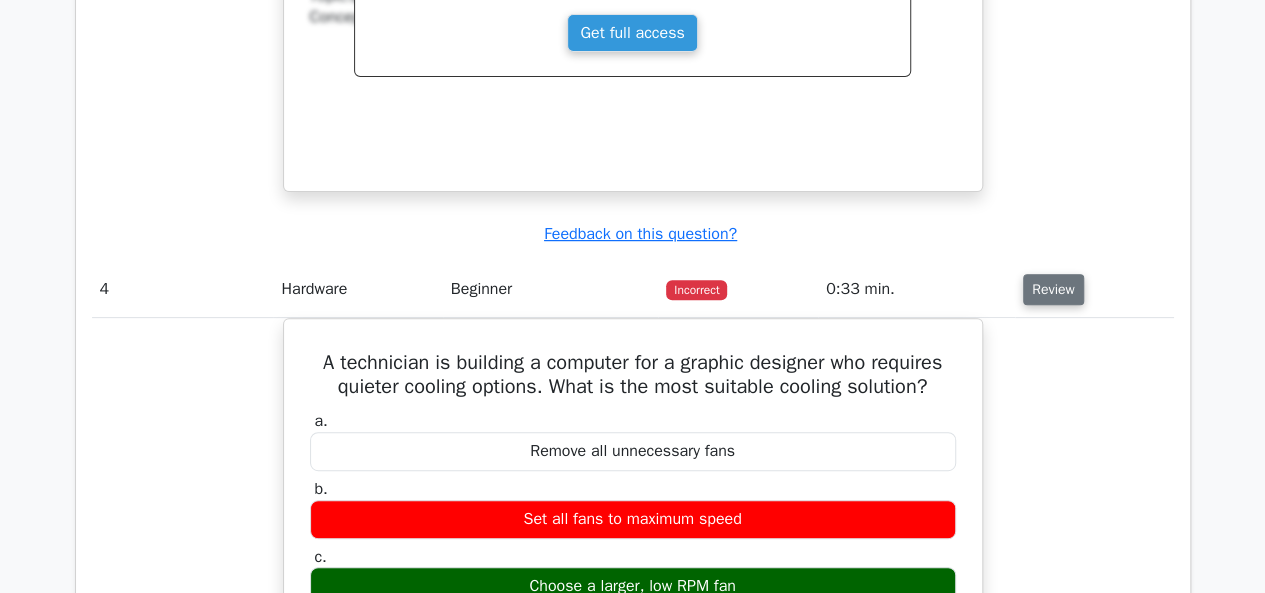 type 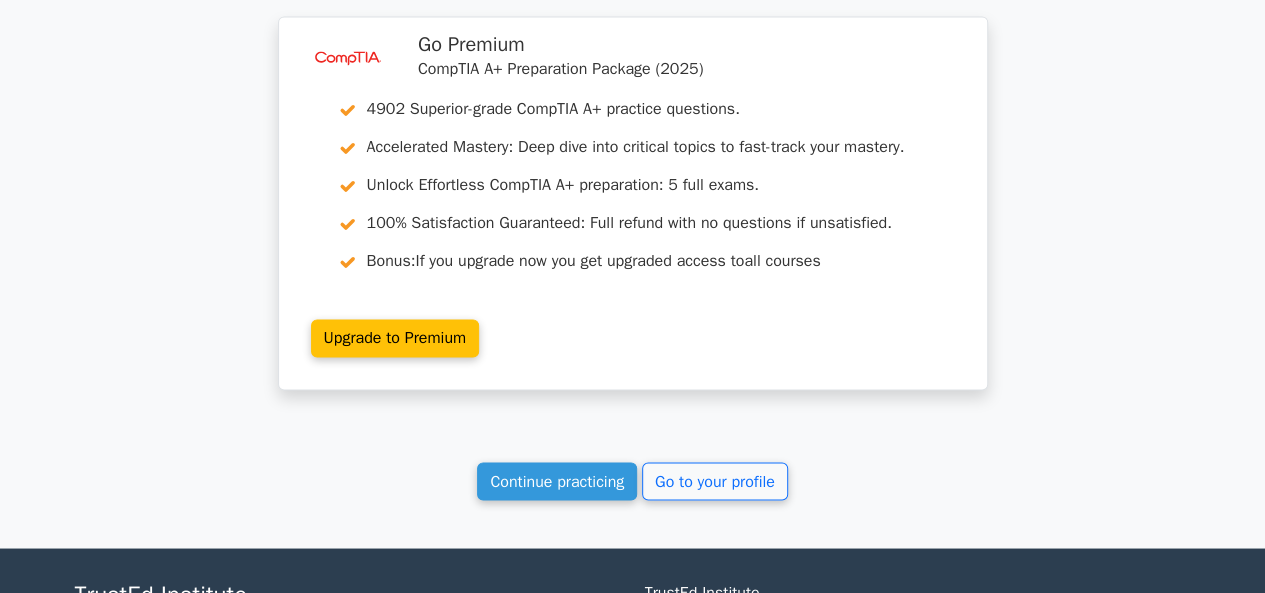 scroll, scrollTop: 5280, scrollLeft: 0, axis: vertical 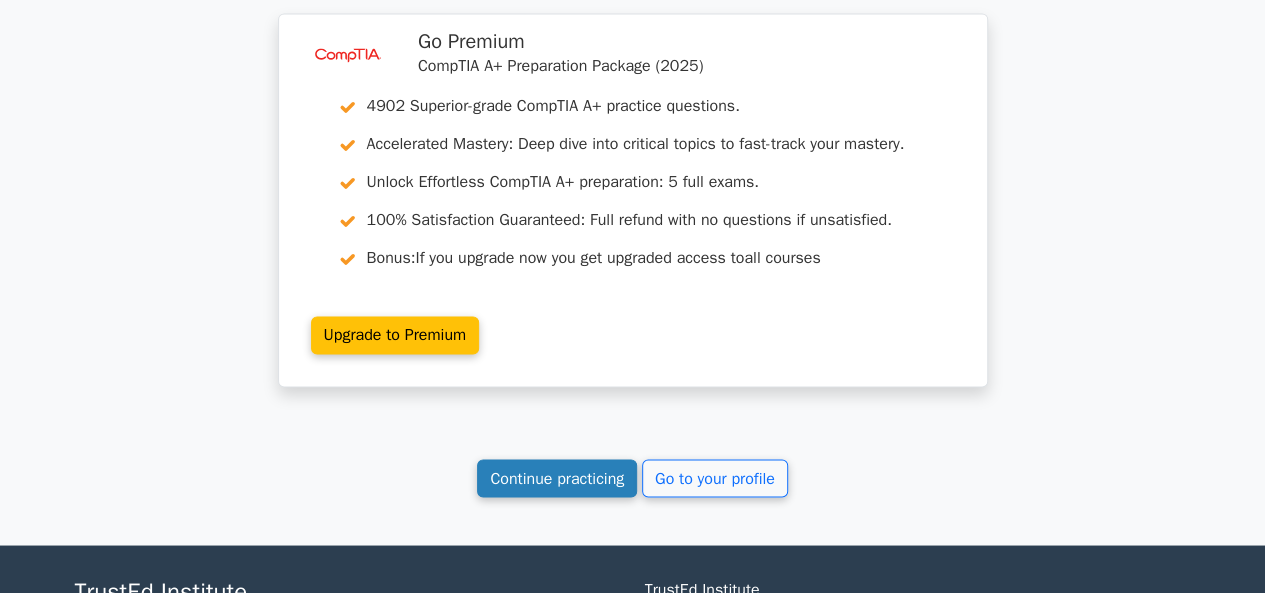click on "Continue practicing" at bounding box center (557, 478) 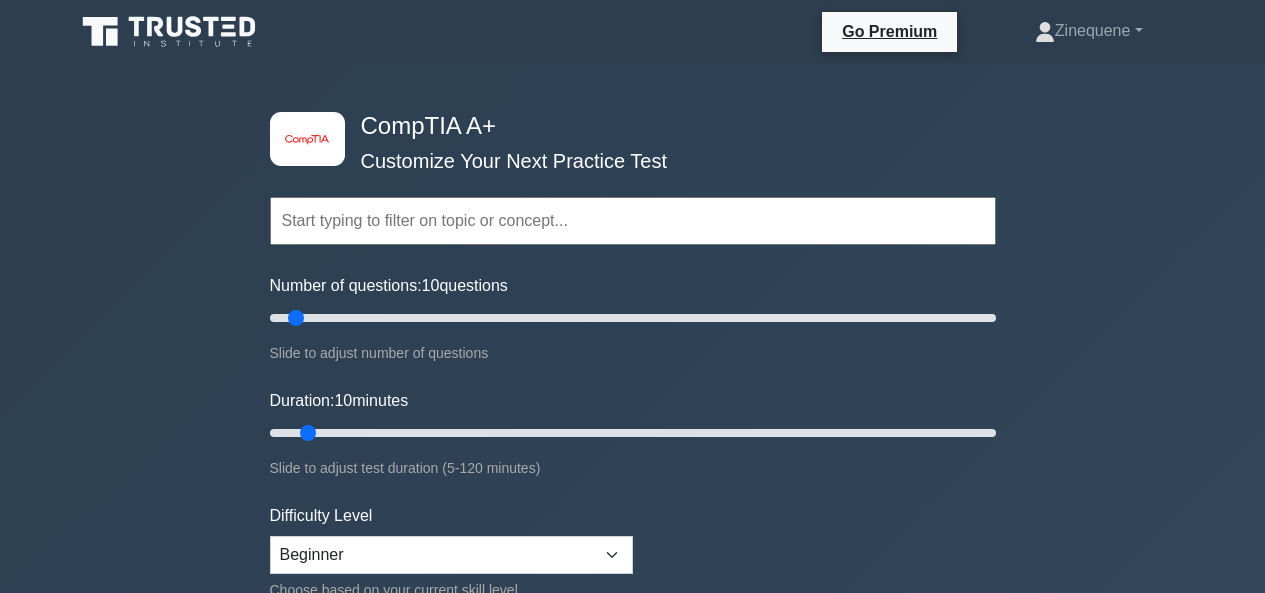 scroll, scrollTop: 0, scrollLeft: 0, axis: both 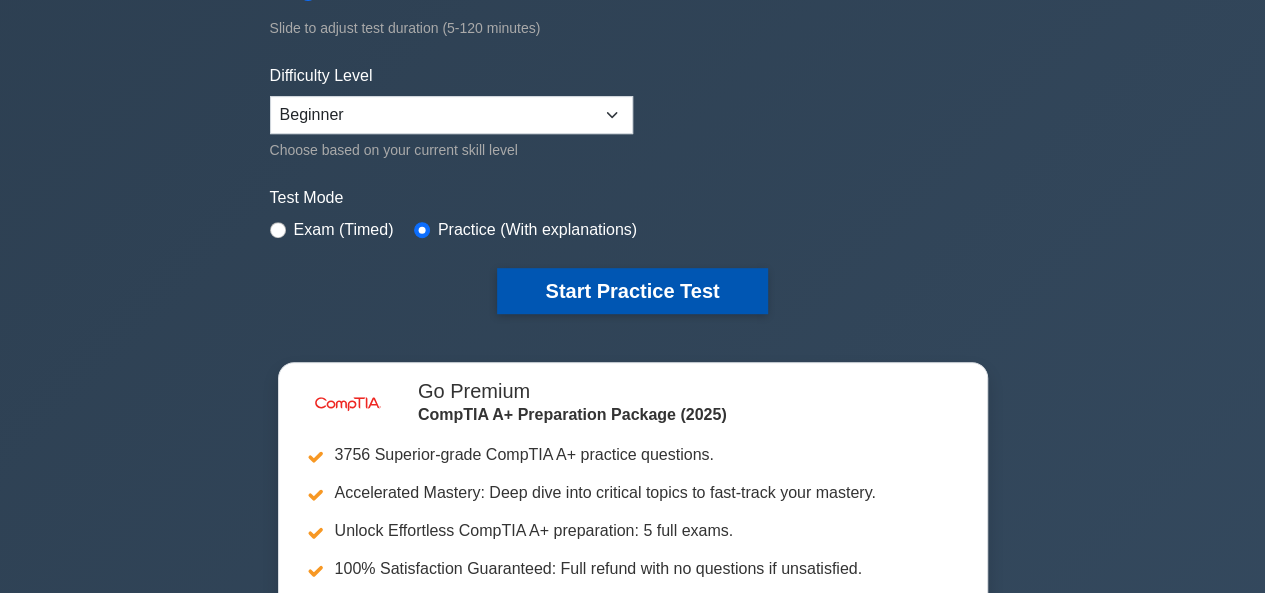 click on "Start Practice Test" at bounding box center [632, 291] 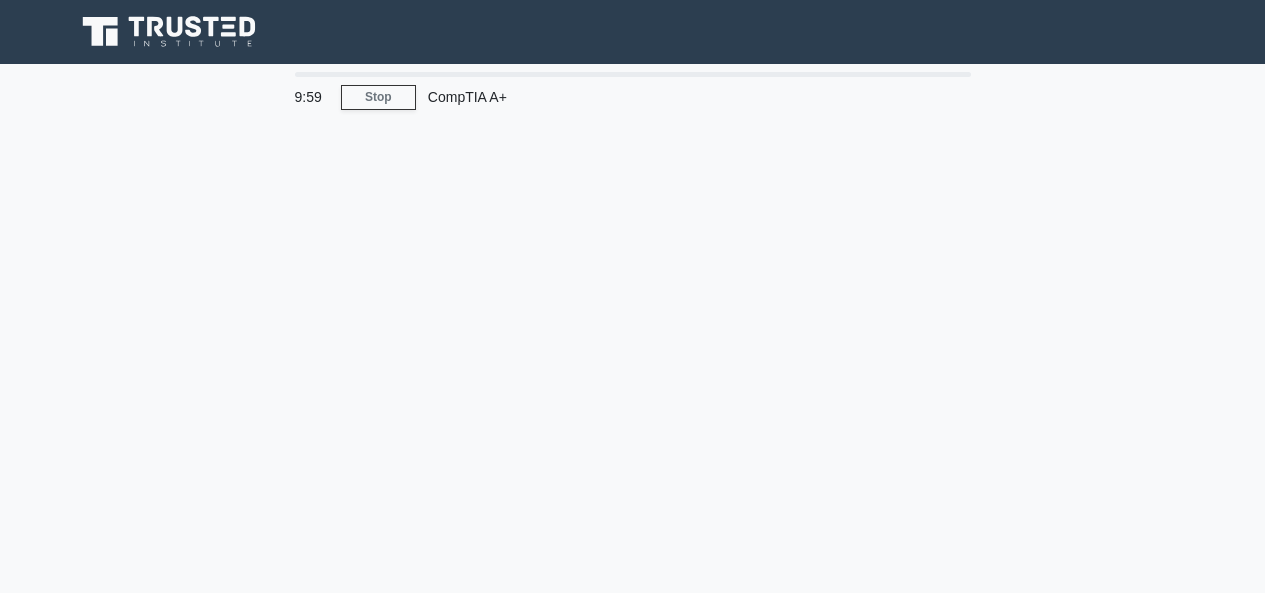 scroll, scrollTop: 0, scrollLeft: 0, axis: both 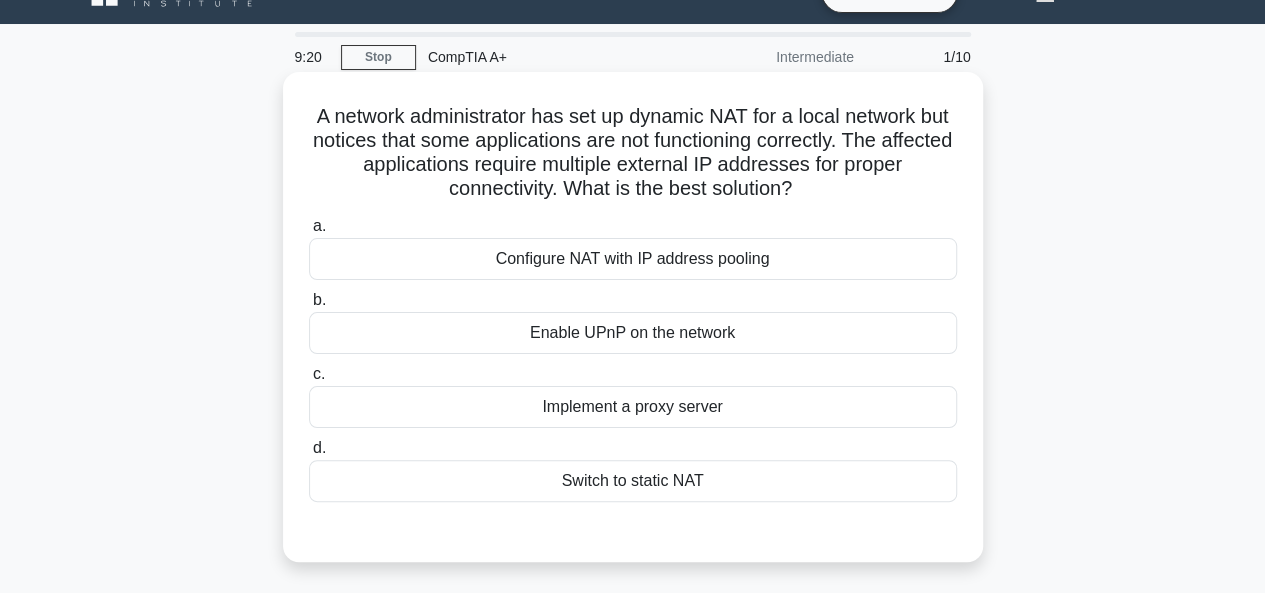 click on "Configure NAT with IP address pooling" at bounding box center [633, 259] 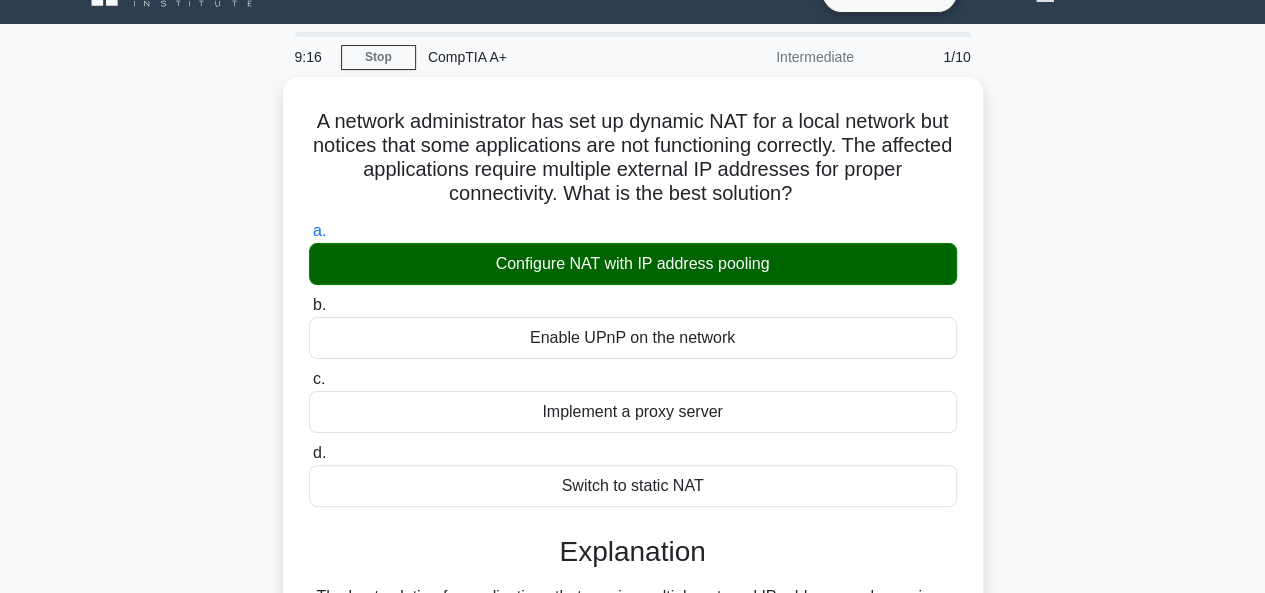 click on "A network administrator has set up dynamic NAT for a local network but notices that some applications are not functioning correctly. The affected applications require multiple external IP addresses for proper connectivity. What is the best solution?
.spinner_0XTQ{transform-origin:center;animation:spinner_y6GP .75s linear infinite}@keyframes spinner_y6GP{100%{transform:rotate(360deg)}}
a.
b. c. d." at bounding box center [633, 510] 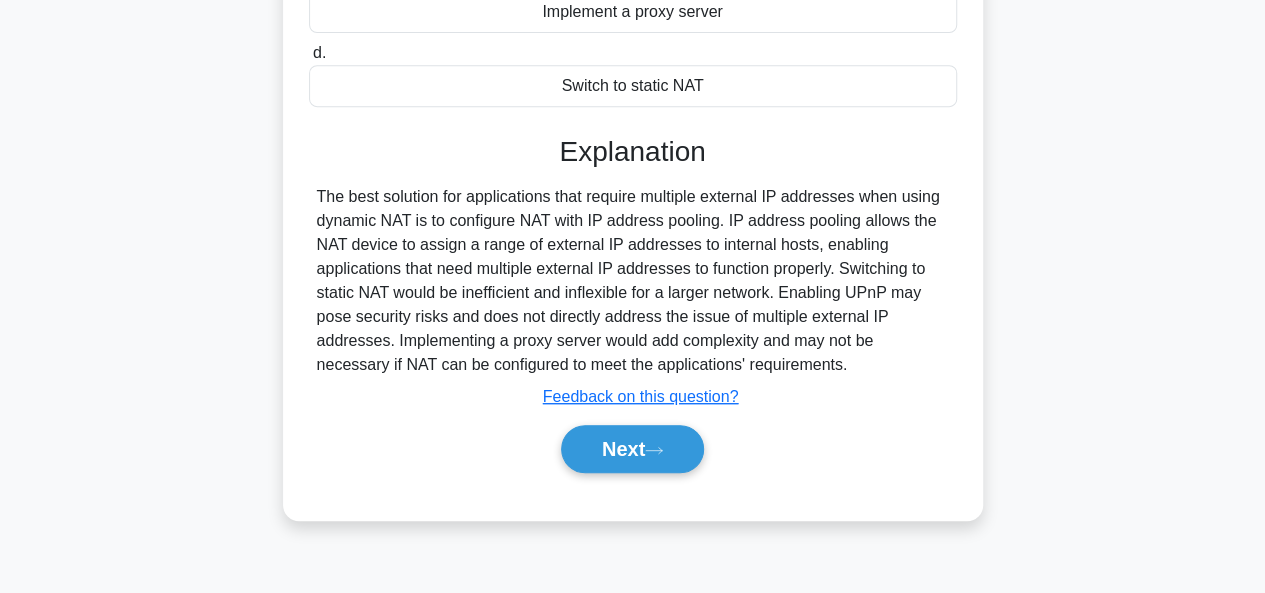 scroll, scrollTop: 480, scrollLeft: 0, axis: vertical 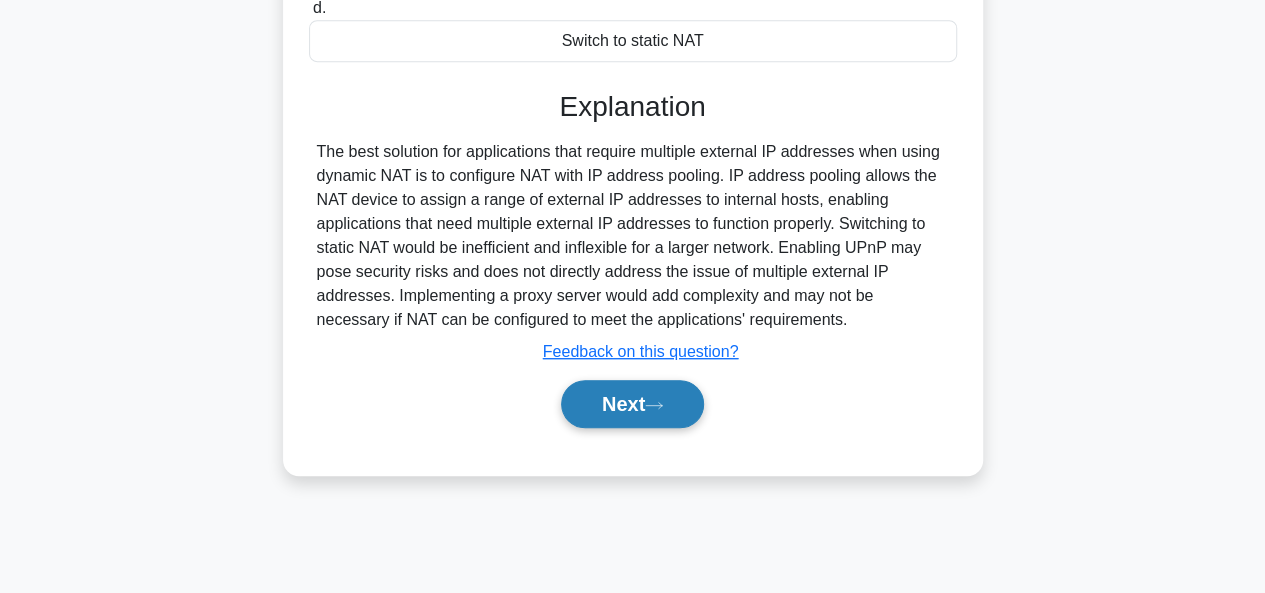 click 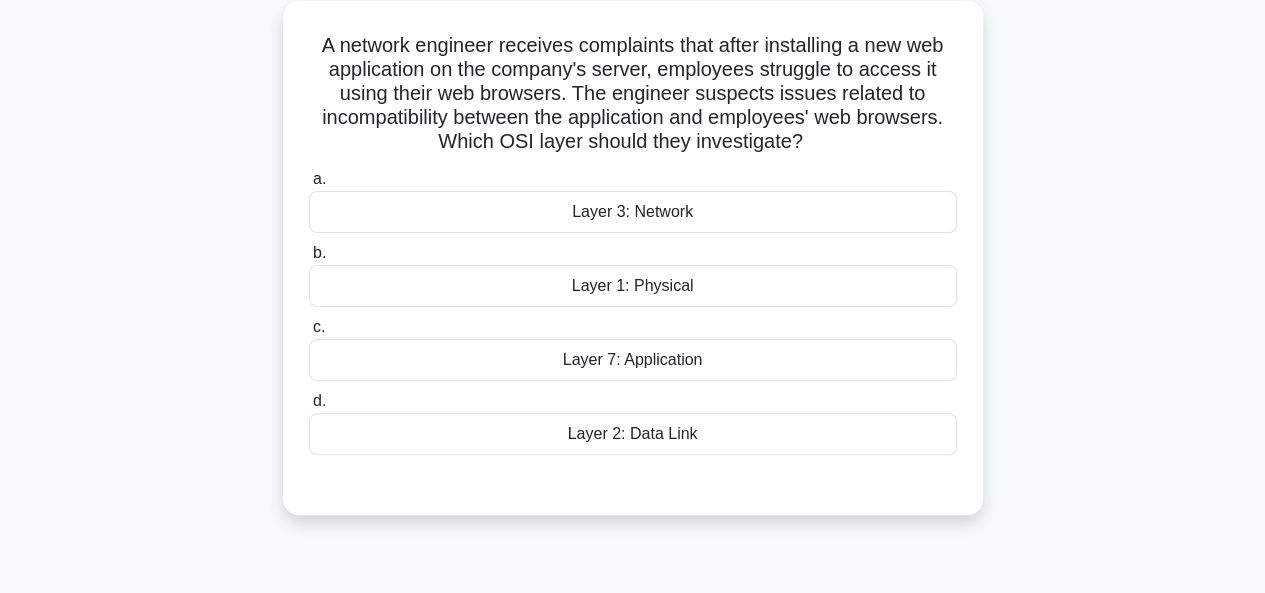 scroll, scrollTop: 120, scrollLeft: 0, axis: vertical 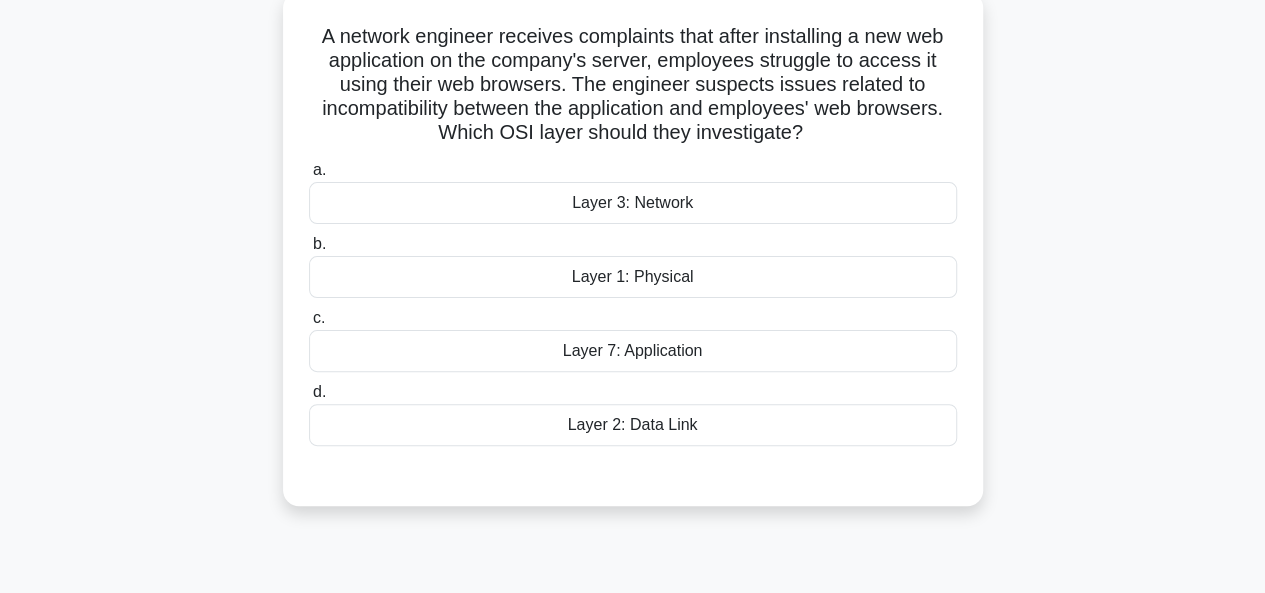 click on "Layer 3: Network" at bounding box center [633, 203] 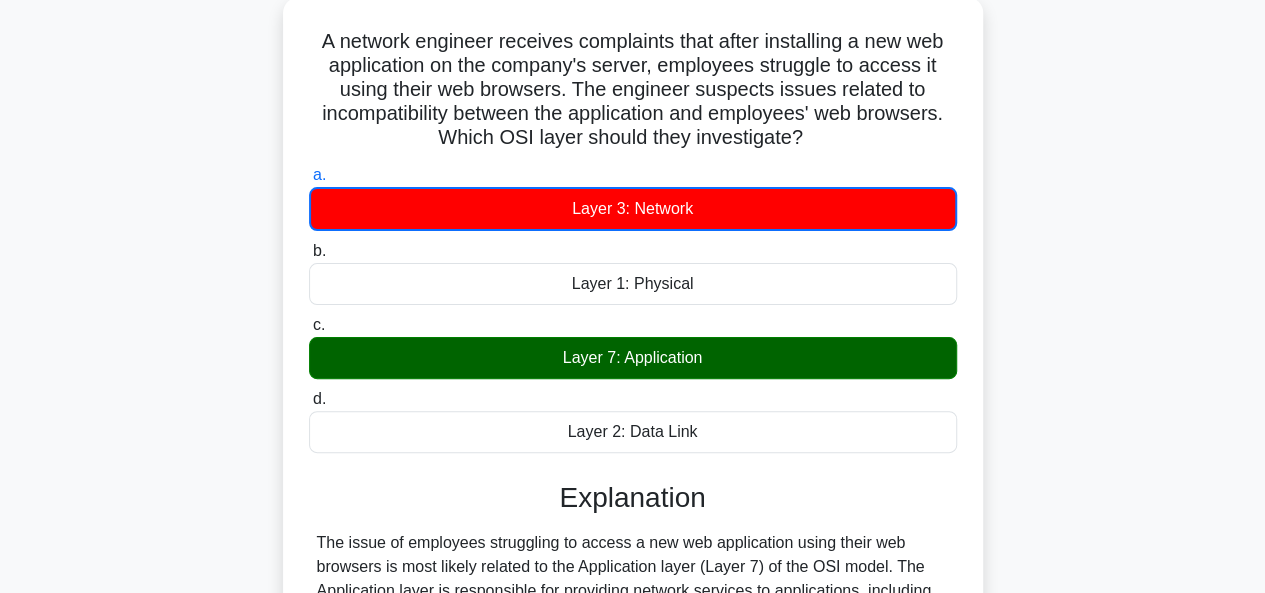 click on "A network engineer receives complaints that after installing a new web application on the company's server, employees struggle to access it using their web browsers. The engineer suspects issues related to incompatibility between the application and employees' web browsers. Which OSI layer should they investigate?
.spinner_0XTQ{transform-origin:center;animation:spinner_y6GP .75s linear infinite}@keyframes spinner_y6GP{100%{transform:rotate(360deg)}}
a.
b. c. d." at bounding box center (633, 455) 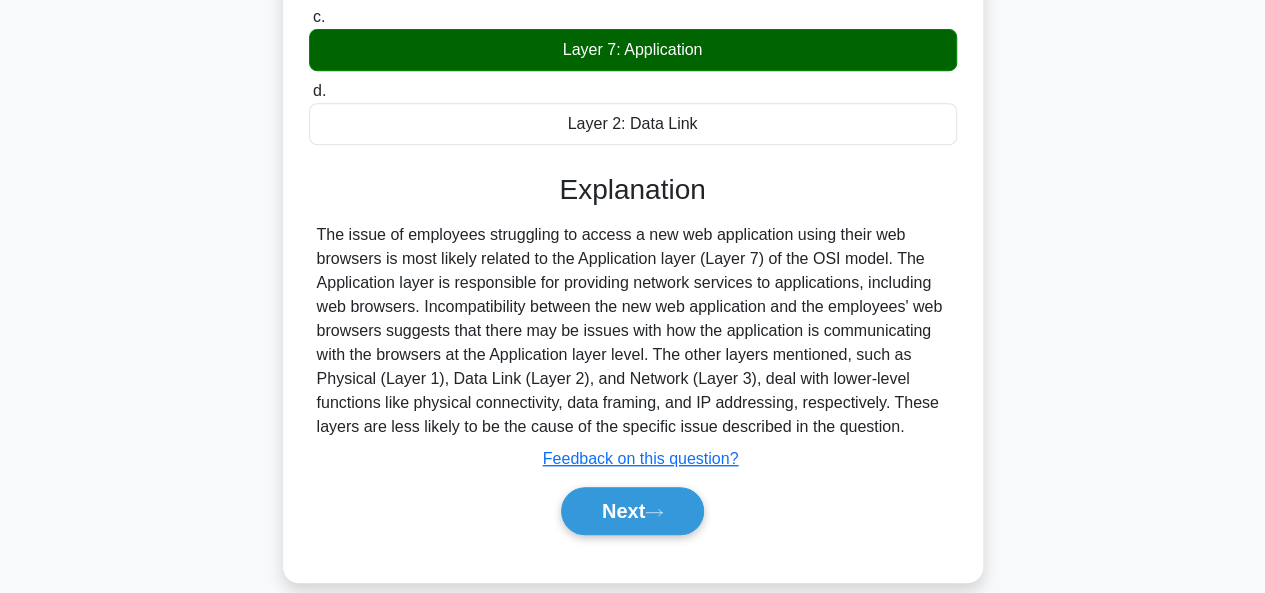 scroll, scrollTop: 487, scrollLeft: 0, axis: vertical 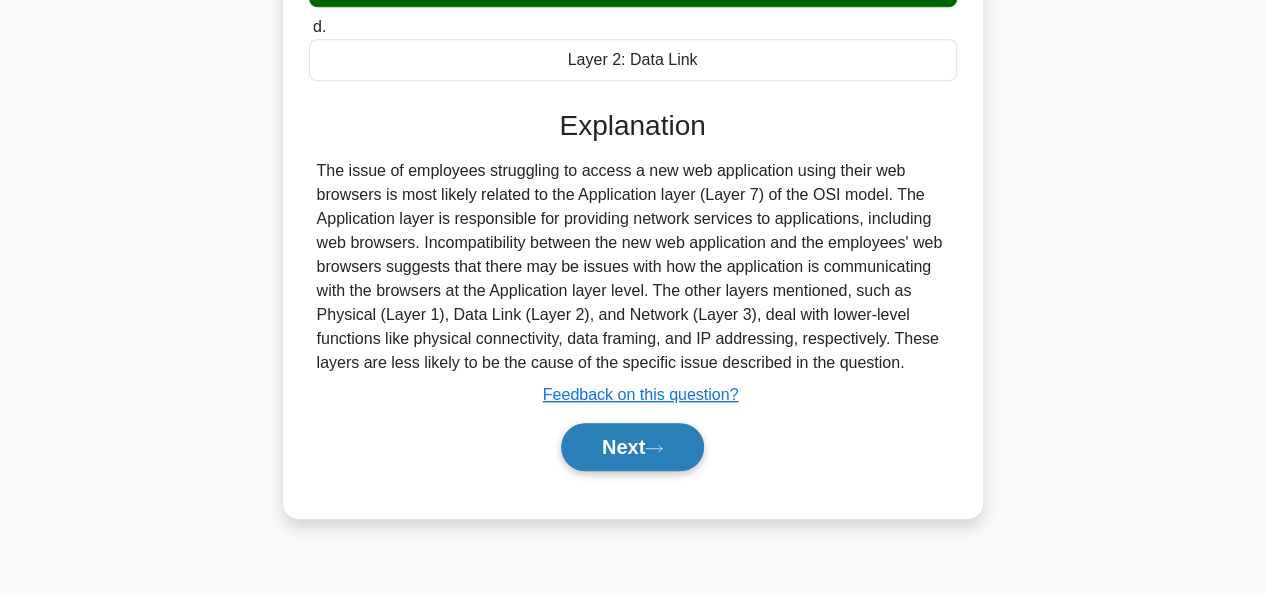 click on "Next" at bounding box center (632, 447) 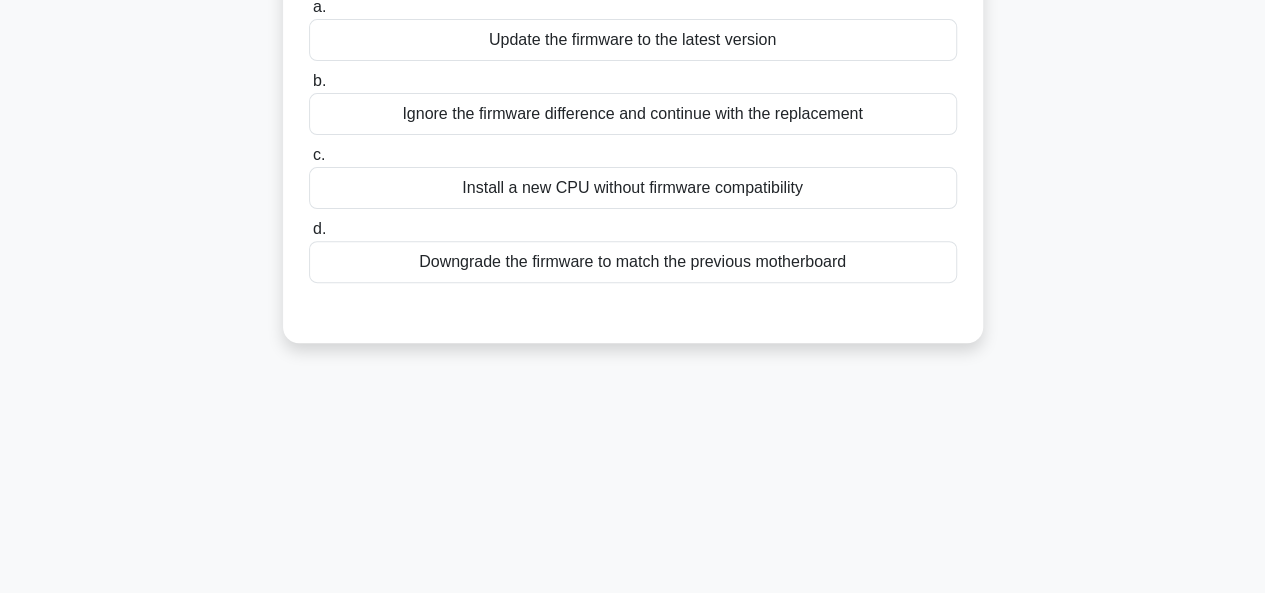 scroll, scrollTop: 87, scrollLeft: 0, axis: vertical 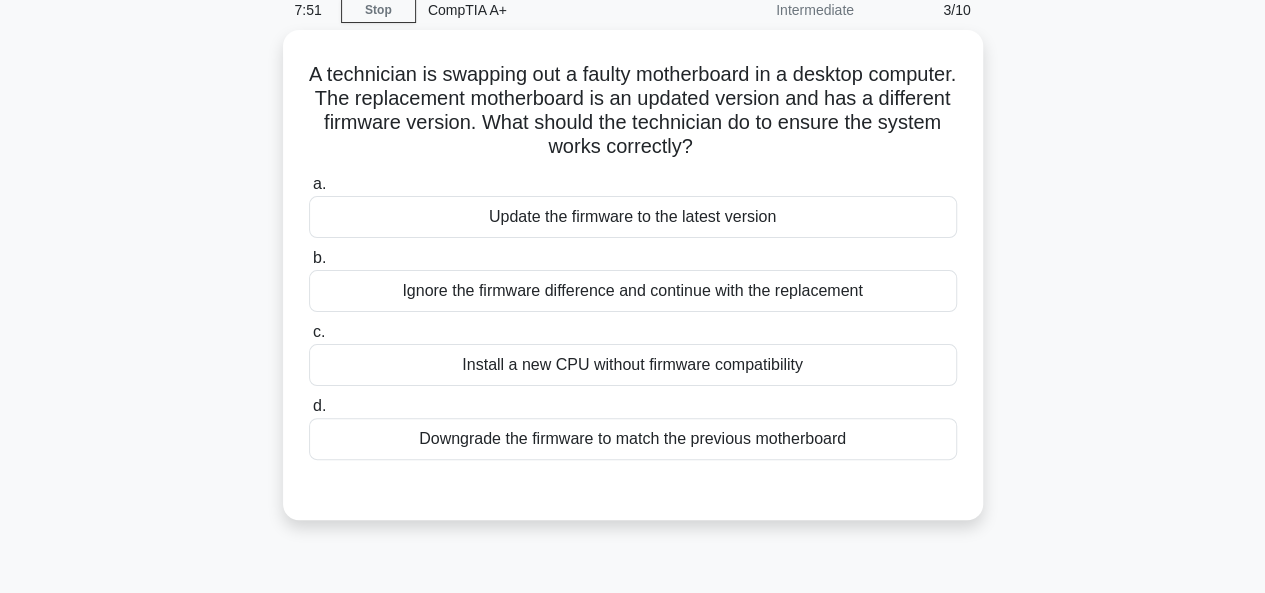 click on "Downgrade the firmware to match the previous motherboard" at bounding box center (633, 439) 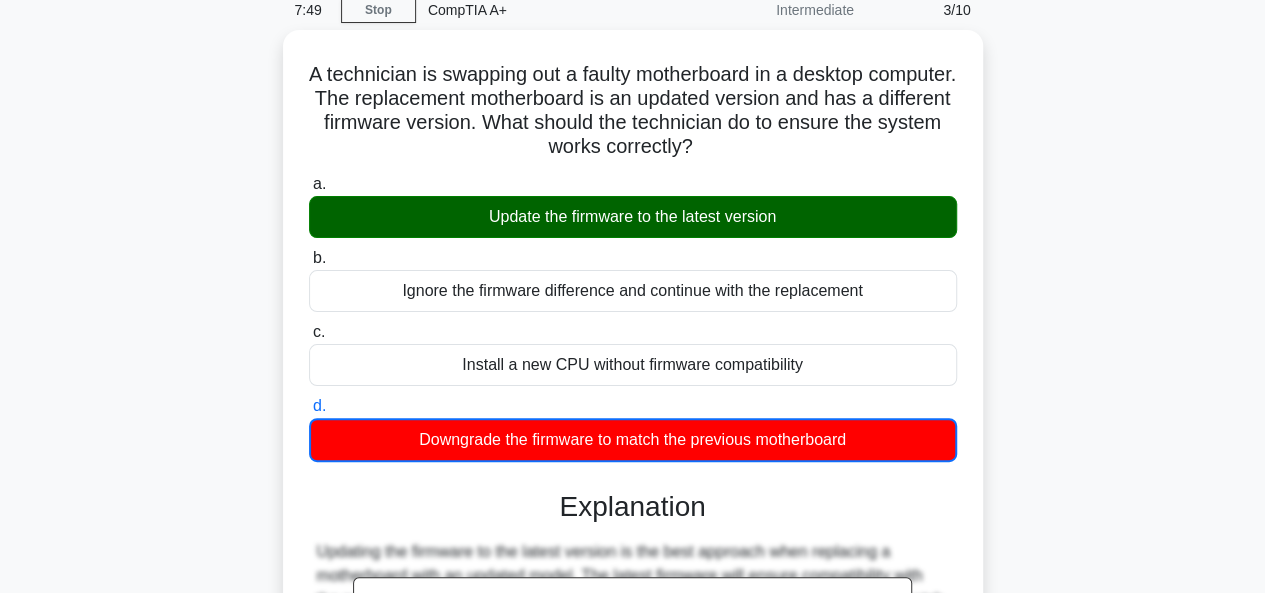 click on "a.
Update the firmware to the latest version" at bounding box center (309, 184) 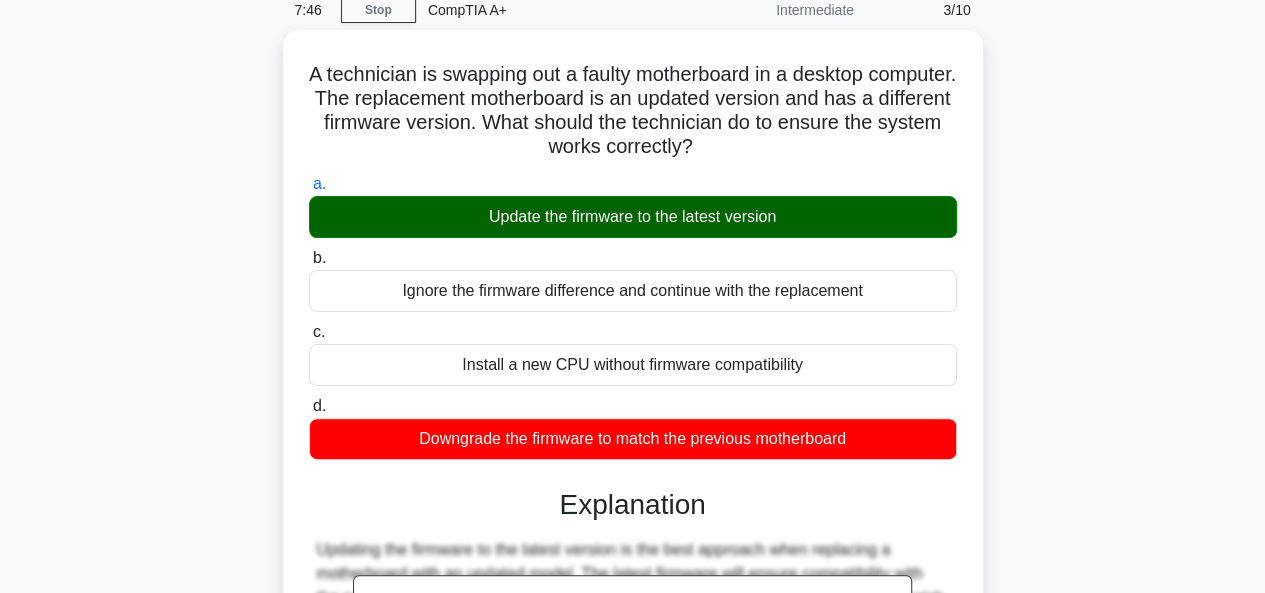 click on "7:46
Stop
CompTIA A+
Intermediate
3/10
A technician is swapping out a faulty motherboard in a desktop computer. The replacement motherboard is an updated version and has a different firmware version. What should the technician do to ensure the system works correctly?
.spinner_0XTQ{transform-origin:center;animation:spinner_y6GP .75s linear infinite}@keyframes spinner_y6GP{100%{transform:rotate(360deg)}}
a." at bounding box center (632, 485) 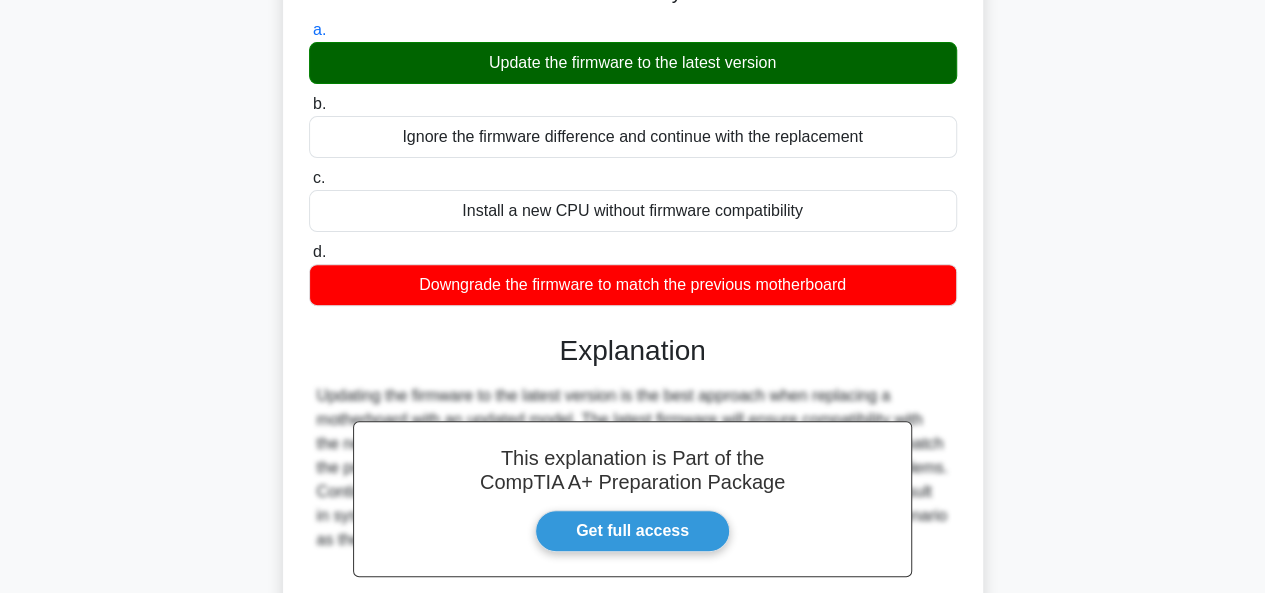 scroll, scrollTop: 487, scrollLeft: 0, axis: vertical 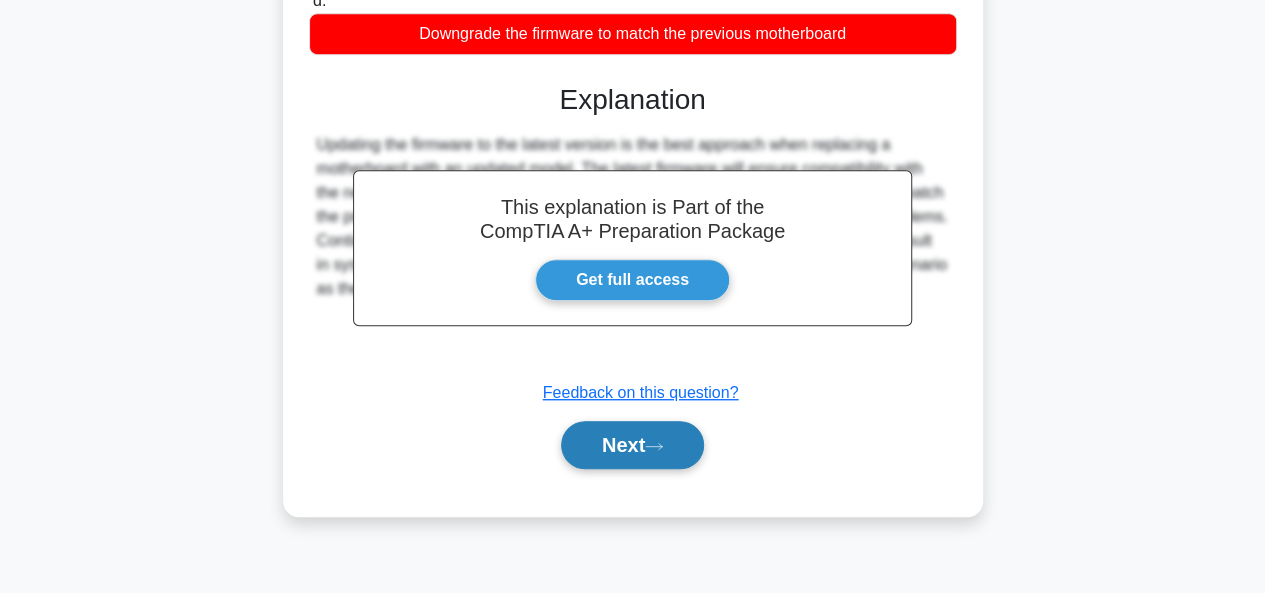 click 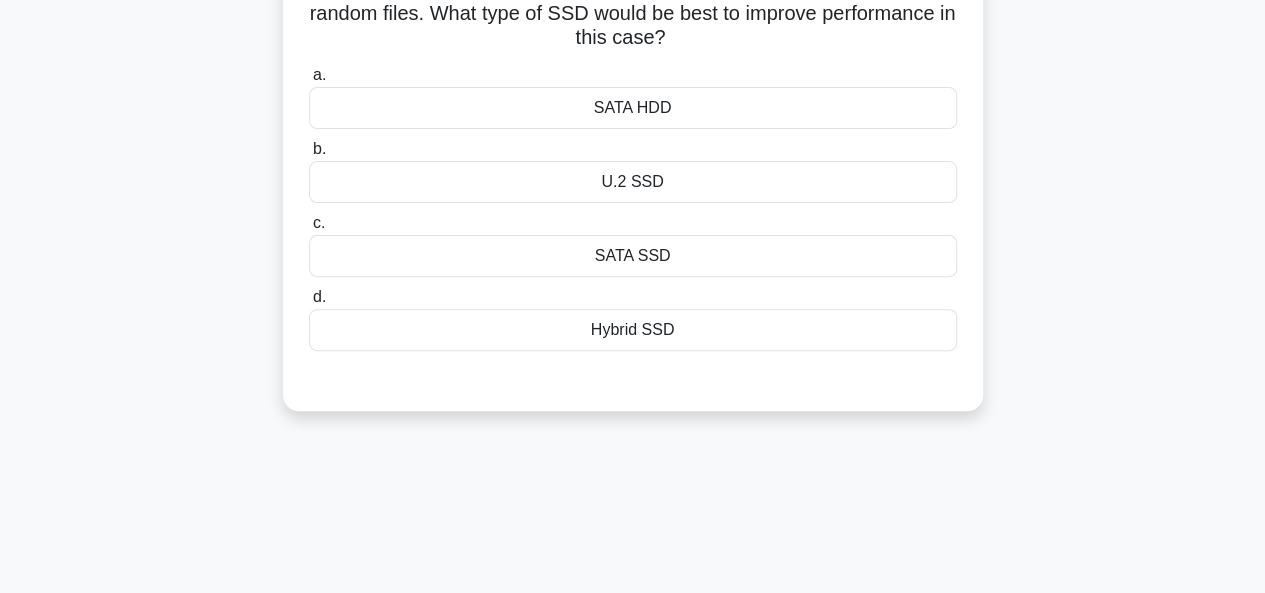 scroll, scrollTop: 127, scrollLeft: 0, axis: vertical 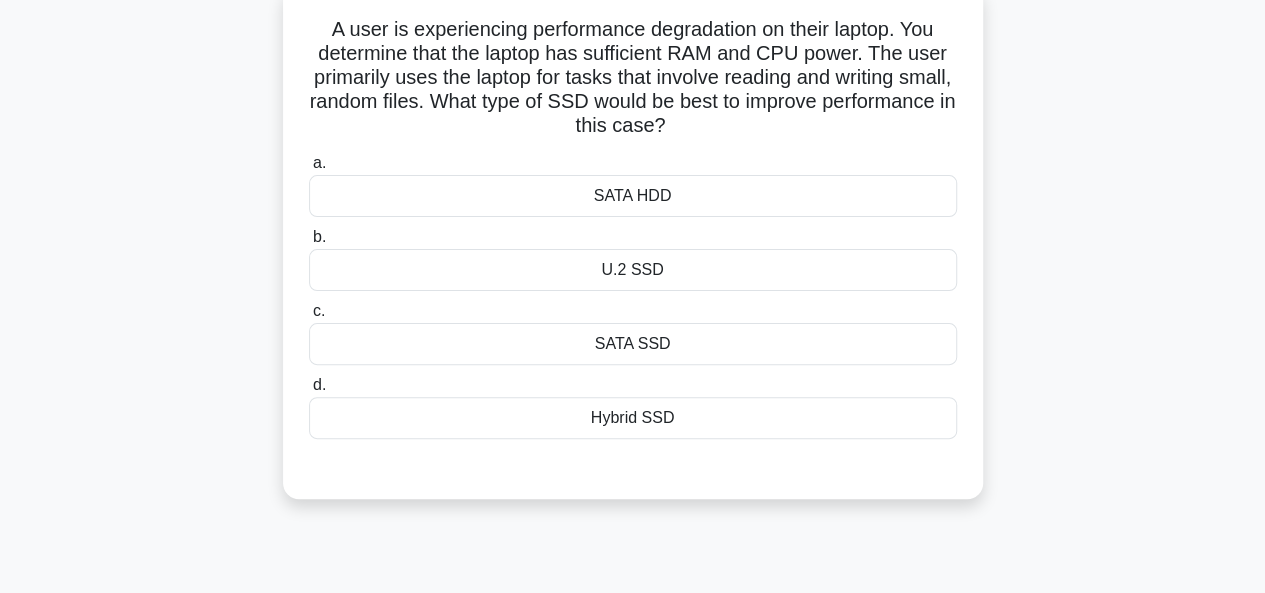 click on "SATA SSD" at bounding box center (633, 344) 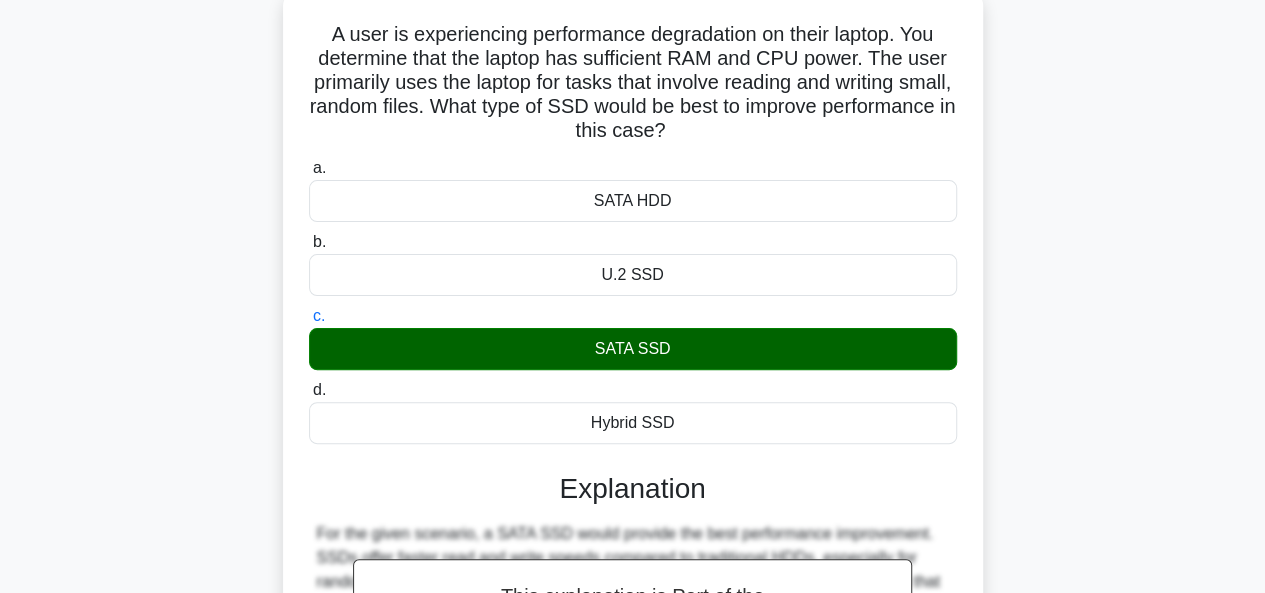 click on "A user is experiencing performance degradation on their laptop. You determine that the laptop has sufficient RAM and CPU power. The user primarily uses the laptop for tasks that involve reading and writing small, random files. What type of SSD would be best to improve performance in this case?
.spinner_0XTQ{transform-origin:center;animation:spinner_y6GP .75s linear infinite}@keyframes spinner_y6GP{100%{transform:rotate(360deg)}}
a.
b. c. d." at bounding box center [633, 459] 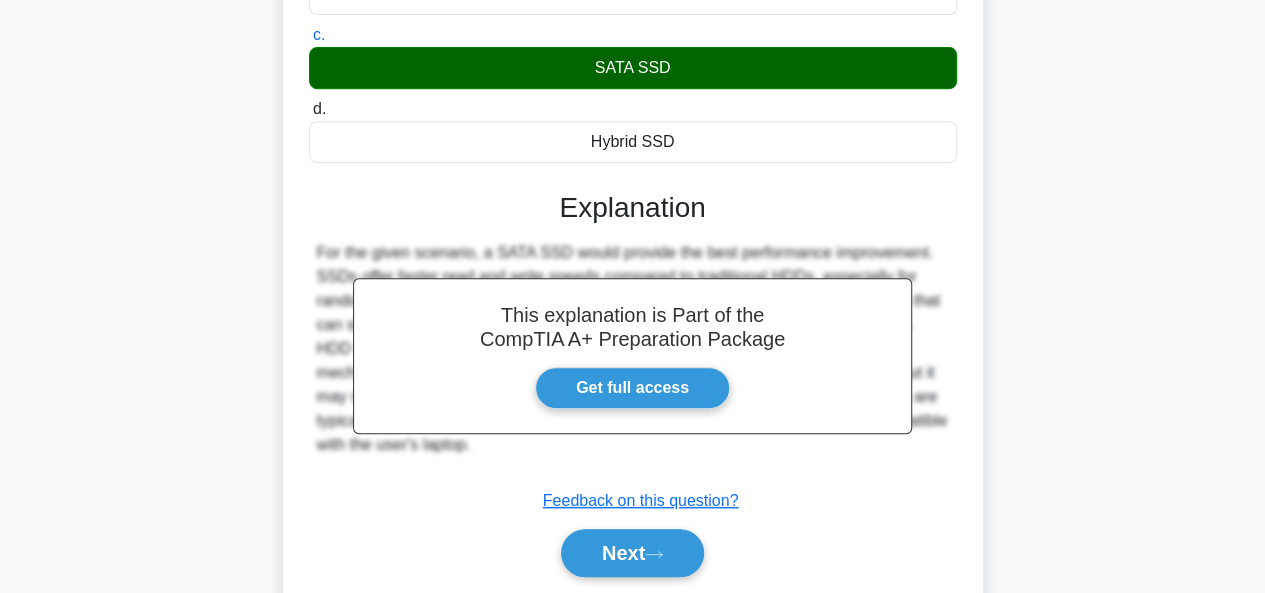 scroll, scrollTop: 447, scrollLeft: 0, axis: vertical 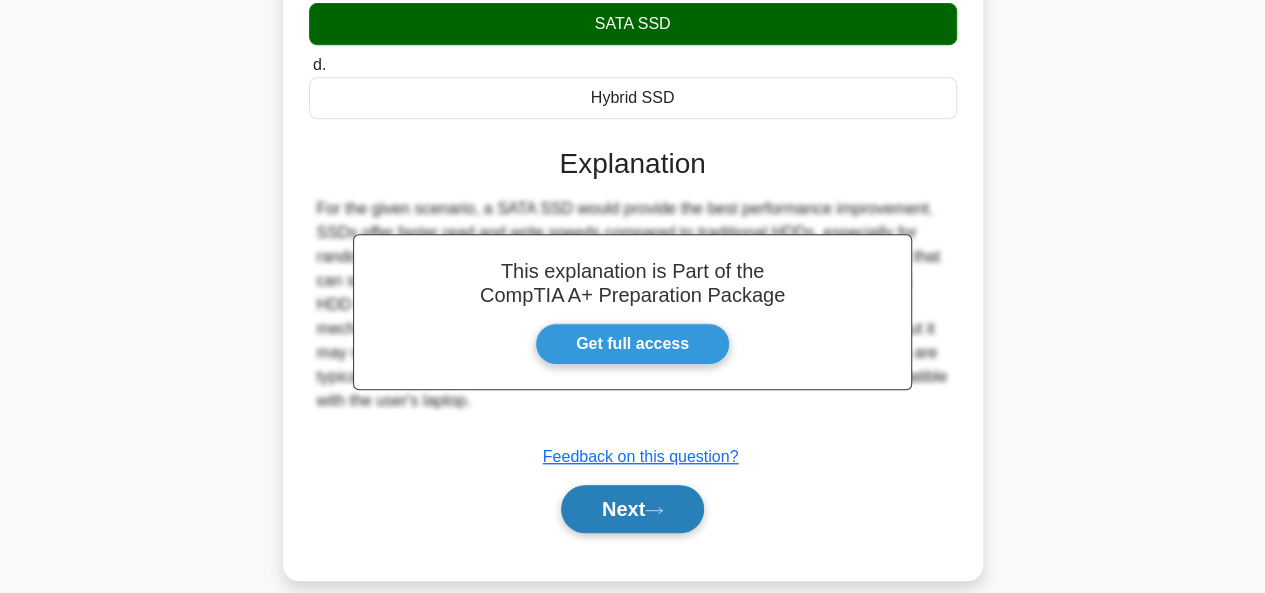 click on "Next" at bounding box center (632, 509) 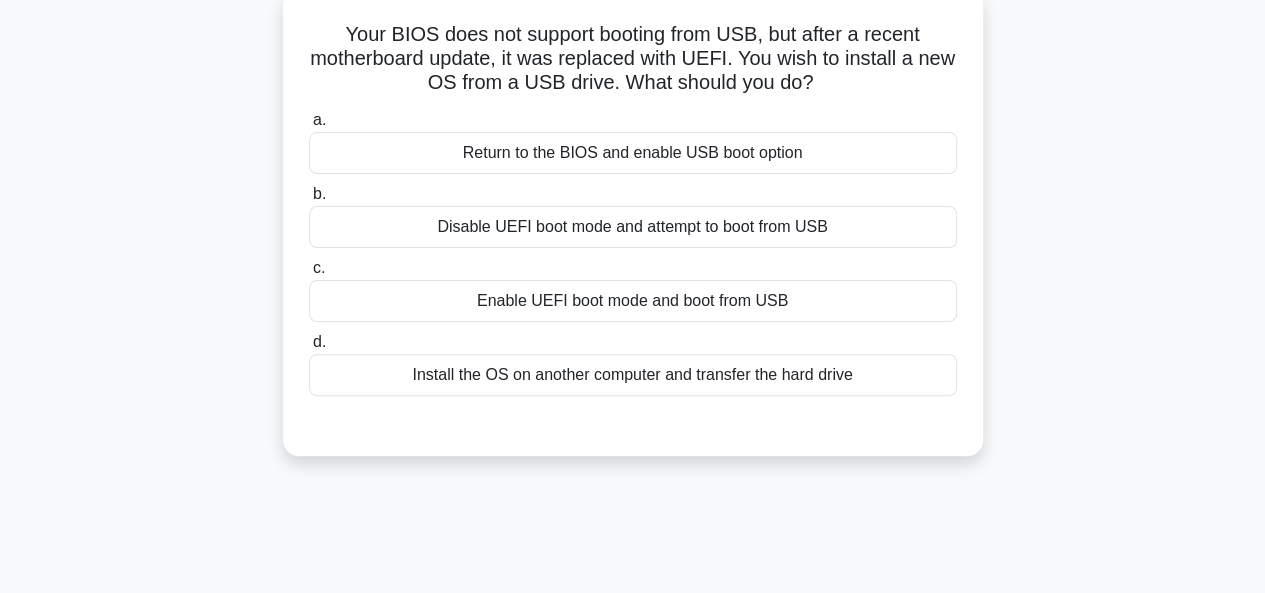 scroll, scrollTop: 87, scrollLeft: 0, axis: vertical 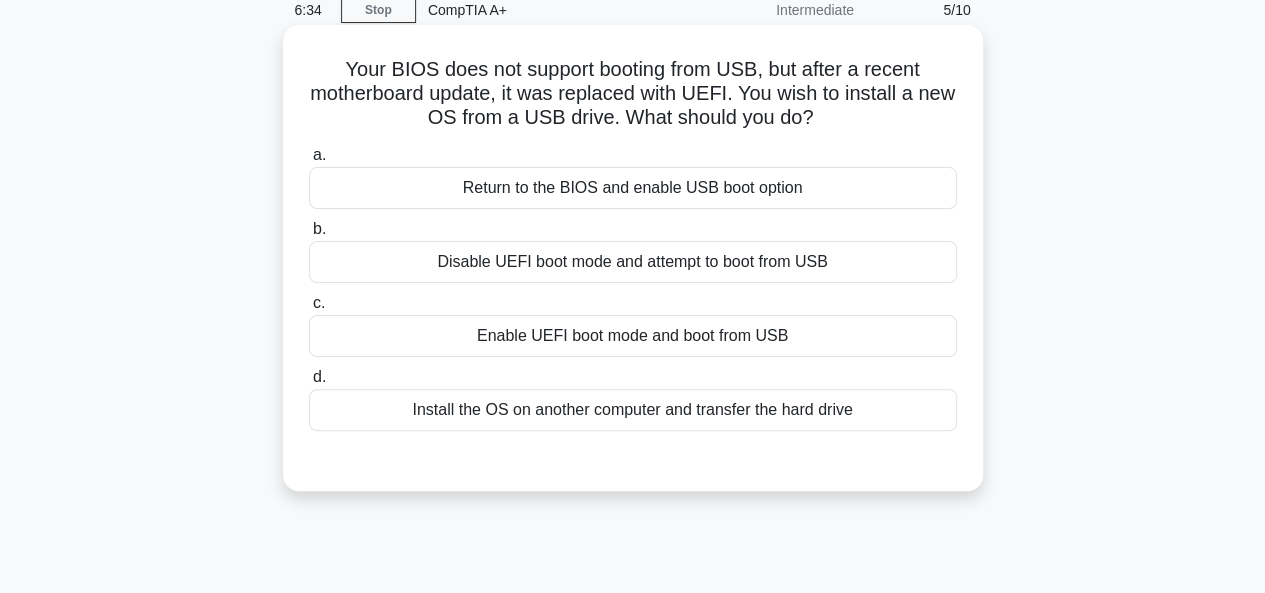click on "Return to the BIOS and enable USB boot option" at bounding box center (633, 188) 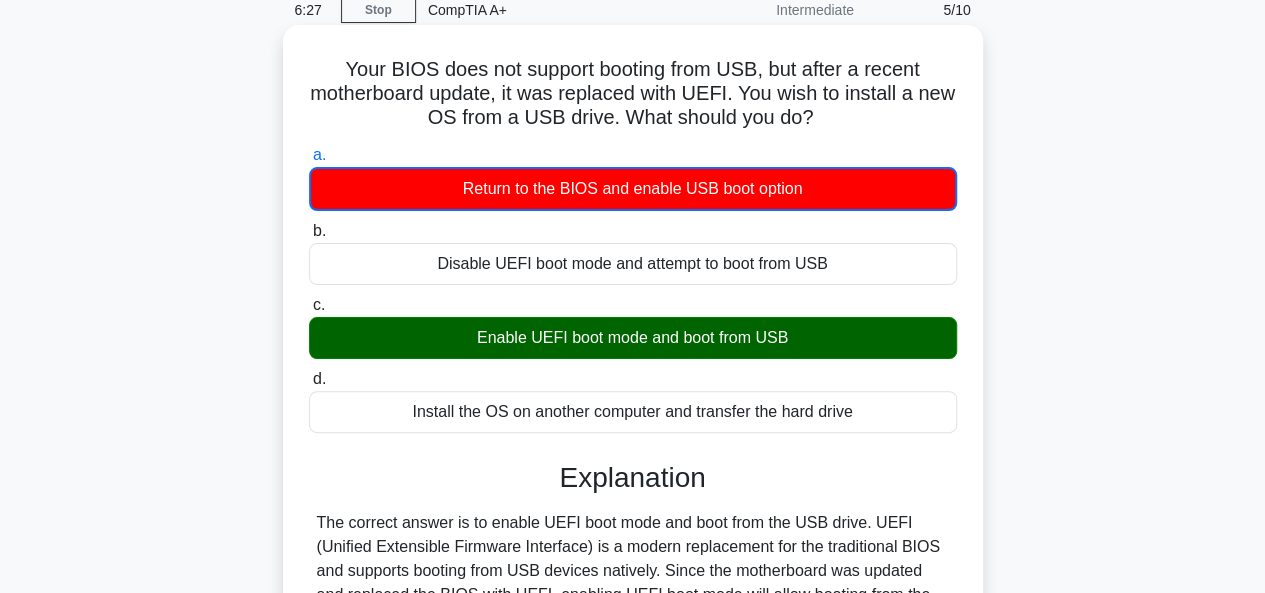 click on "b.
Disable UEFI boot mode and attempt to boot from USB" at bounding box center [309, 231] 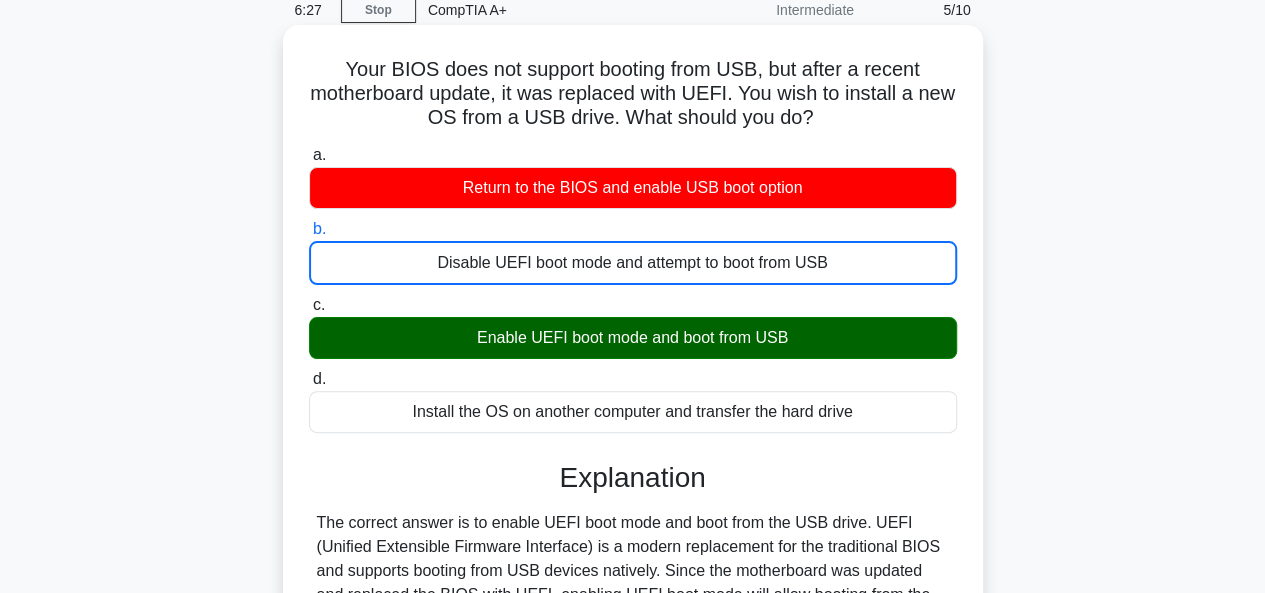 click on "c.
Enable UEFI boot mode and boot from USB" at bounding box center [309, 305] 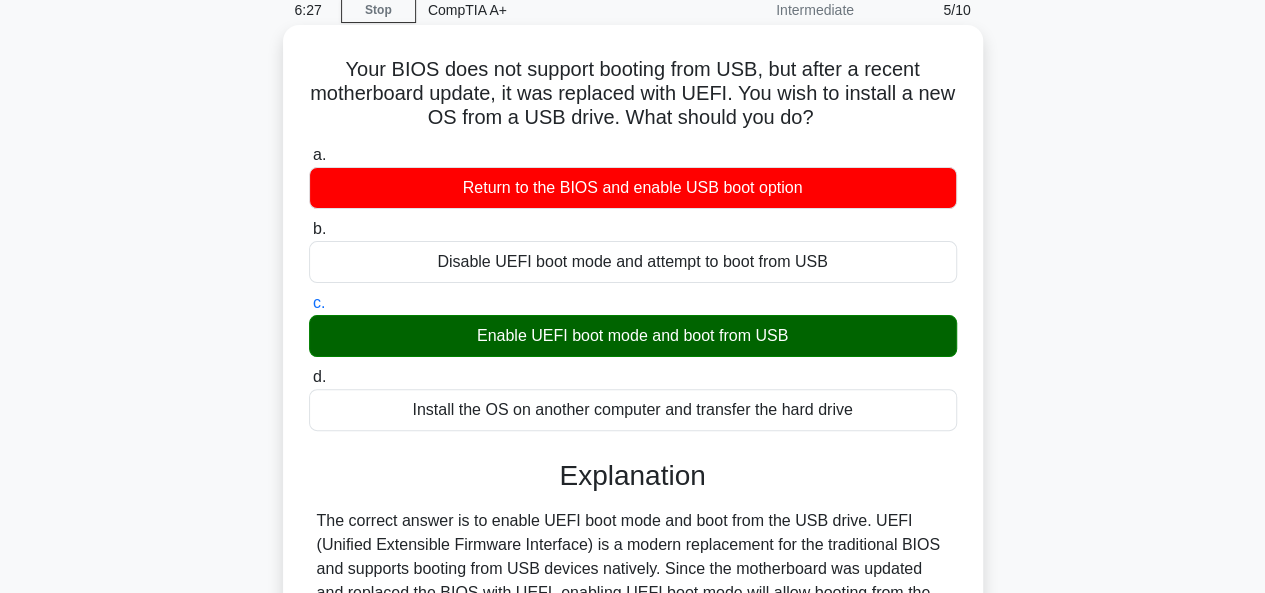 click on "d.
Install the OS on another computer and transfer the hard drive" at bounding box center [309, 377] 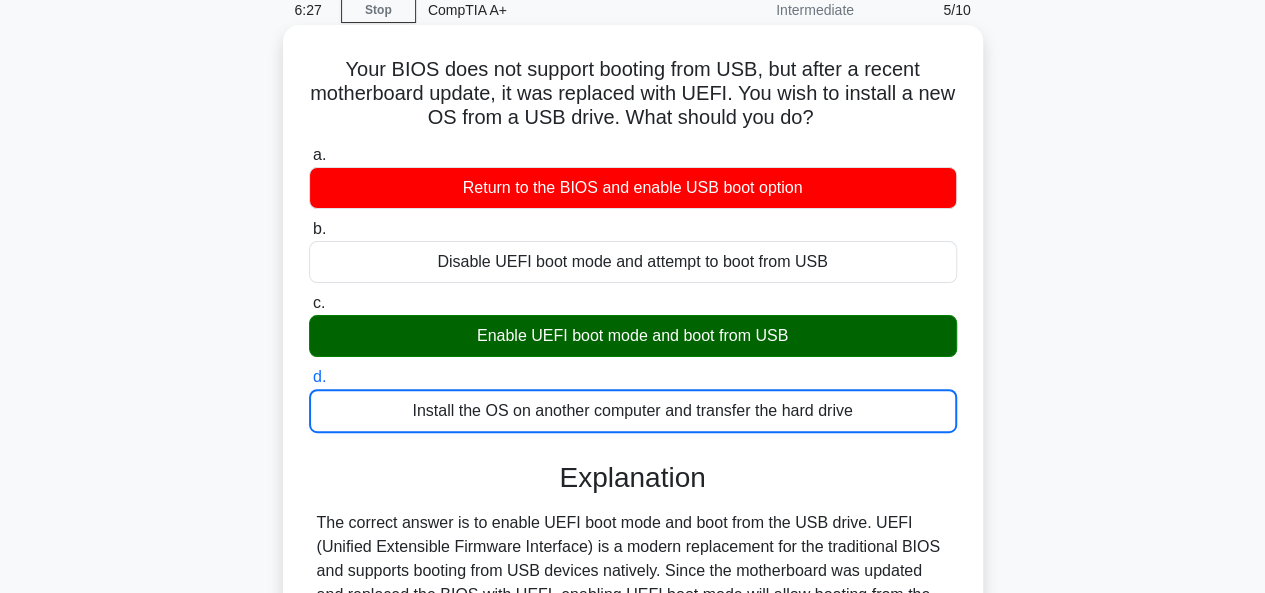 click on "a.
Return to the BIOS and enable USB boot option" at bounding box center (309, 155) 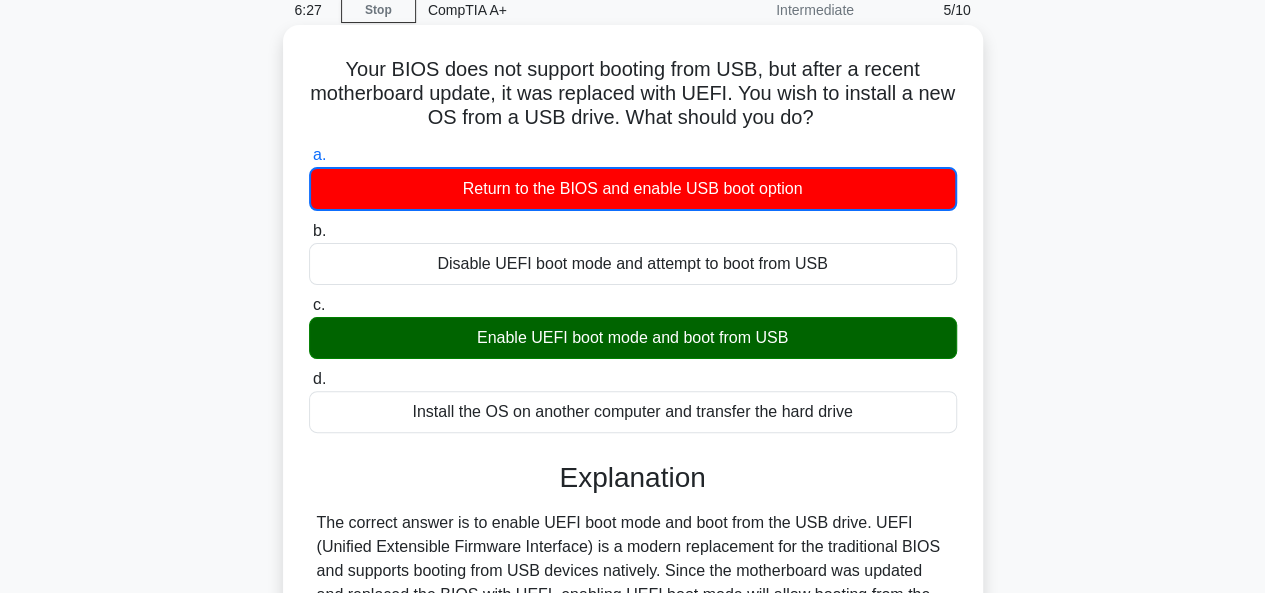 click on "b.
Disable UEFI boot mode and attempt to boot from USB" at bounding box center [309, 231] 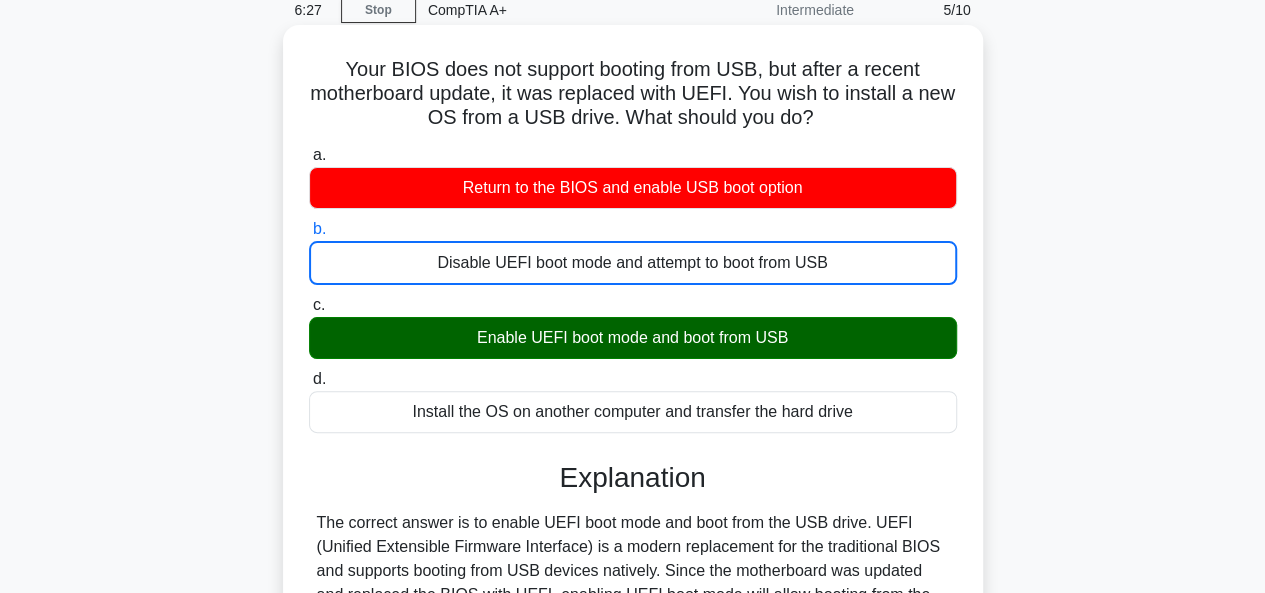 click on "c.
Enable UEFI boot mode and boot from USB" at bounding box center [309, 305] 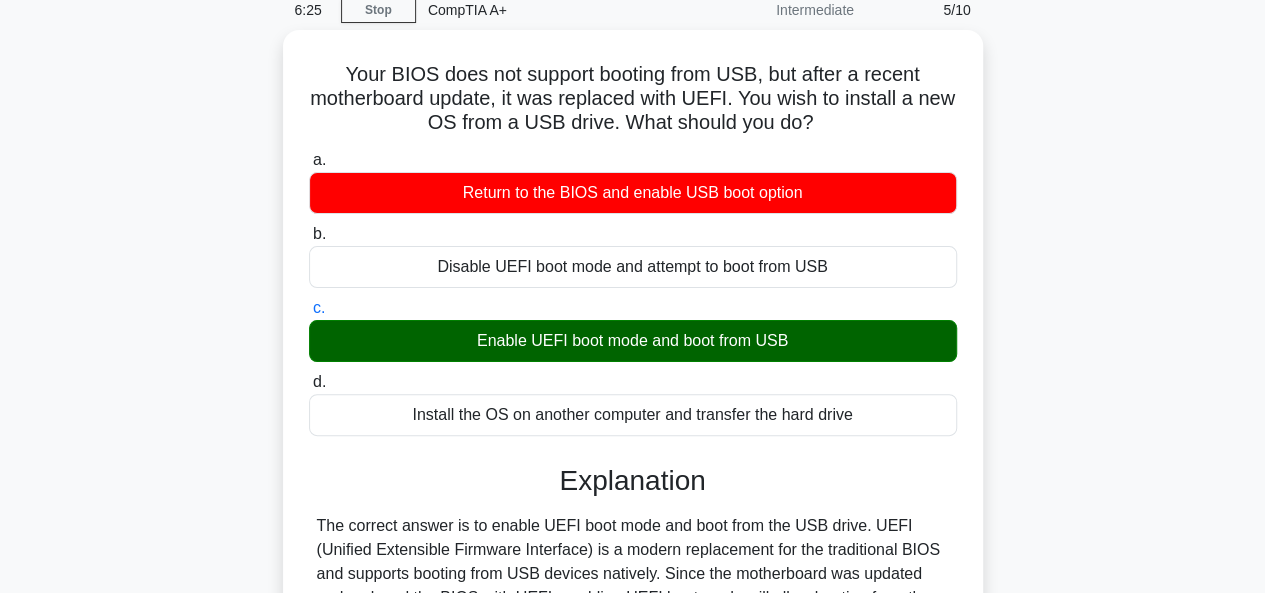click on "Your BIOS does not support booting from USB, but after a recent motherboard update, it was replaced with UEFI. You wish to install a new OS from a USB drive. What should you do?
.spinner_0XTQ{transform-origin:center;animation:spinner_y6GP .75s linear infinite}@keyframes spinner_y6GP{100%{transform:rotate(360deg)}}
a.
Return to the BIOS and enable USB boot option
b. c." at bounding box center [633, 463] 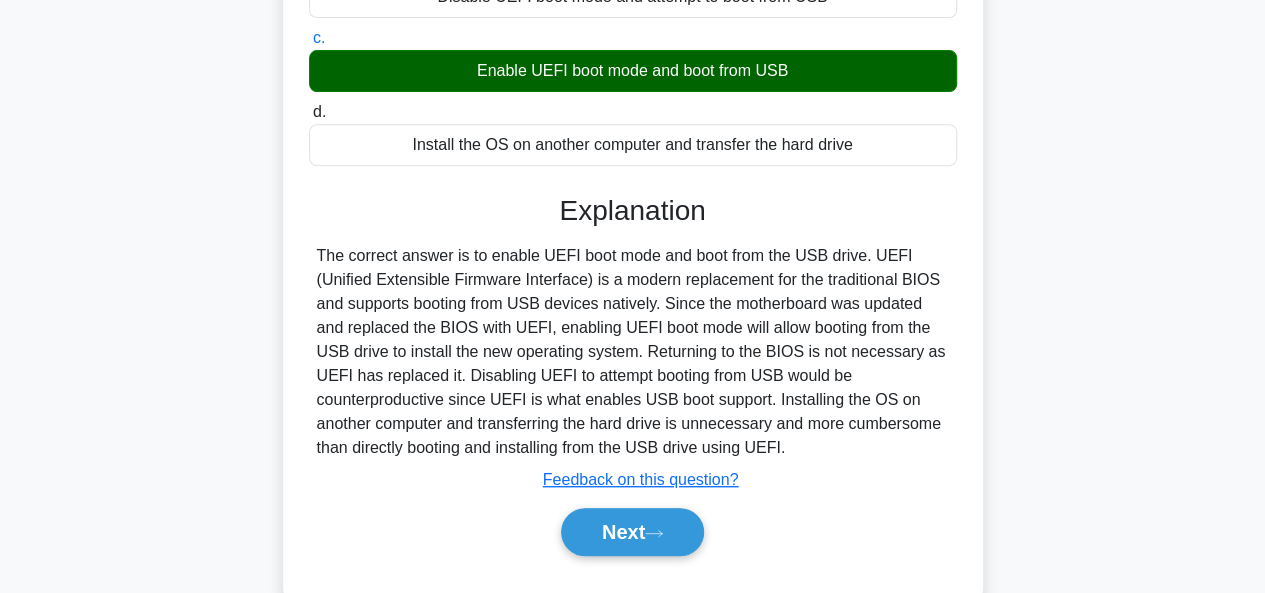 scroll, scrollTop: 487, scrollLeft: 0, axis: vertical 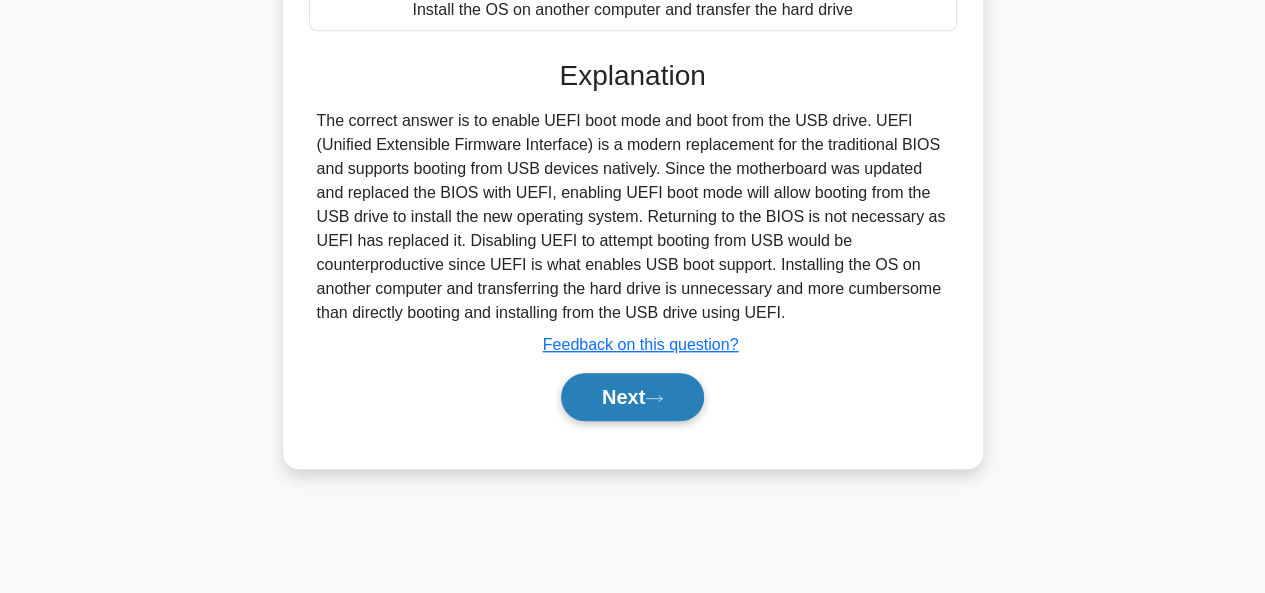 click on "Next" at bounding box center [632, 397] 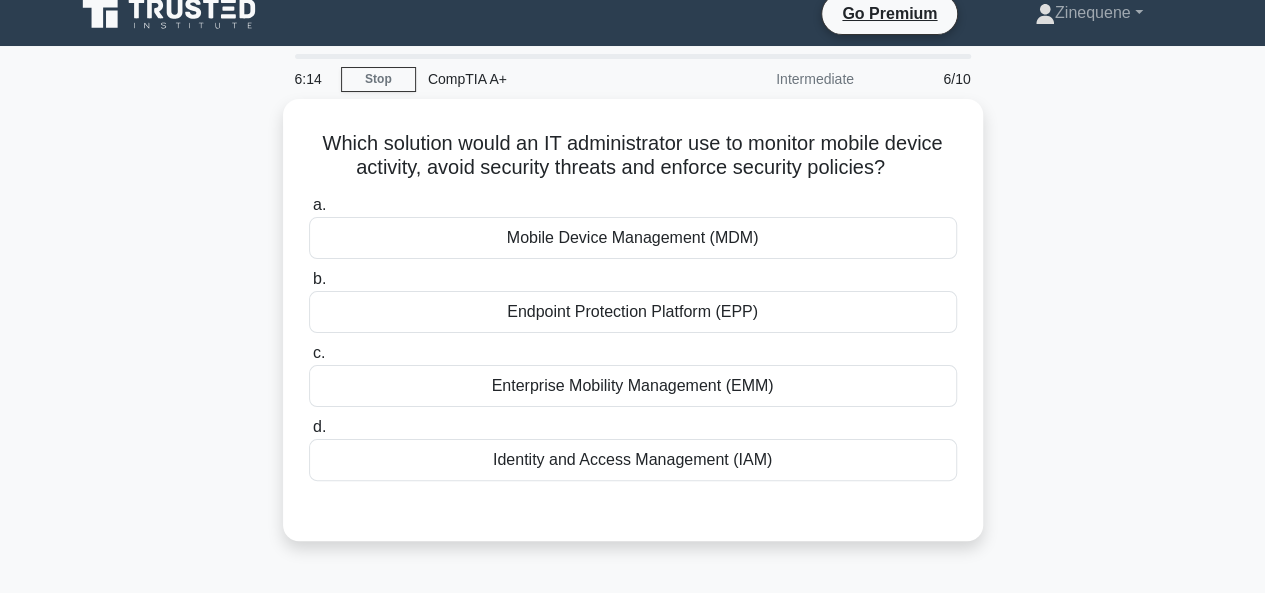 scroll, scrollTop: 0, scrollLeft: 0, axis: both 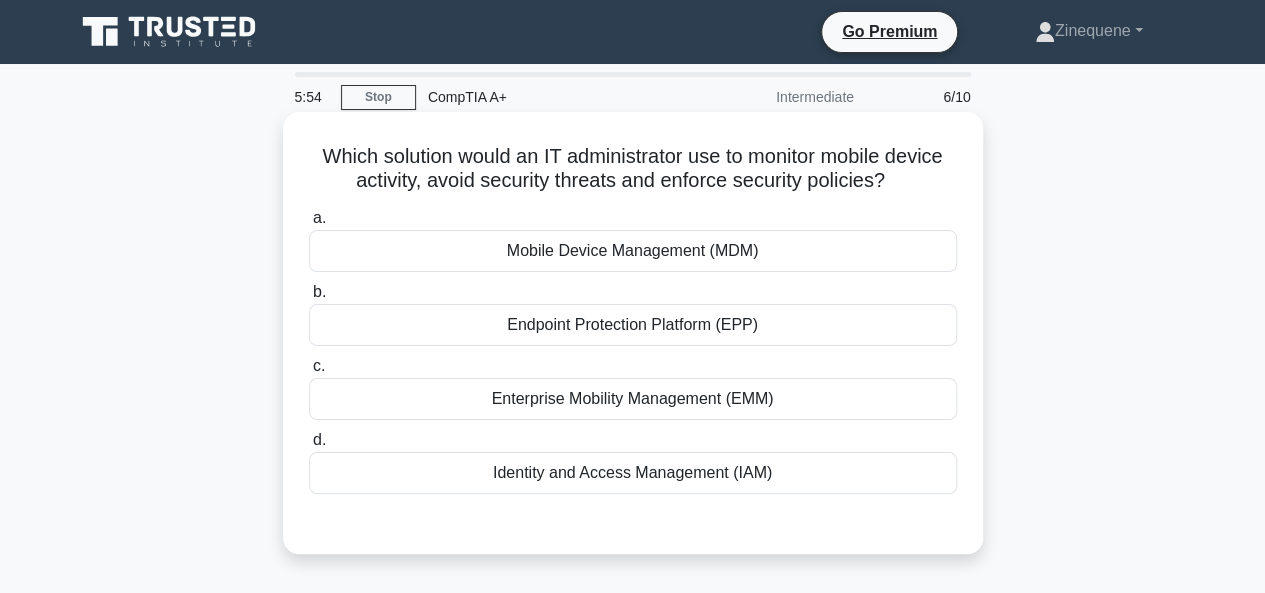 click on "Mobile Device Management (MDM)" at bounding box center (633, 251) 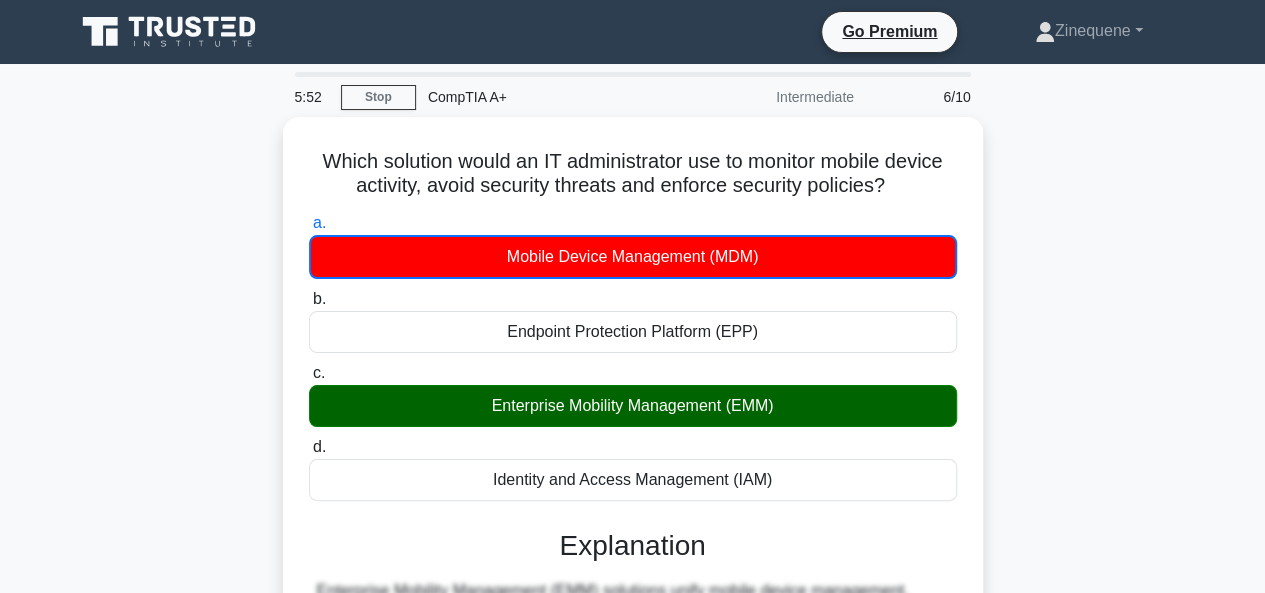 click on "Which solution would an IT administrator use to monitor mobile device activity, avoid security threats and enforce security policies?
.spinner_0XTQ{transform-origin:center;animation:spinner_y6GP .75s linear infinite}@keyframes spinner_y6GP{100%{transform:rotate(360deg)}}
a.
Mobile Device Management (MDM)
b. c. d." at bounding box center (633, 551) 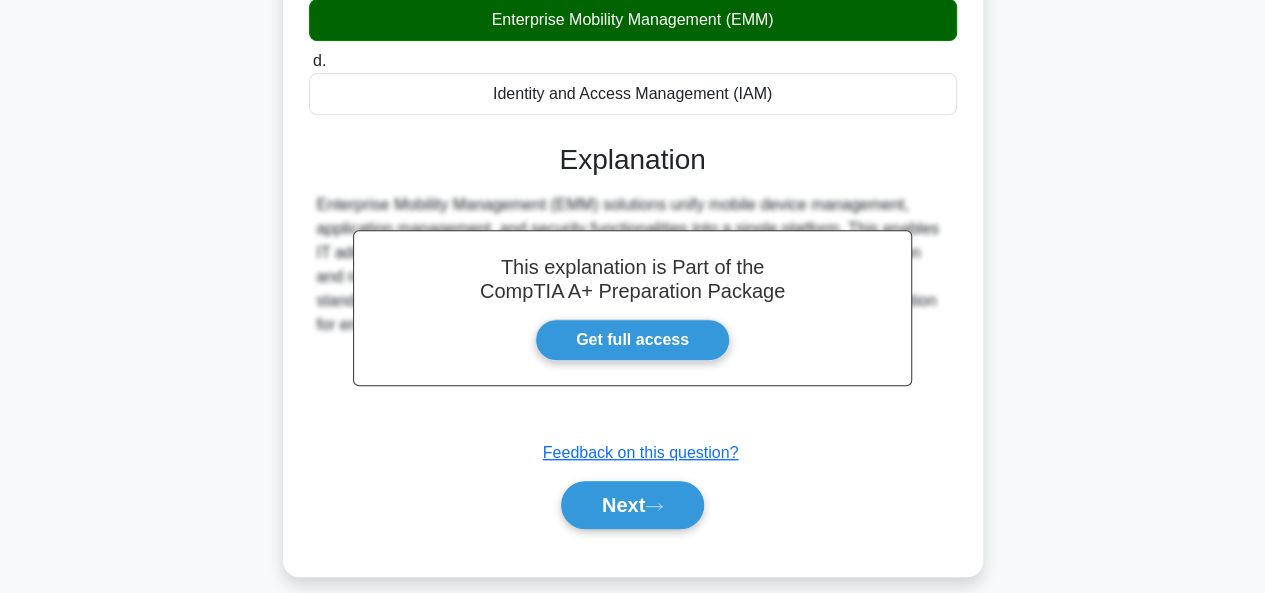 scroll, scrollTop: 400, scrollLeft: 0, axis: vertical 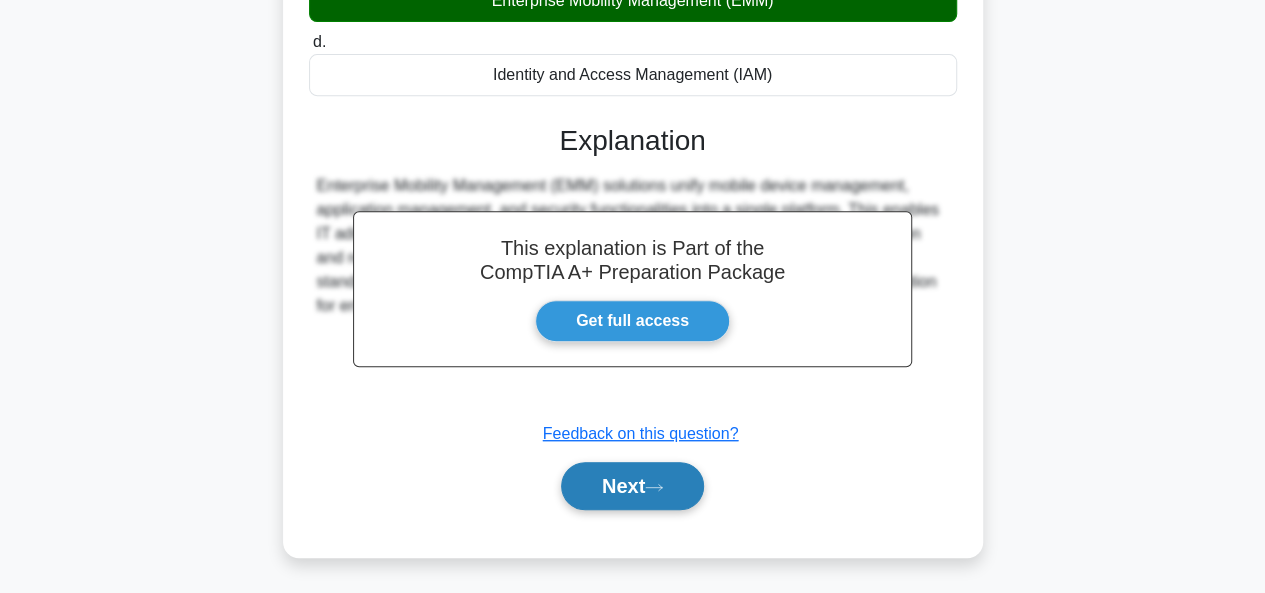 click on "Next" at bounding box center (632, 486) 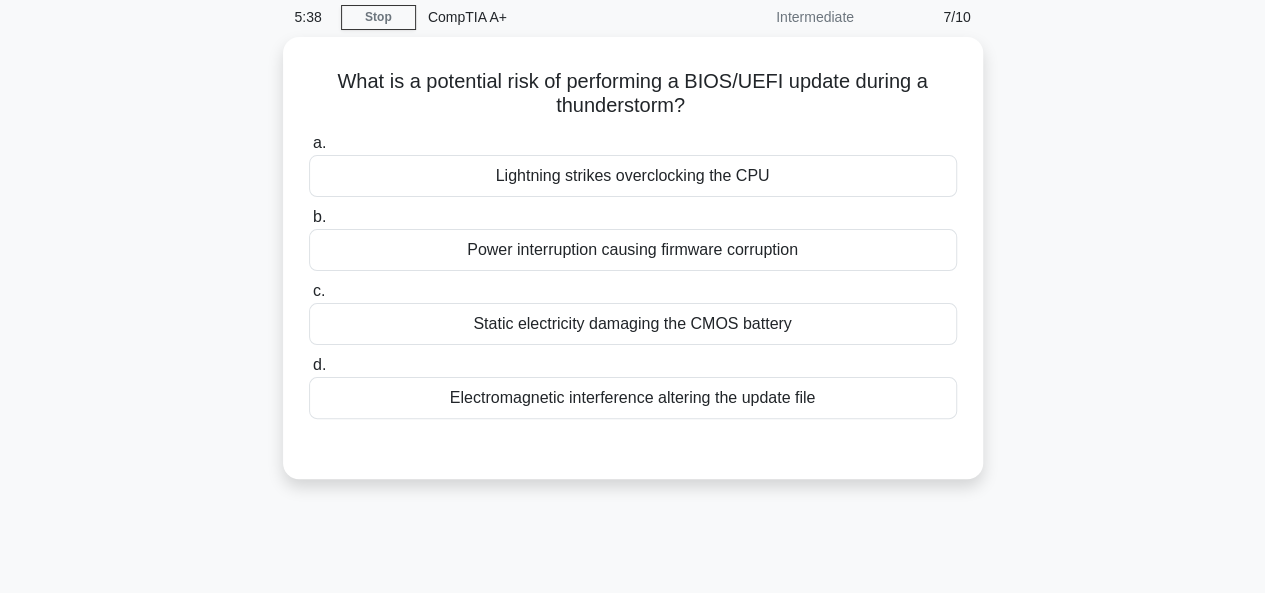 scroll, scrollTop: 120, scrollLeft: 0, axis: vertical 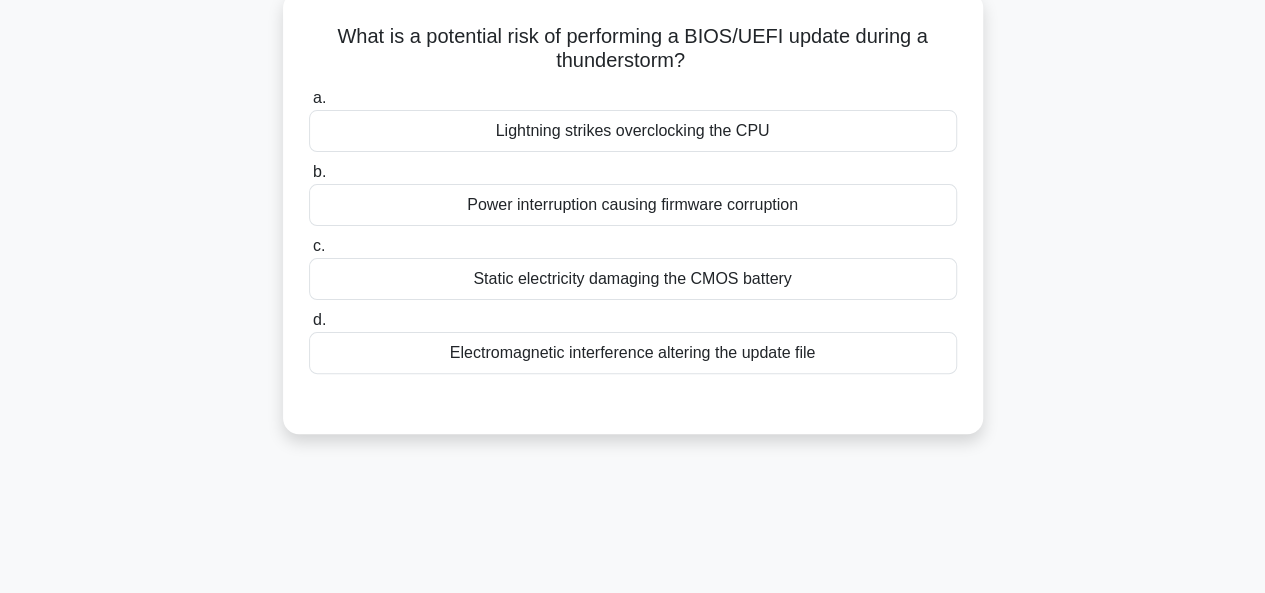 click on "Lightning strikes overclocking the CPU" at bounding box center [633, 131] 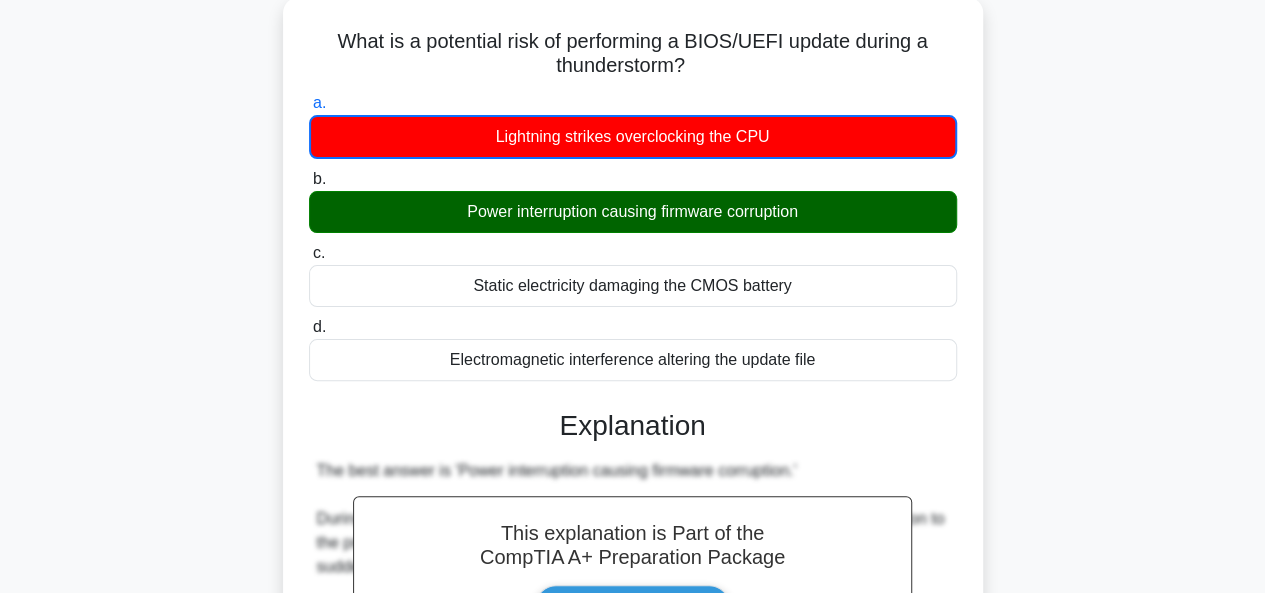 click on "What is a potential risk of performing a BIOS/UEFI update during a thunderstorm?
.spinner_0XTQ{transform-origin:center;animation:spinner_y6GP .75s linear infinite}@keyframes spinner_y6GP{100%{transform:rotate(360deg)}}
a.
Lightning strikes overclocking the CPU
b." at bounding box center (633, 599) 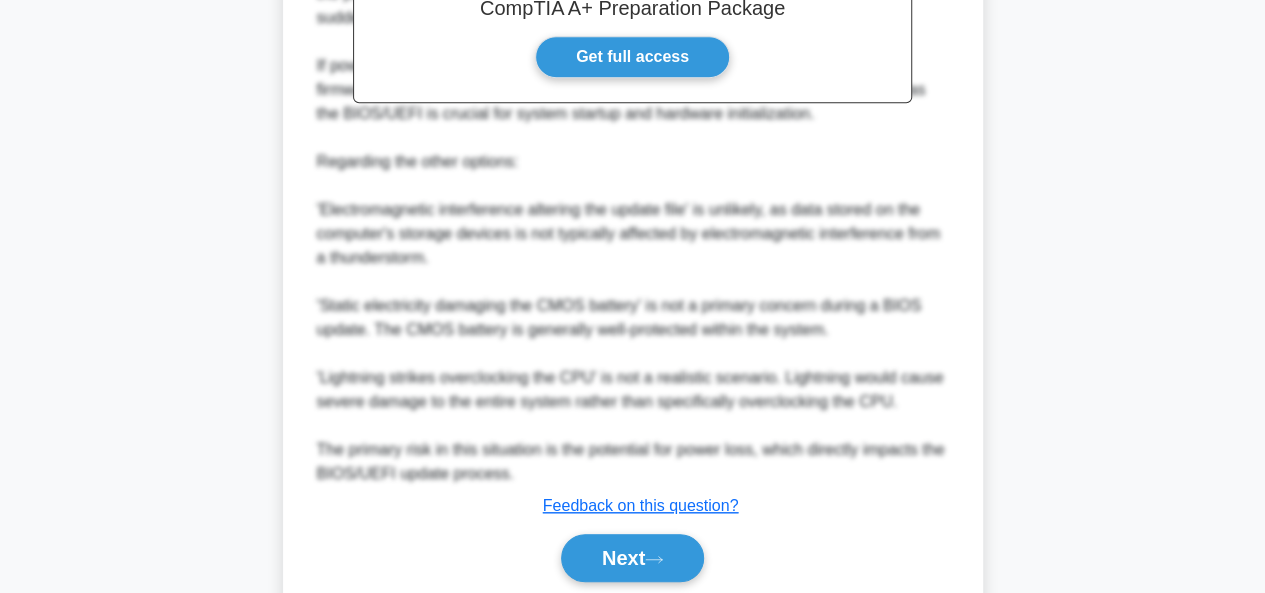 scroll, scrollTop: 736, scrollLeft: 0, axis: vertical 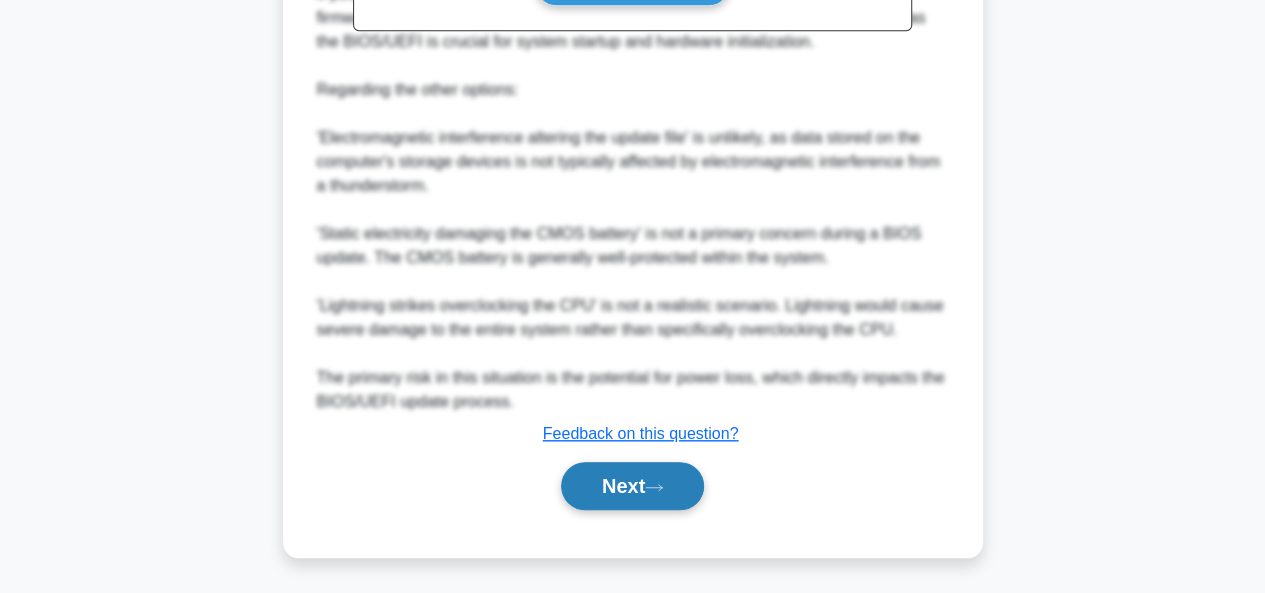 click on "Next" at bounding box center [632, 486] 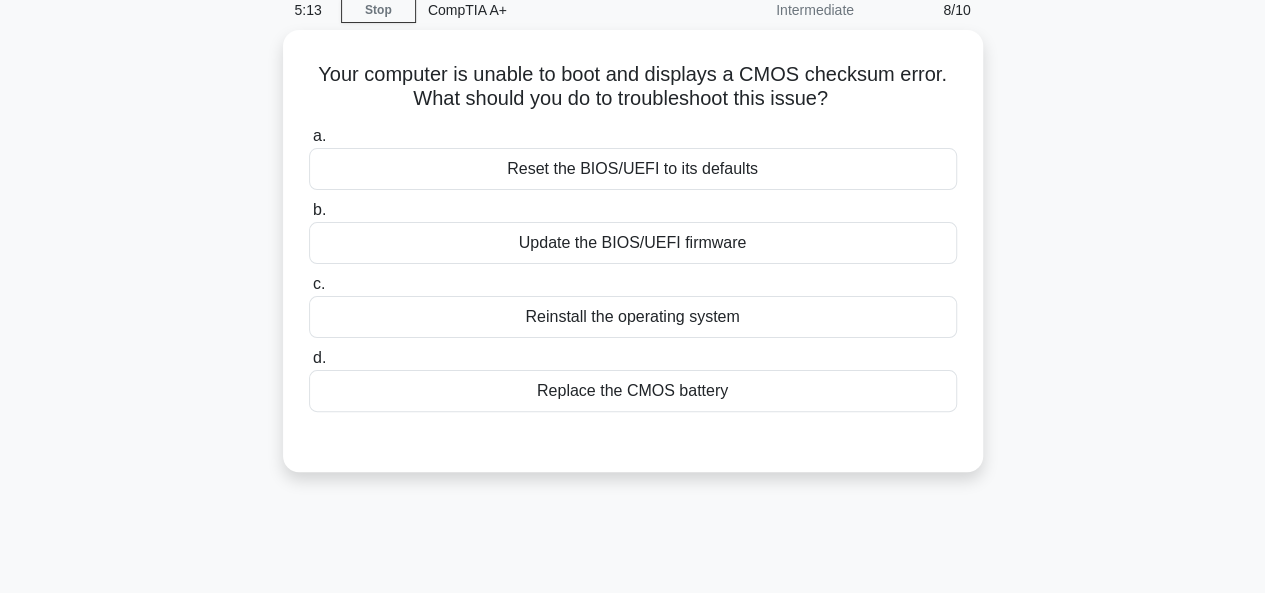 scroll, scrollTop: 127, scrollLeft: 0, axis: vertical 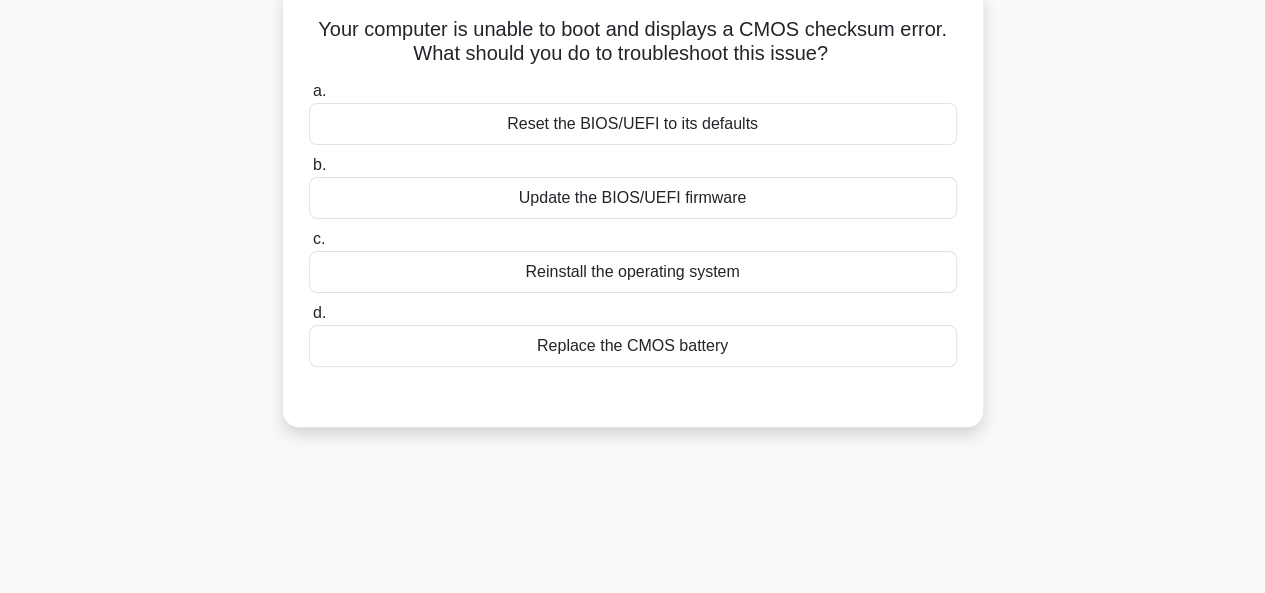 click on "Replace the CMOS battery" at bounding box center (633, 346) 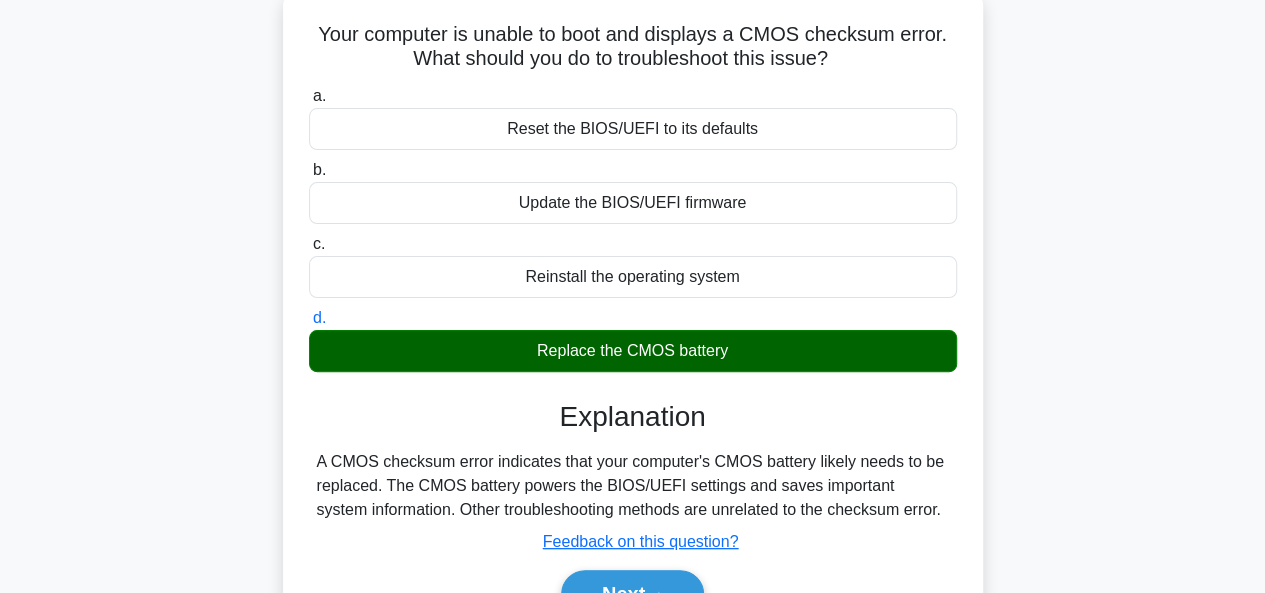 click on "Your computer is unable to boot and displays a CMOS checksum error. What should you do to troubleshoot this issue?
.spinner_0XTQ{transform-origin:center;animation:spinner_y6GP .75s linear infinite}@keyframes spinner_y6GP{100%{transform:rotate(360deg)}}
a.
Reset the BIOS/UEFI to its defaults" at bounding box center [633, 339] 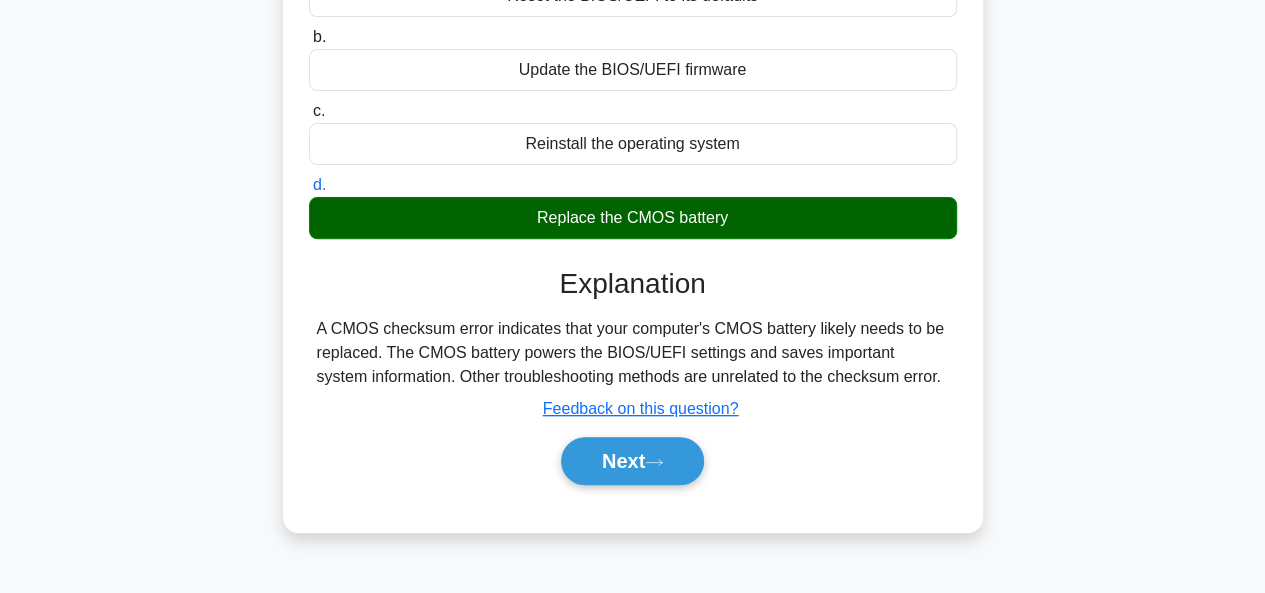 scroll, scrollTop: 287, scrollLeft: 0, axis: vertical 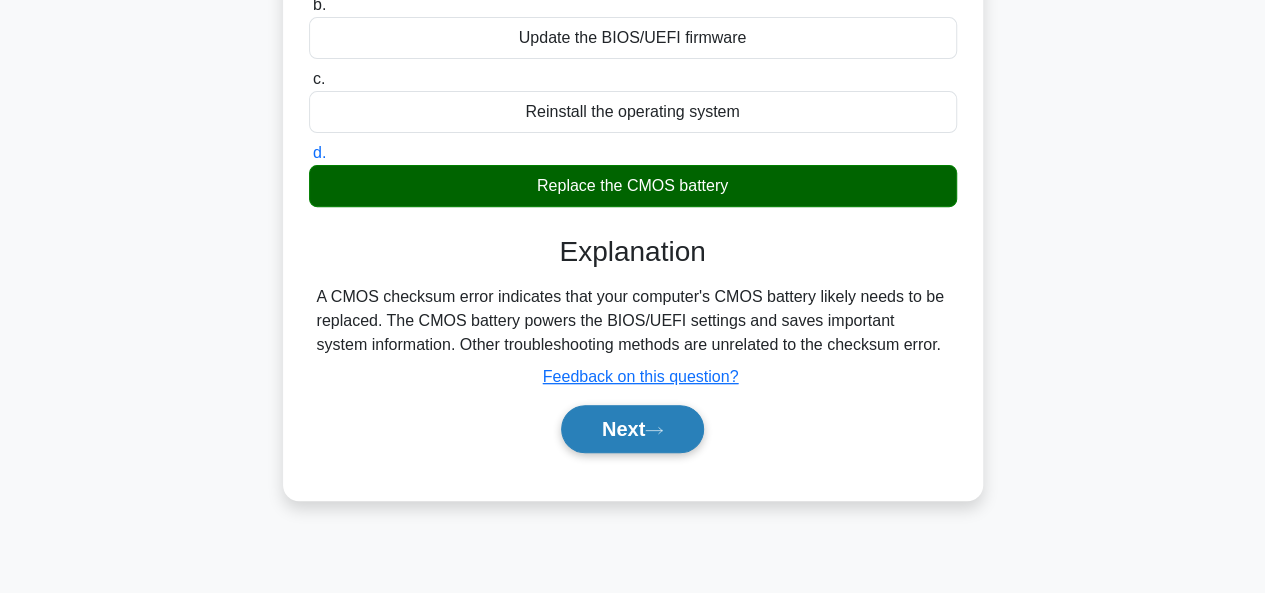 click on "Next" at bounding box center [632, 429] 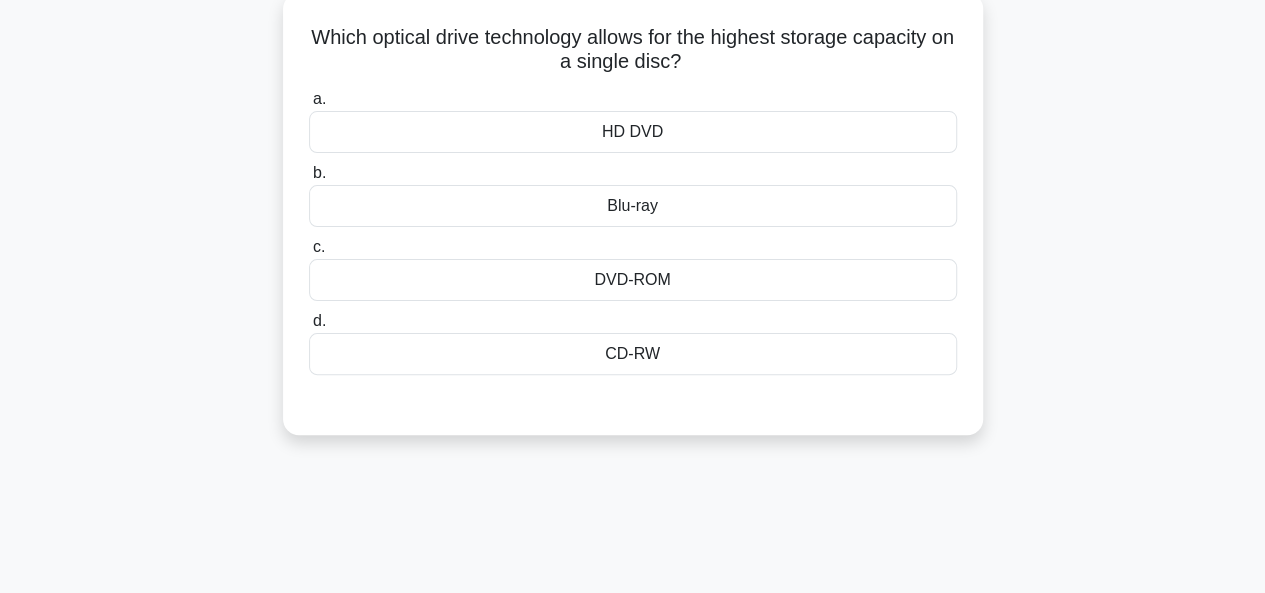 scroll, scrollTop: 127, scrollLeft: 0, axis: vertical 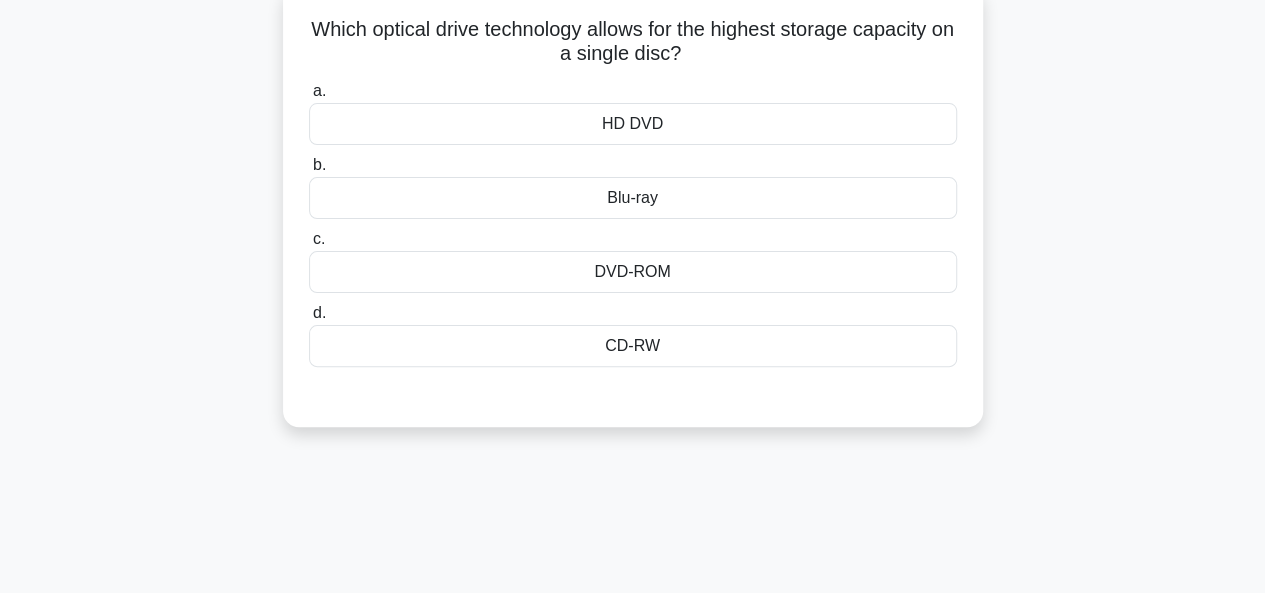 click on "Blu-ray" at bounding box center [633, 198] 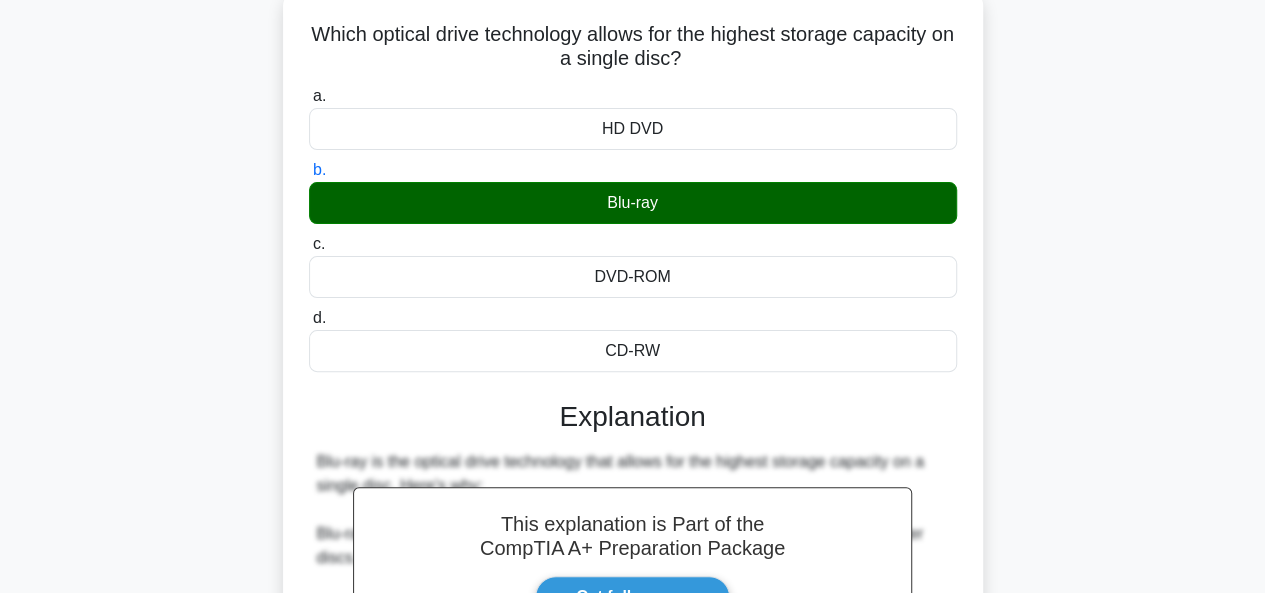 click on "Which optical drive technology allows for the highest storage capacity on a single disc?
.spinner_0XTQ{transform-origin:center;animation:spinner_y6GP .75s linear infinite}@keyframes spinner_y6GP{100%{transform:rotate(360deg)}}
a.
HD DVD
b. c. d." at bounding box center (633, 507) 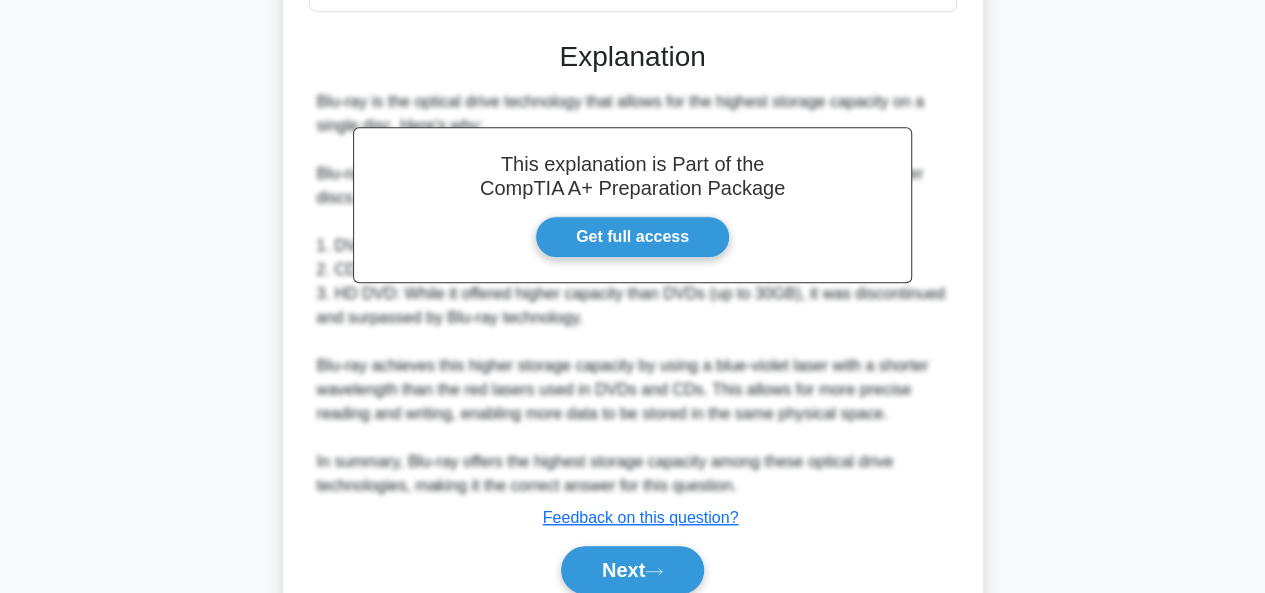 scroll, scrollTop: 527, scrollLeft: 0, axis: vertical 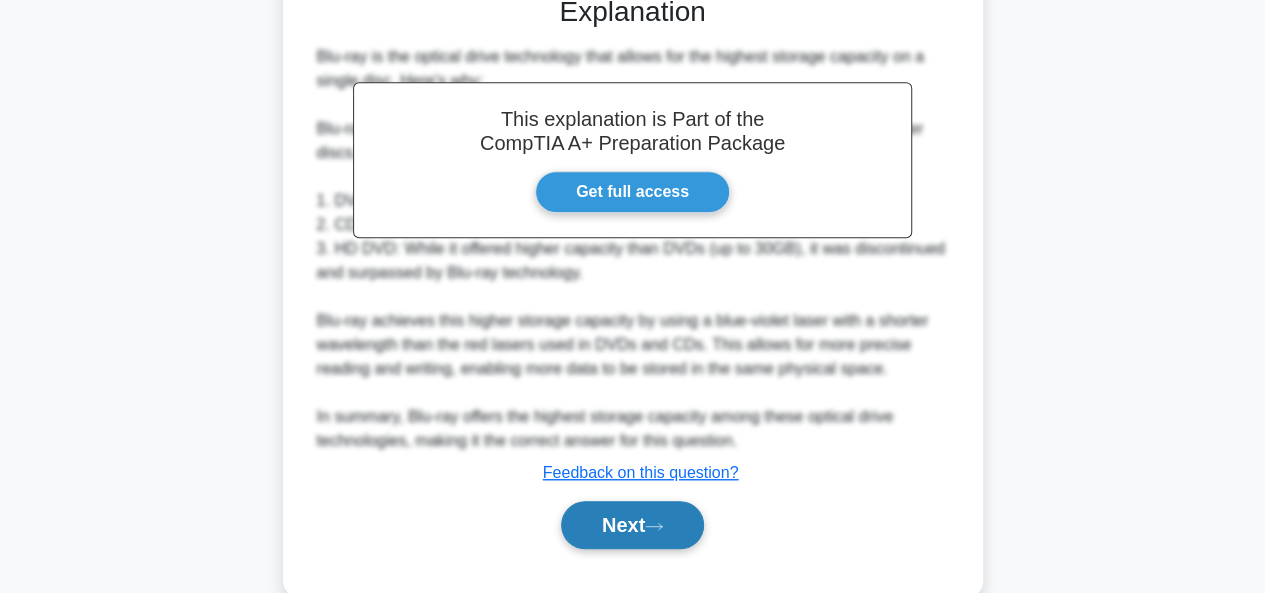 click on "Next" at bounding box center (632, 525) 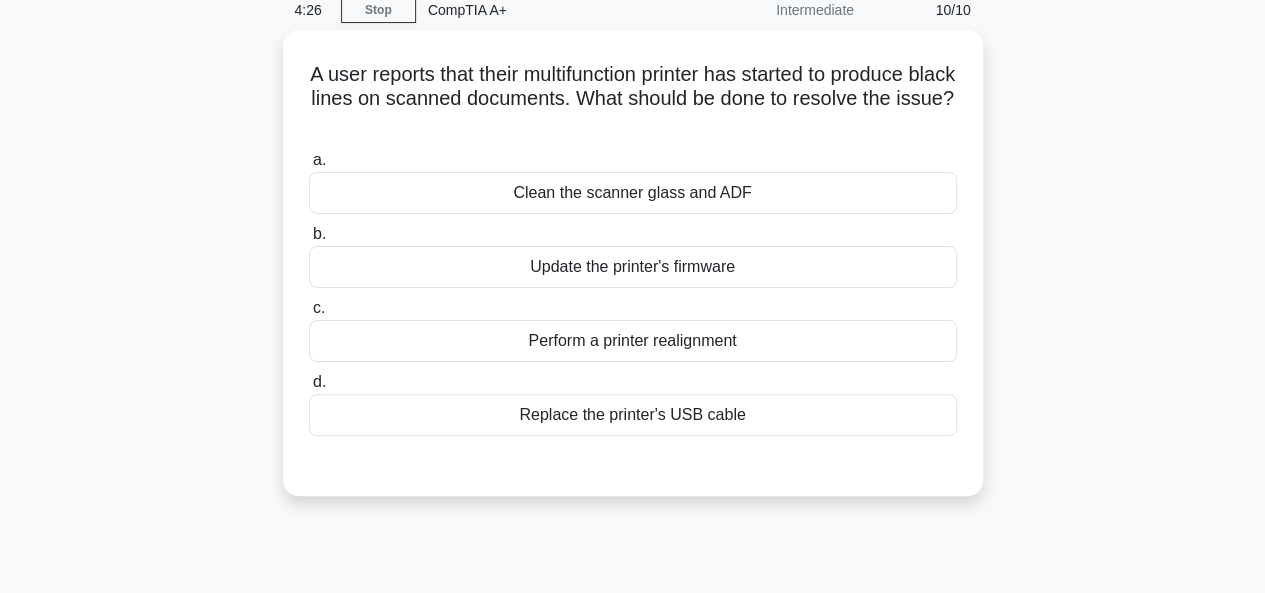 scroll, scrollTop: 47, scrollLeft: 0, axis: vertical 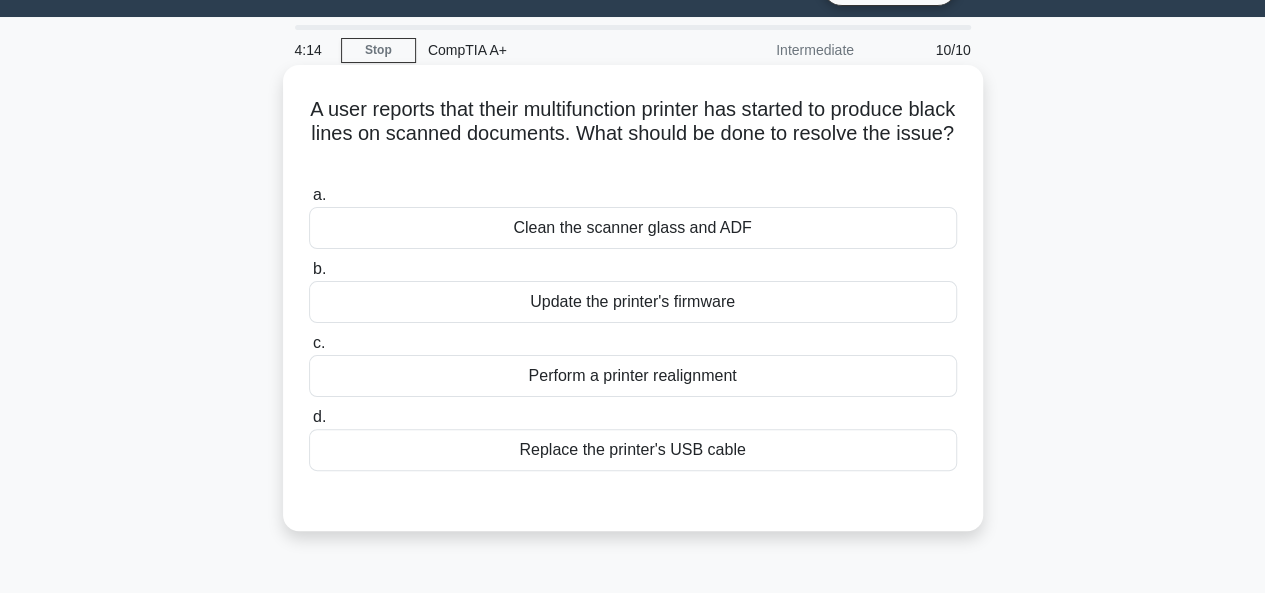 click on "Clean the scanner glass and ADF" at bounding box center [633, 228] 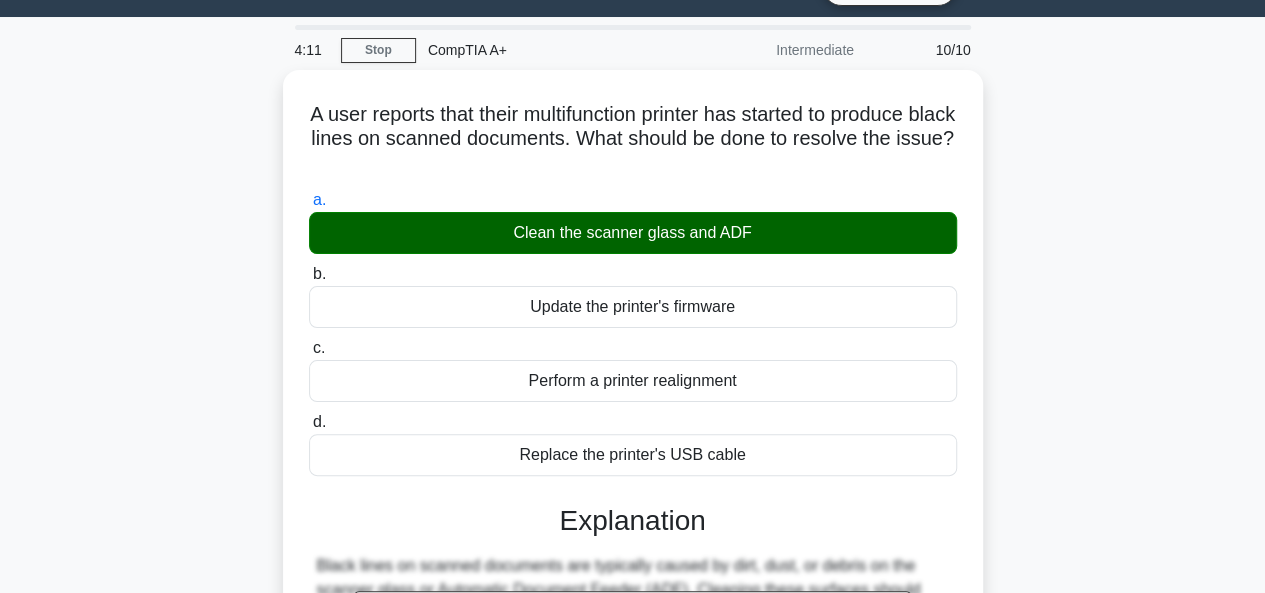 click on "A user reports that their multifunction printer has started to produce black lines on scanned documents. What should be done to resolve the issue?
.spinner_0XTQ{transform-origin:center;animation:spinner_y6GP .75s linear infinite}@keyframes spinner_y6GP{100%{transform:rotate(360deg)}}
a.
Clean the scanner glass and ADF
b. c. d." at bounding box center [633, 515] 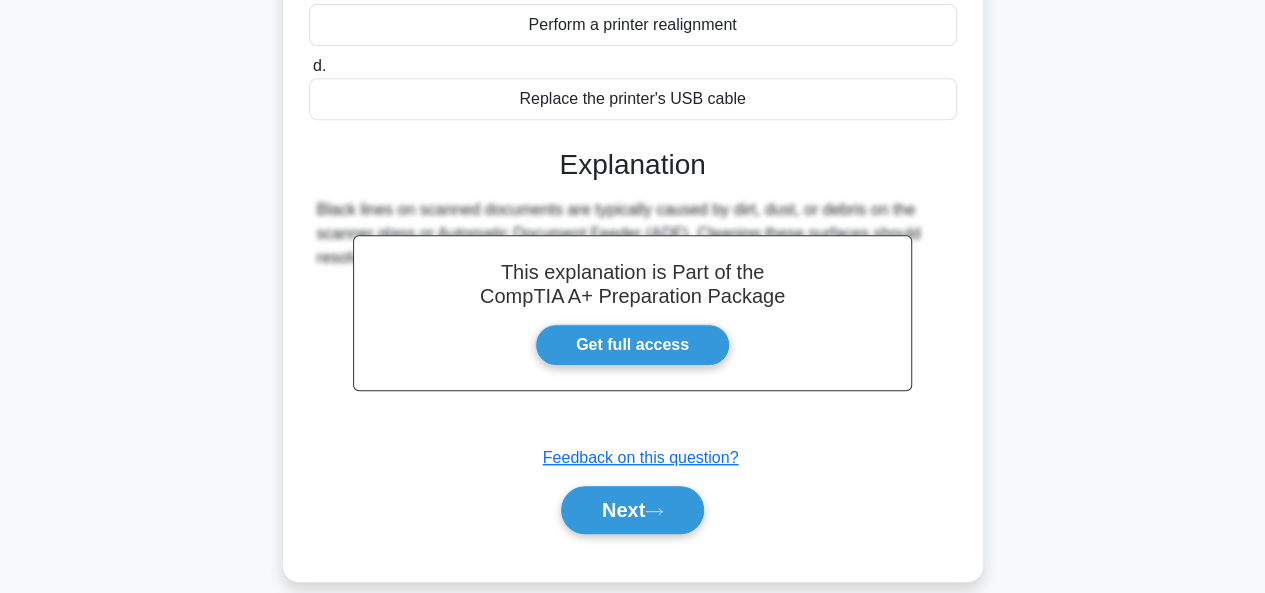 scroll, scrollTop: 487, scrollLeft: 0, axis: vertical 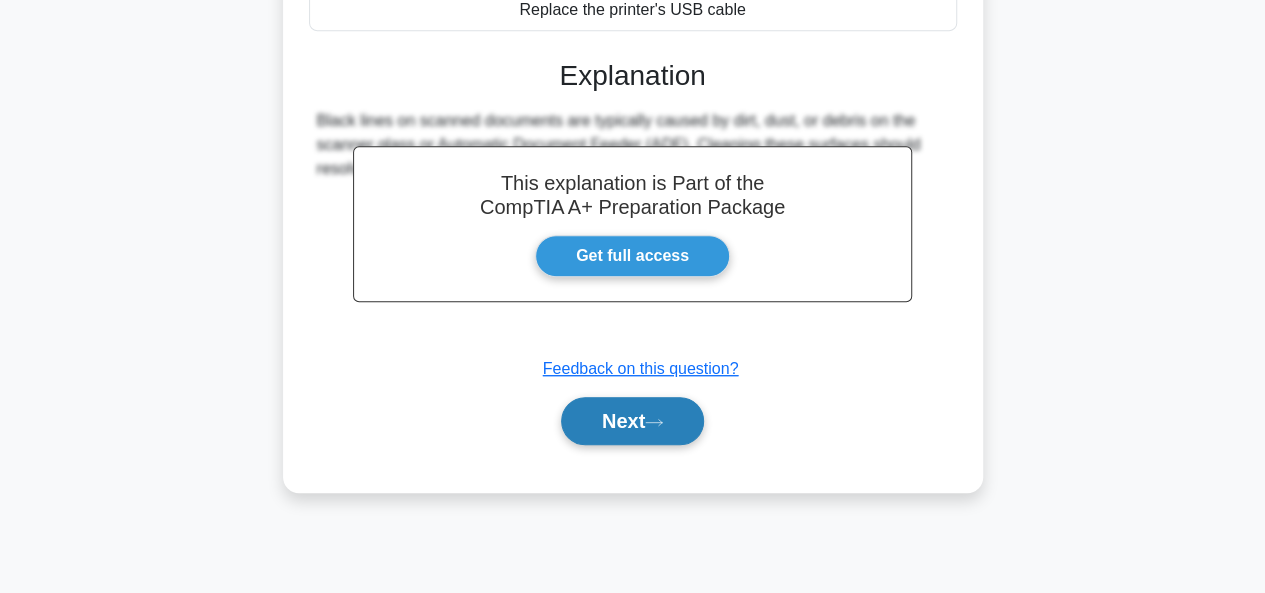 click 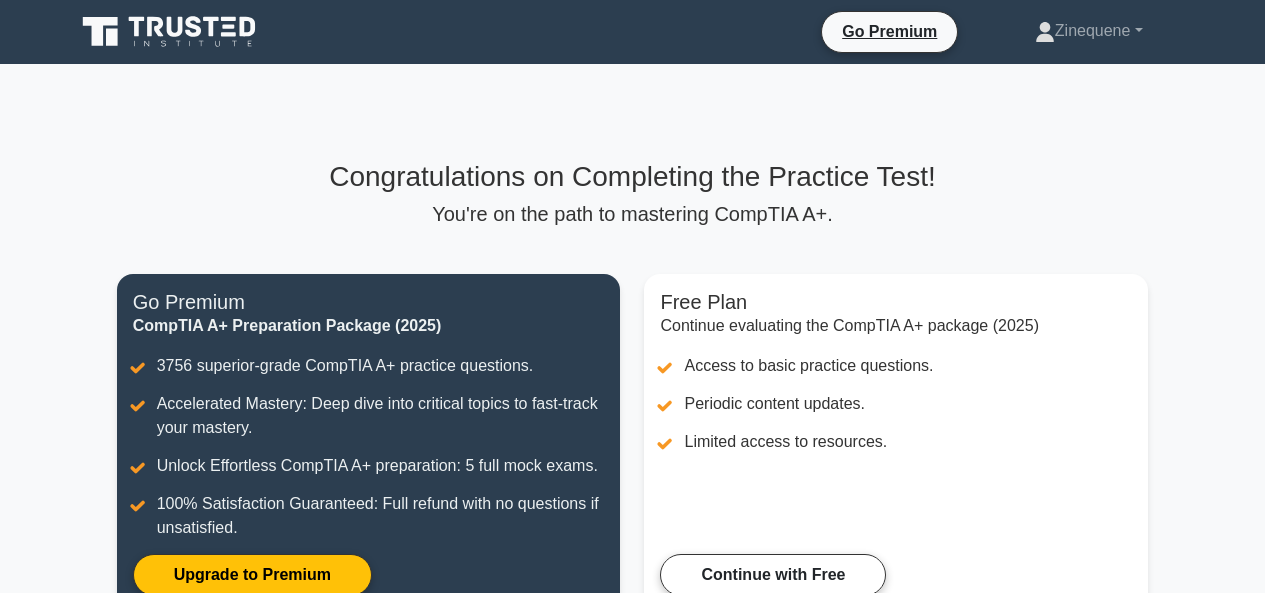 scroll, scrollTop: 0, scrollLeft: 0, axis: both 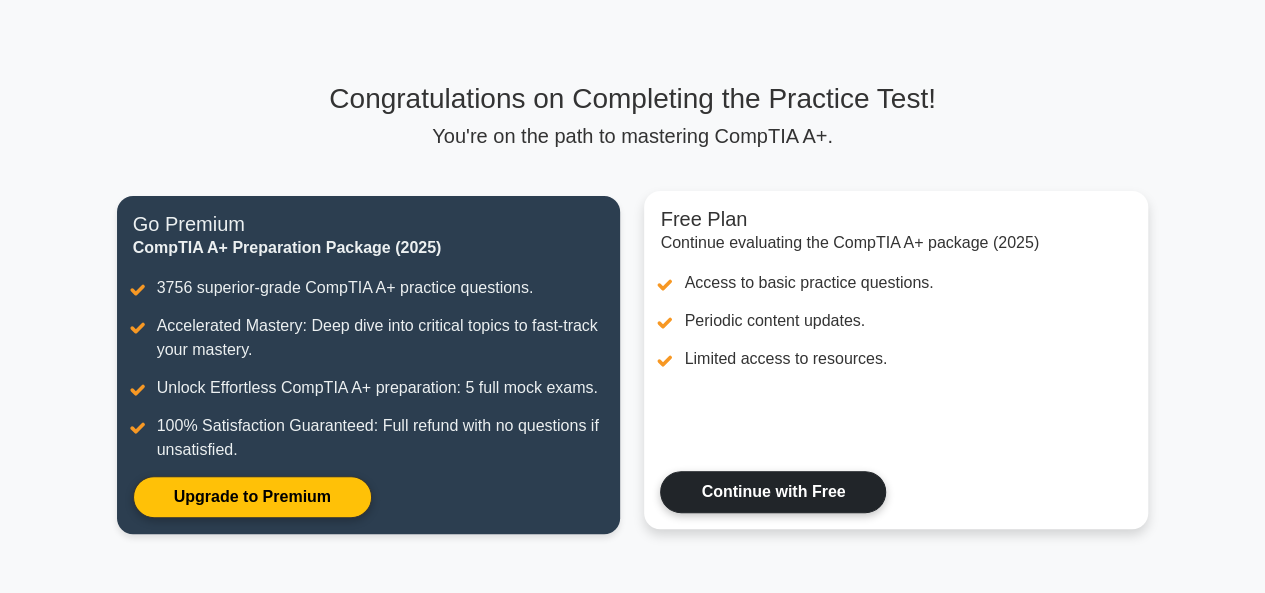 click on "Continue with Free" at bounding box center (773, 492) 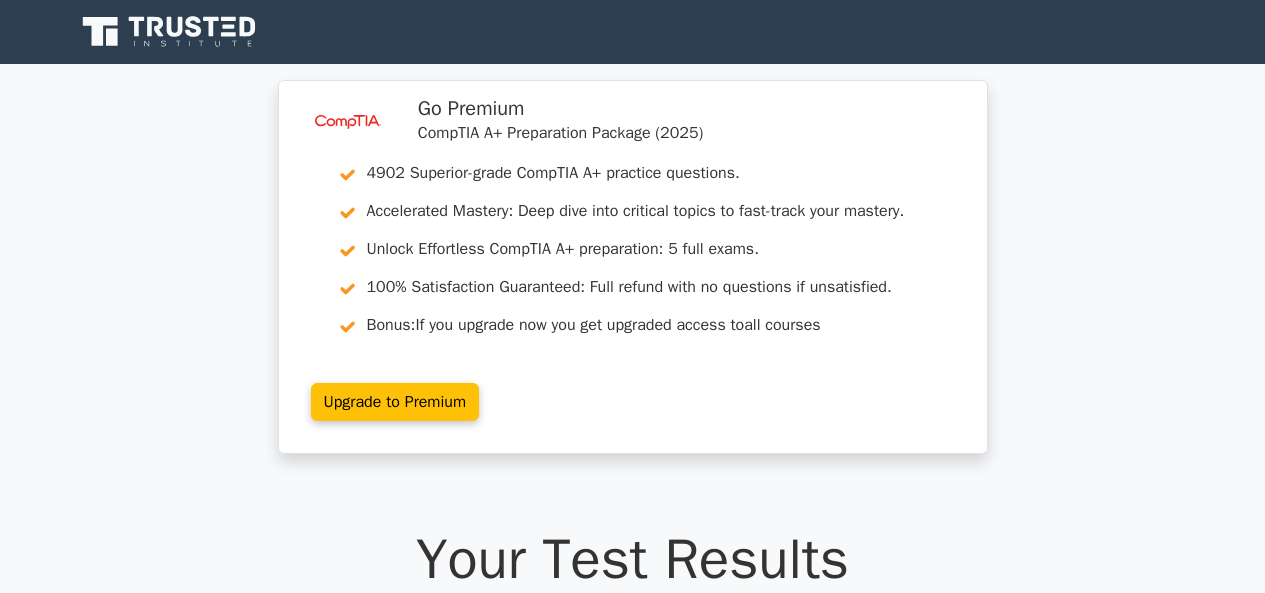 scroll, scrollTop: 0, scrollLeft: 0, axis: both 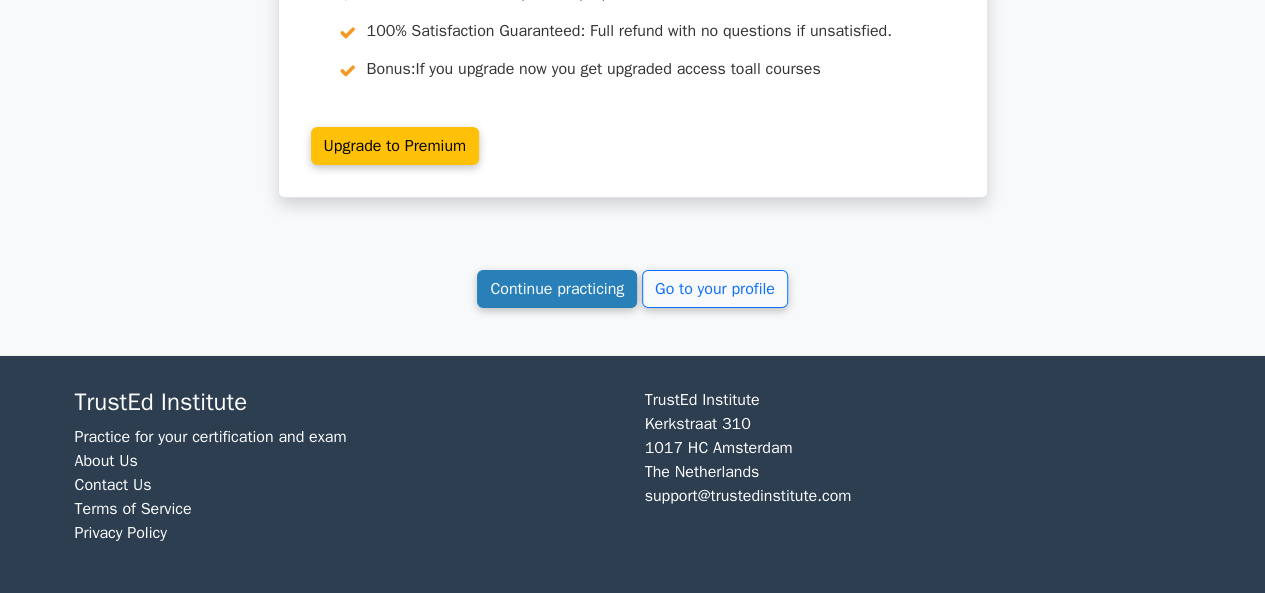 click on "Continue practicing" at bounding box center [557, 289] 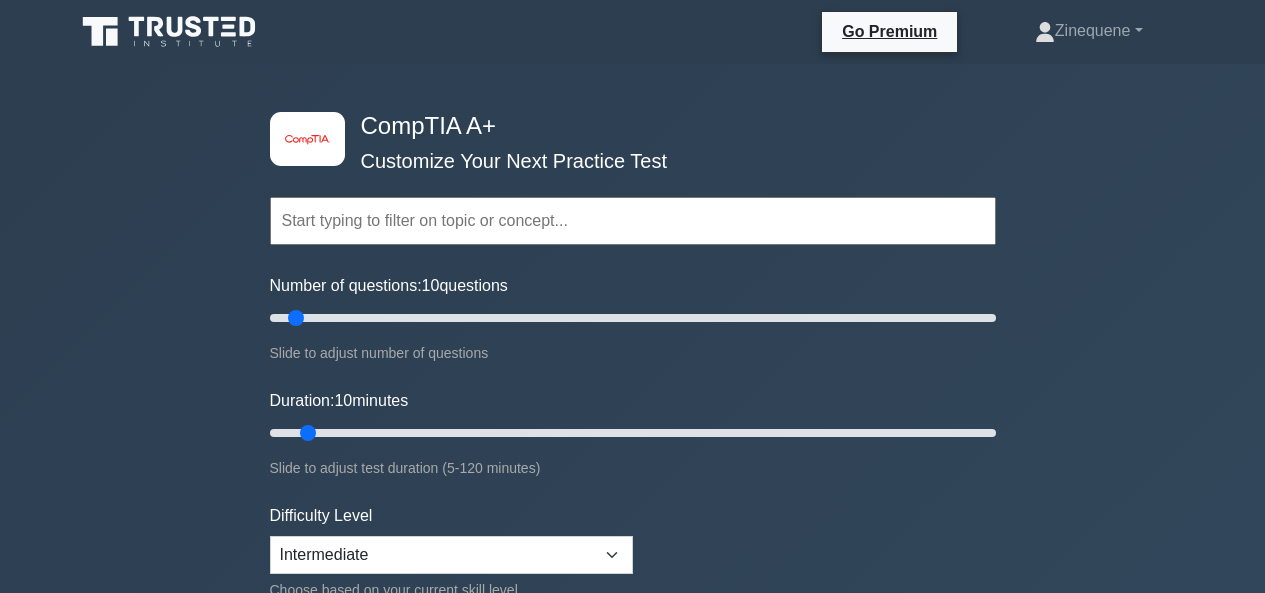 scroll, scrollTop: 0, scrollLeft: 0, axis: both 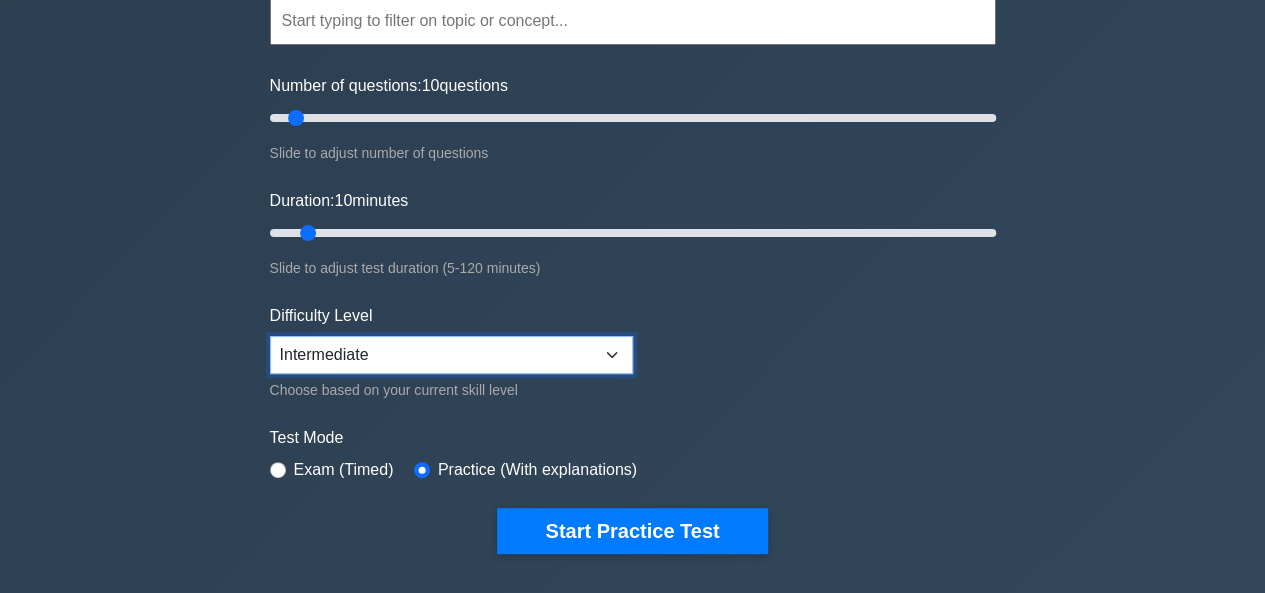 click on "Beginner
Intermediate
Expert" at bounding box center [451, 355] 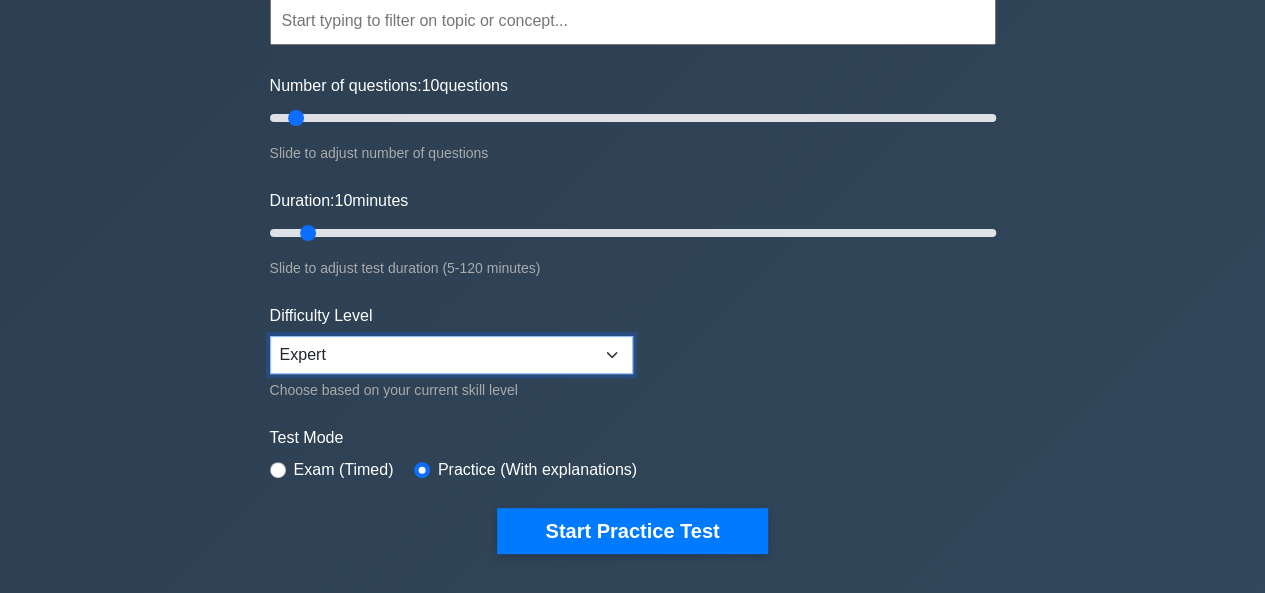 click on "Beginner
Intermediate
Expert" at bounding box center (451, 355) 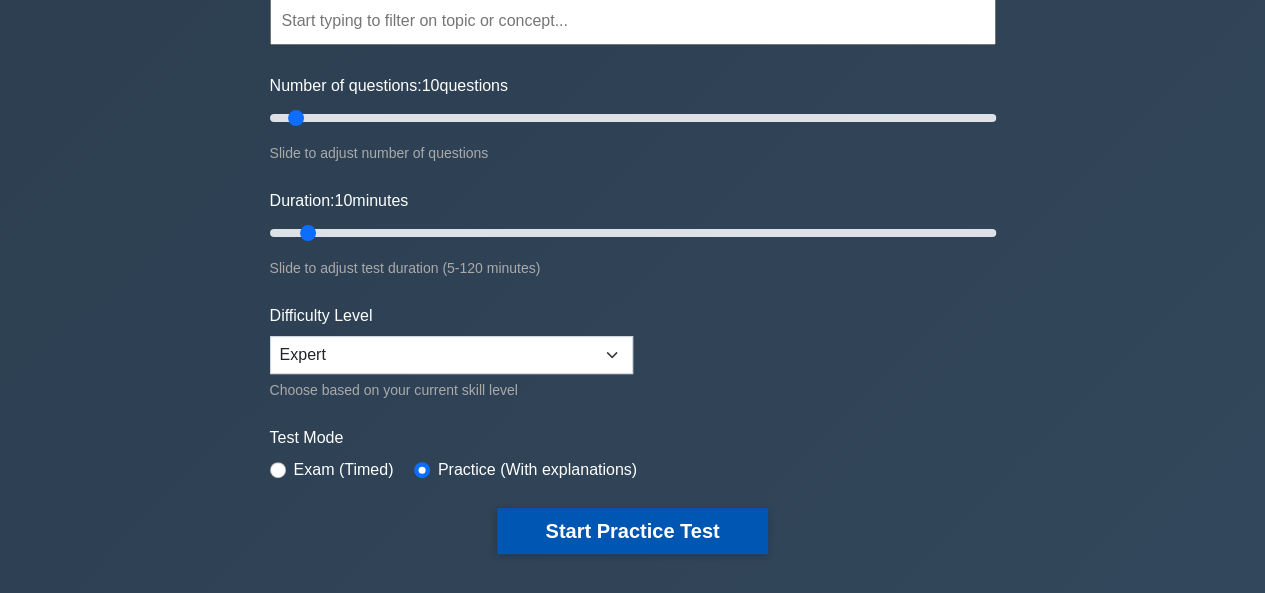 click on "Start Practice Test" at bounding box center [632, 531] 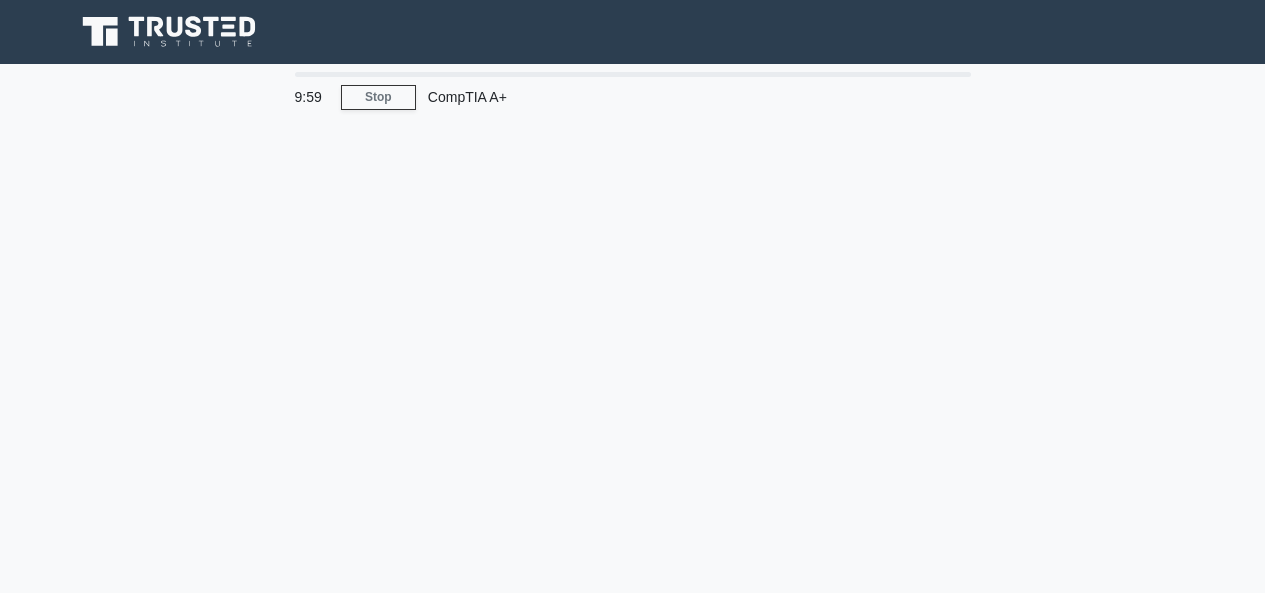 scroll, scrollTop: 0, scrollLeft: 0, axis: both 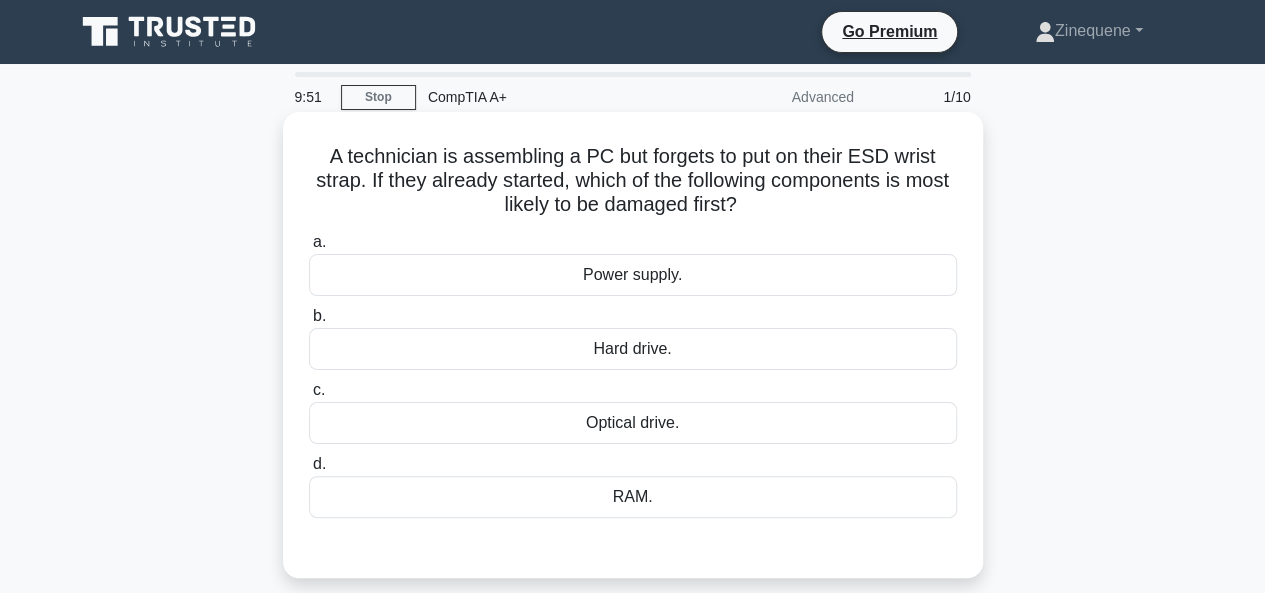 click on "RAM." at bounding box center (633, 497) 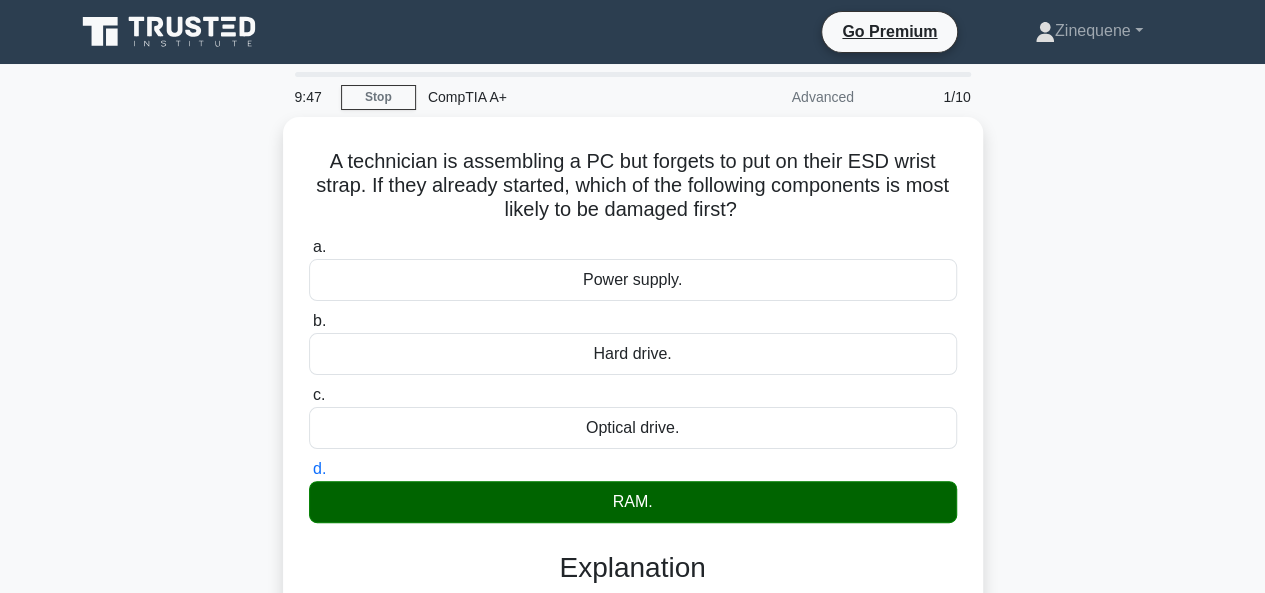 click on "A technician is assembling a PC but forgets to put on their ESD wrist strap. If they already started, which of the following components is most likely to be damaged first?
.spinner_0XTQ{transform-origin:center;animation:spinner_y6GP .75s linear infinite}@keyframes spinner_y6GP{100%{transform:rotate(360deg)}}
a.
Power supply.
b. c. d." at bounding box center [633, 538] 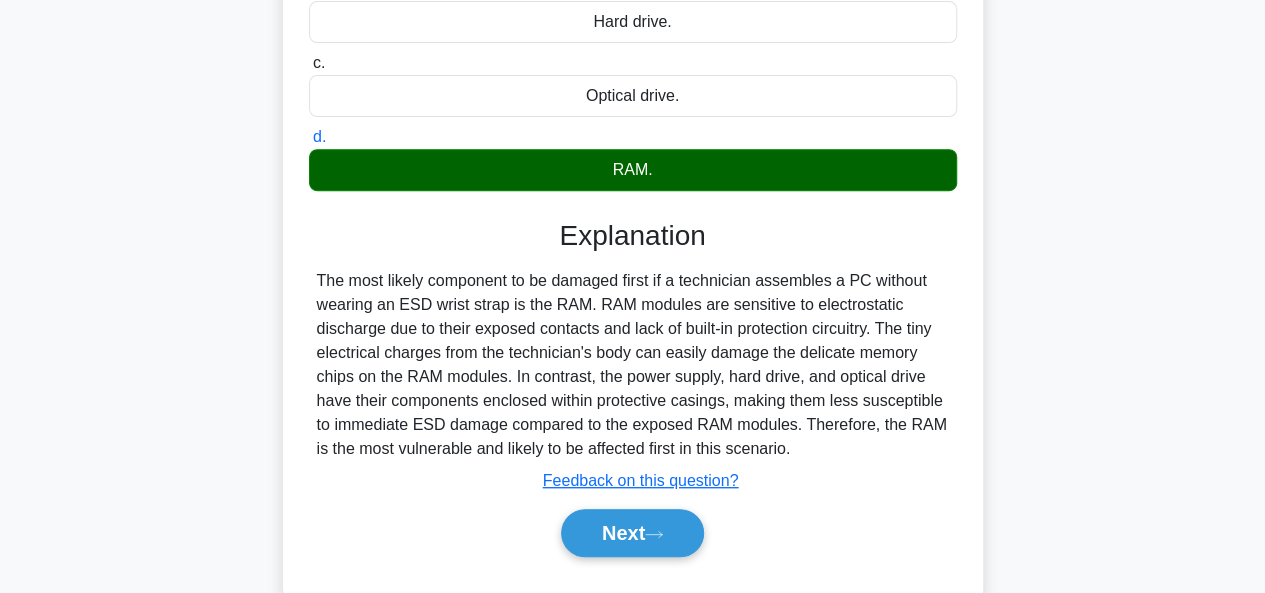 scroll, scrollTop: 440, scrollLeft: 0, axis: vertical 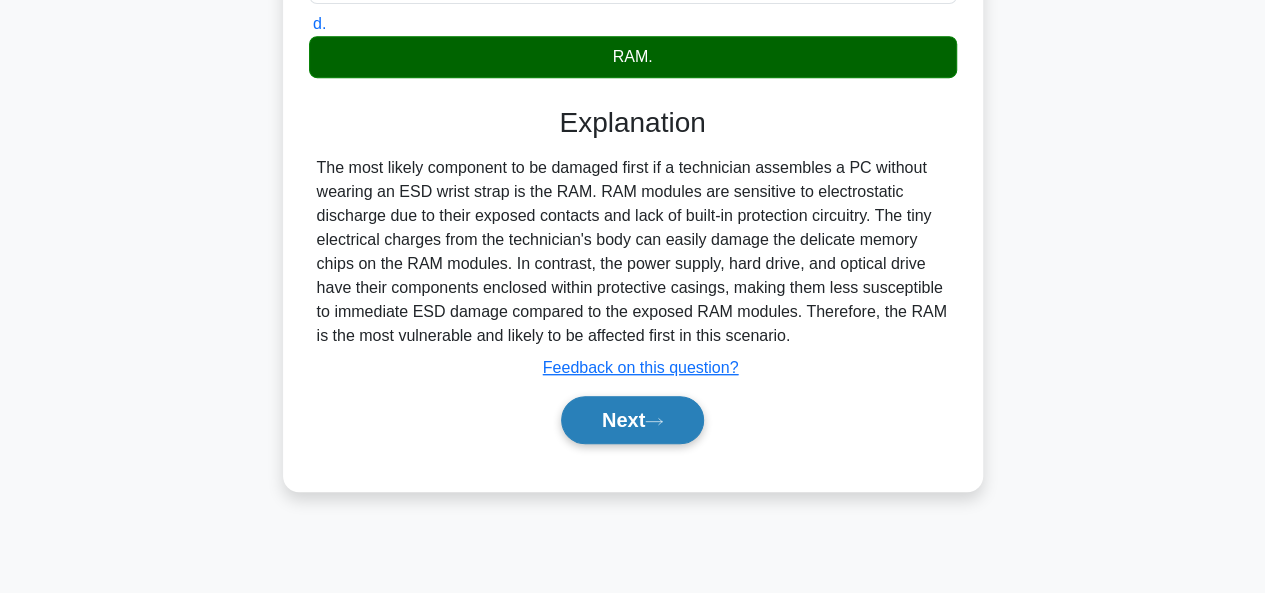 click on "Next" at bounding box center (632, 420) 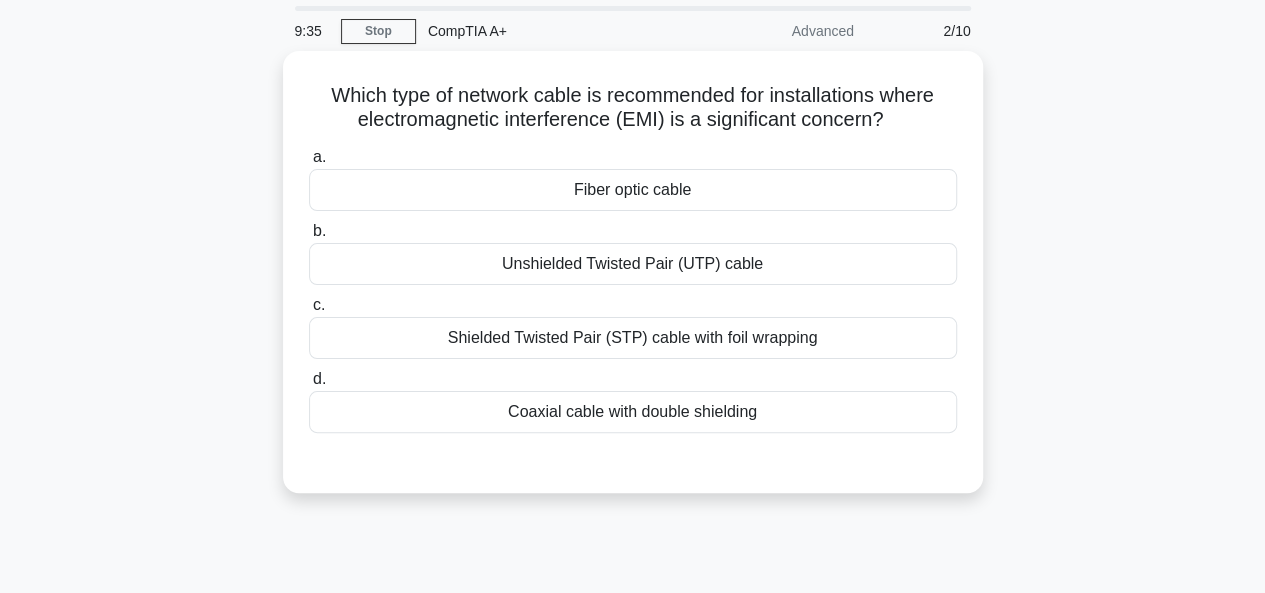scroll, scrollTop: 80, scrollLeft: 0, axis: vertical 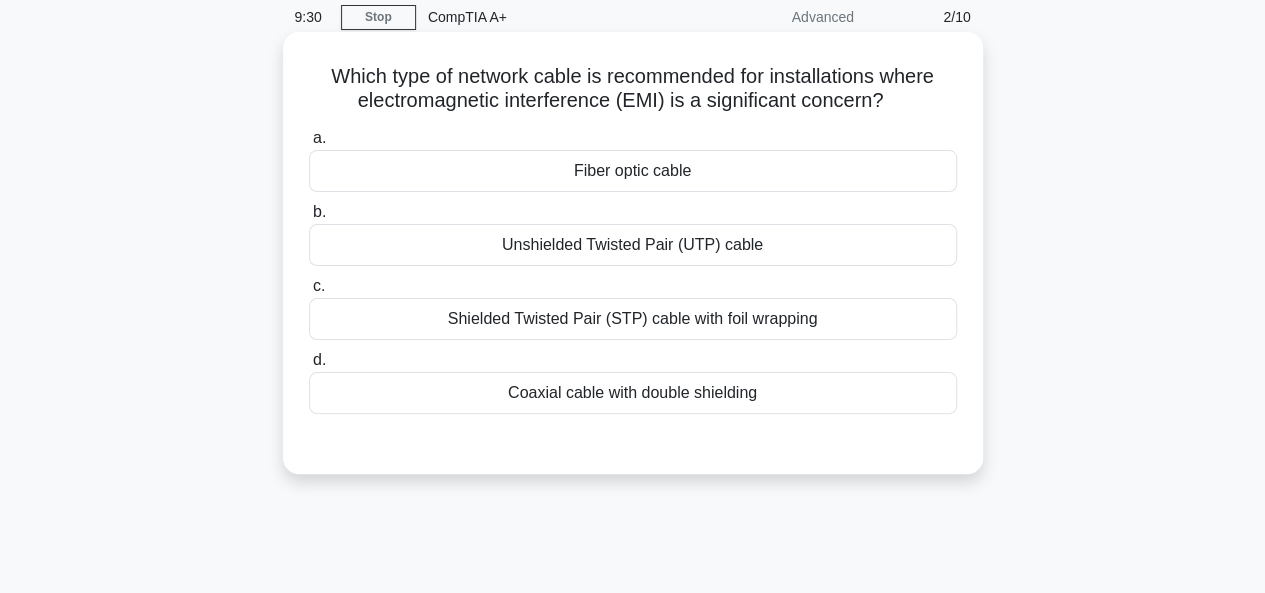 click on "Unshielded Twisted Pair (UTP) cable" at bounding box center (633, 245) 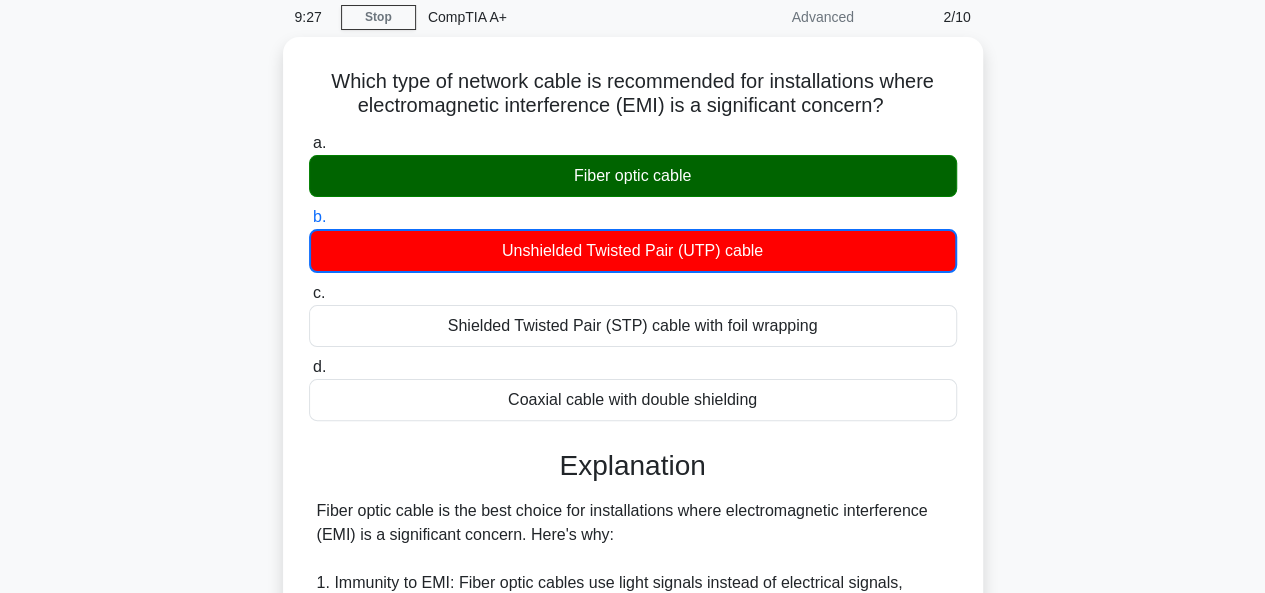 click on "c.
Shielded Twisted Pair (STP) cable with foil wrapping" at bounding box center (309, 293) 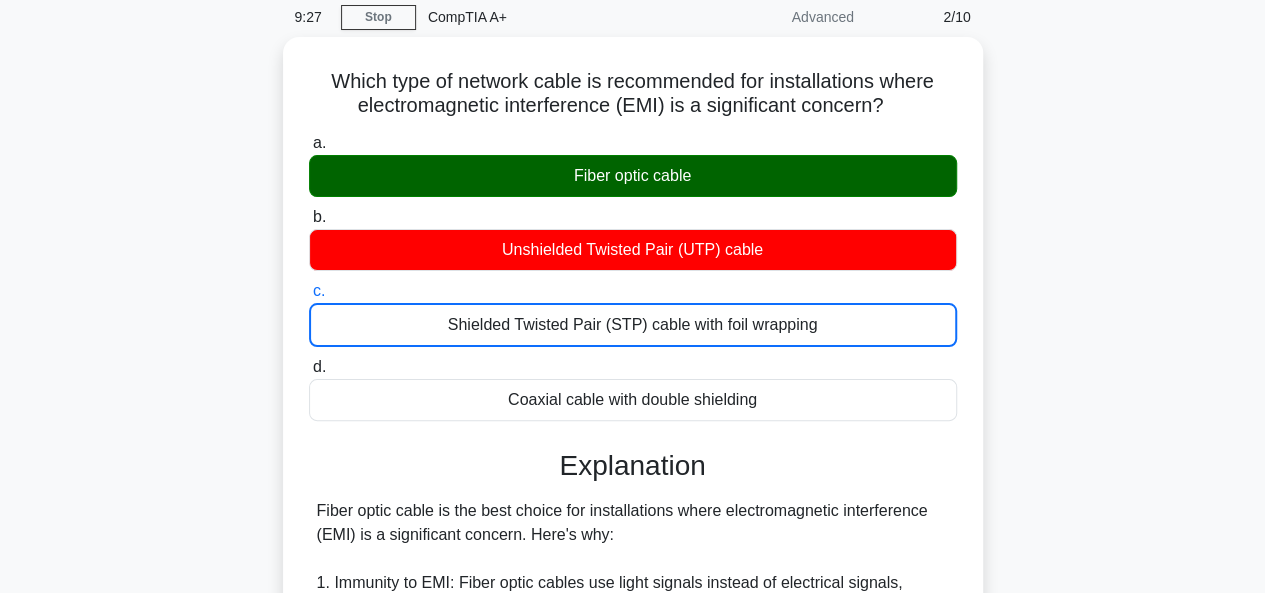 click on "d.
Coaxial cable with double shielding" at bounding box center [309, 367] 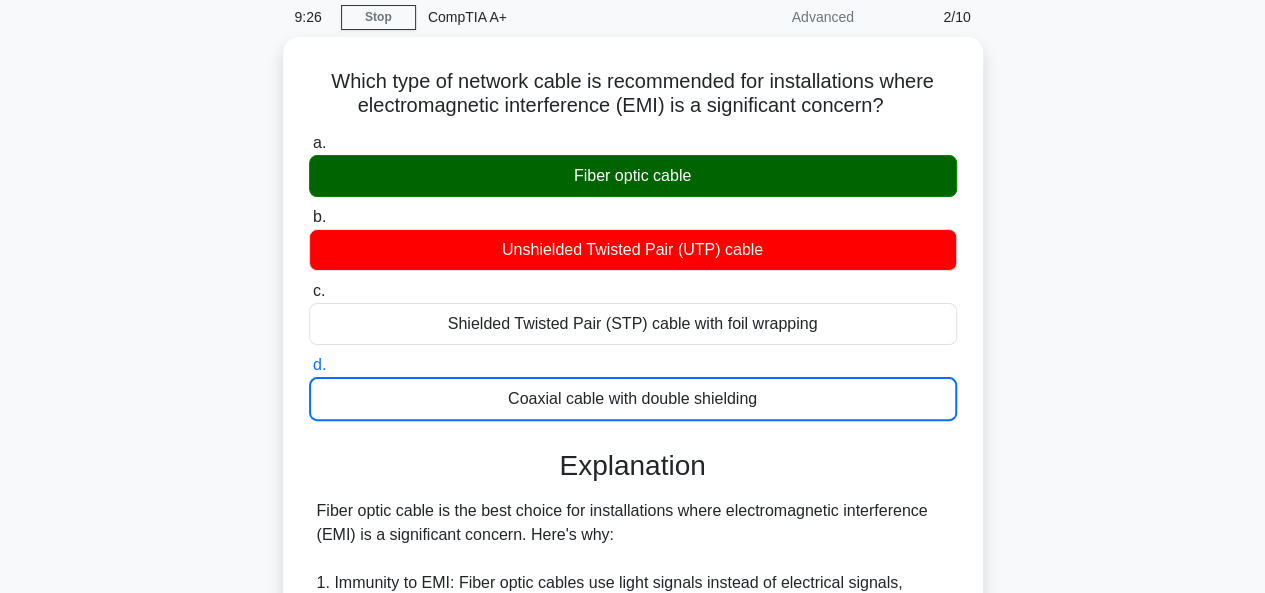 click on "a.
Fiber optic cable" at bounding box center [309, 143] 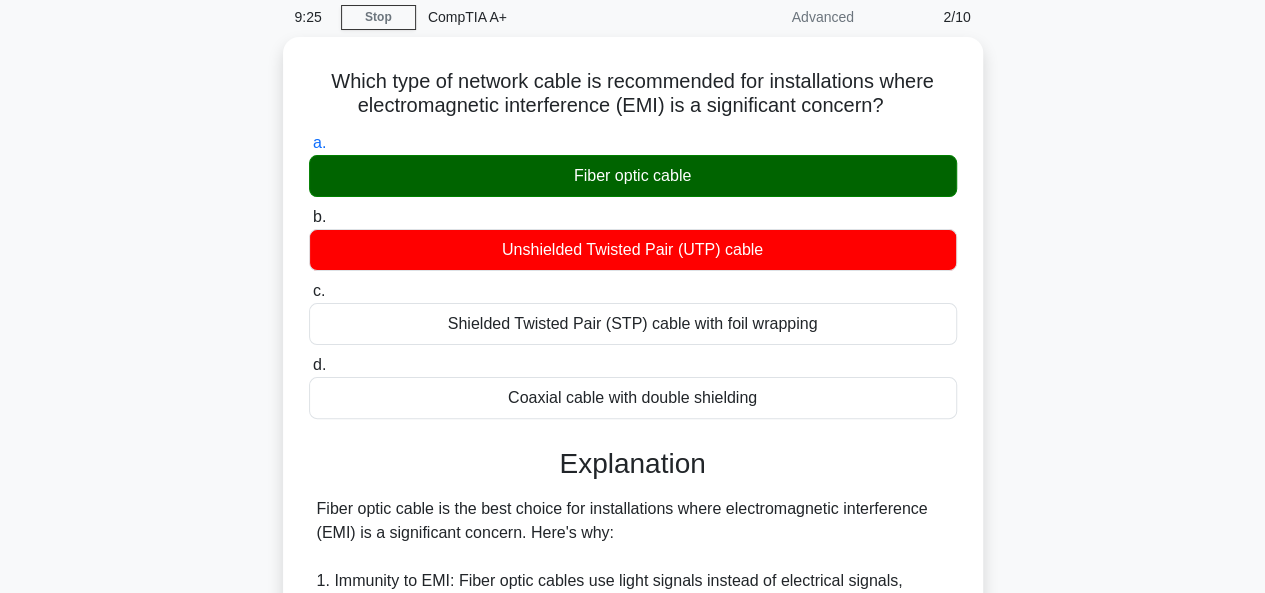 click on "Which type of network cable is recommended for installations where electromagnetic interference (EMI) is a significant concern?
.spinner_0XTQ{transform-origin:center;animation:spinner_y6GP .75s linear infinite}@keyframes spinner_y6GP{100%{transform:rotate(360deg)}}
a.
Fiber optic cable
b. c." at bounding box center [633, 698] 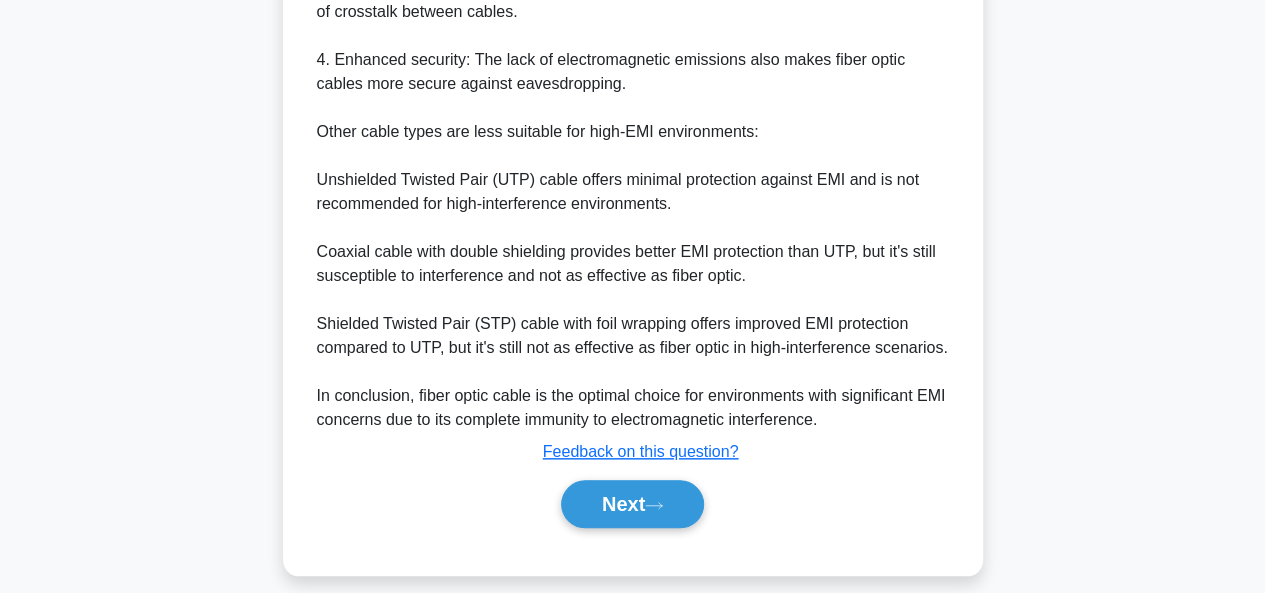 scroll, scrollTop: 853, scrollLeft: 0, axis: vertical 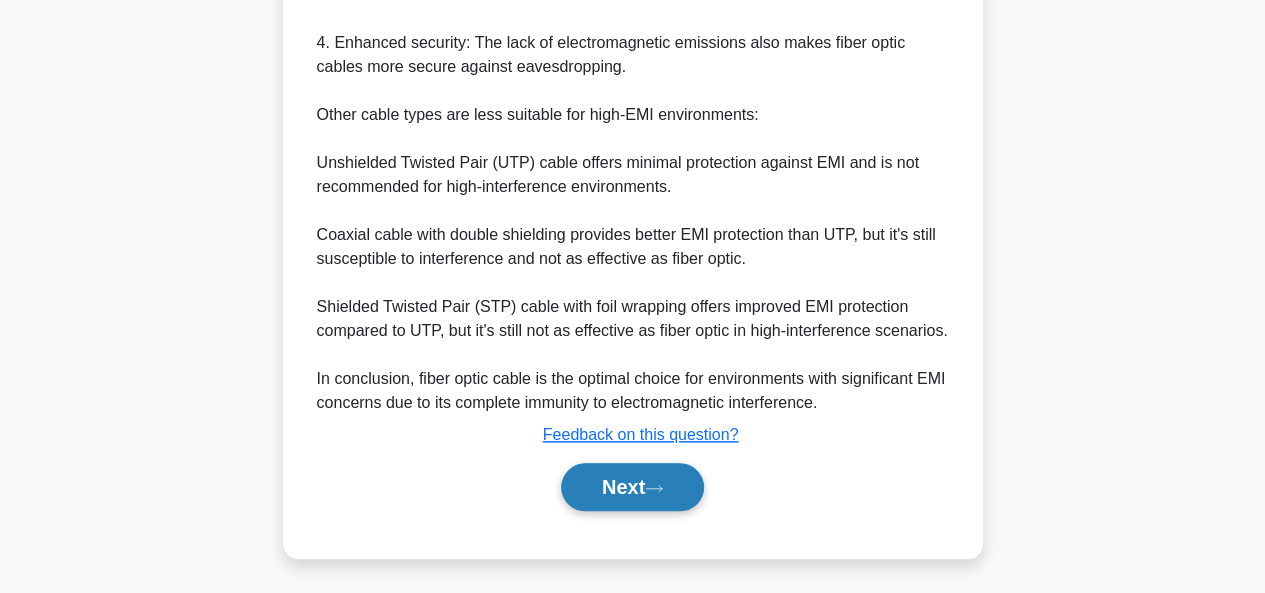 click on "Next" at bounding box center [632, 487] 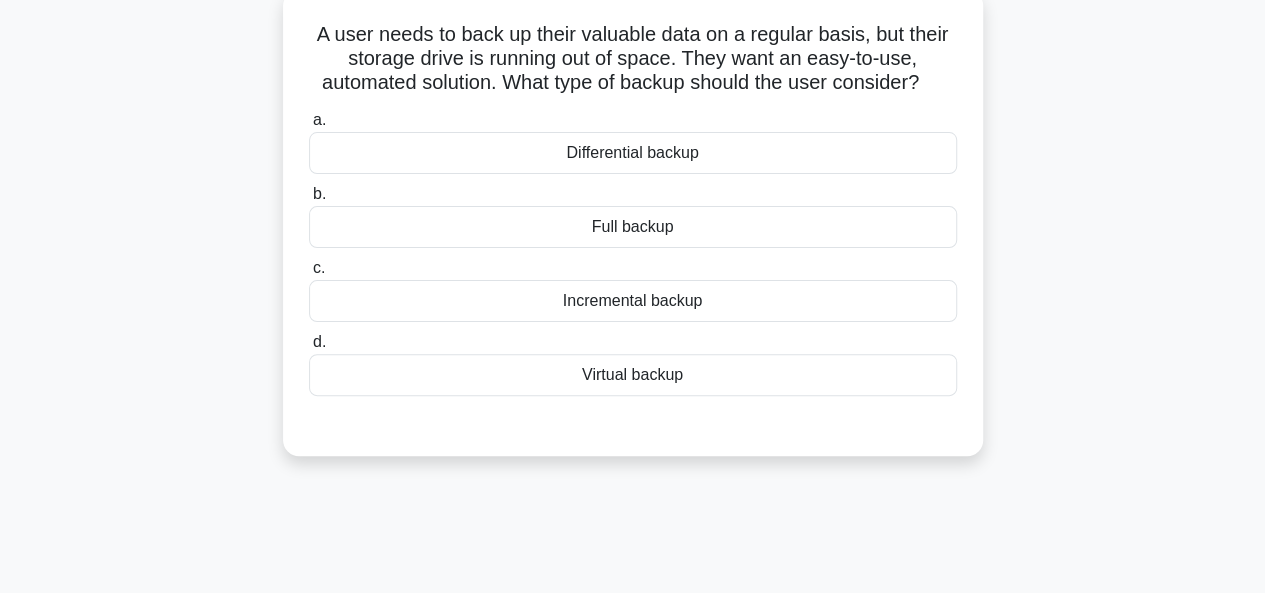 scroll, scrollTop: 87, scrollLeft: 0, axis: vertical 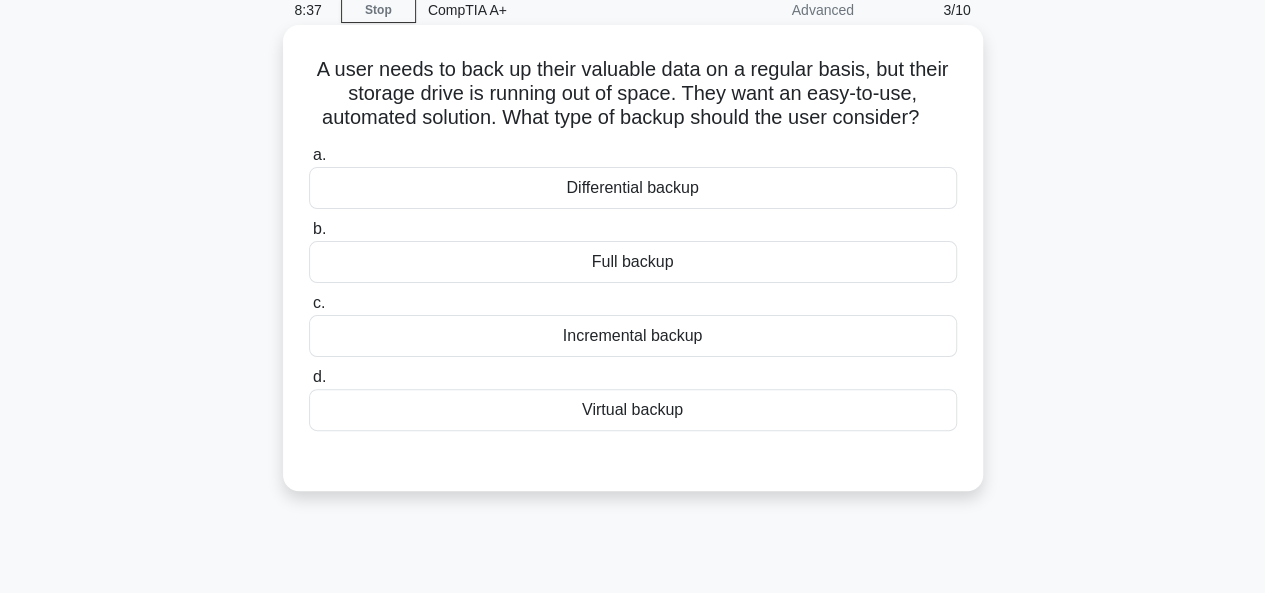 click on "Full backup" at bounding box center [633, 262] 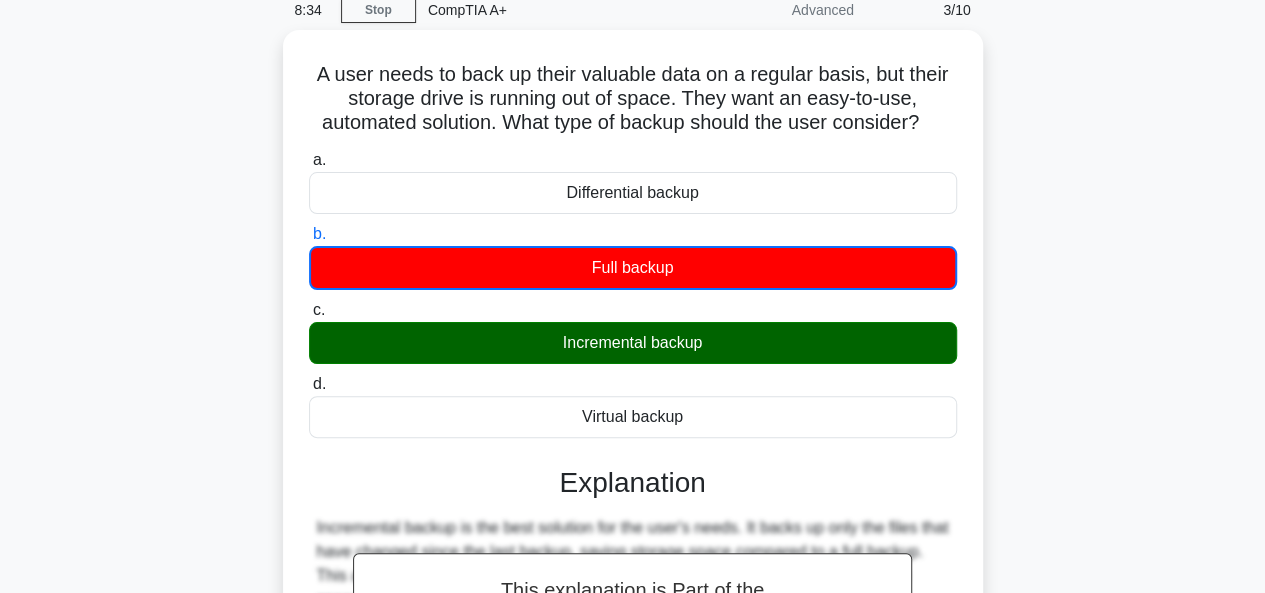 click on "A user needs to back up their valuable data on a regular basis, but their storage drive is running out of space. They want an easy-to-use, automated solution. What type of backup should the user consider?
.spinner_0XTQ{transform-origin:center;animation:spinner_y6GP .75s linear infinite}@keyframes spinner_y6GP{100%{transform:rotate(360deg)}}
a.
Differential backup
b." at bounding box center [633, 476] 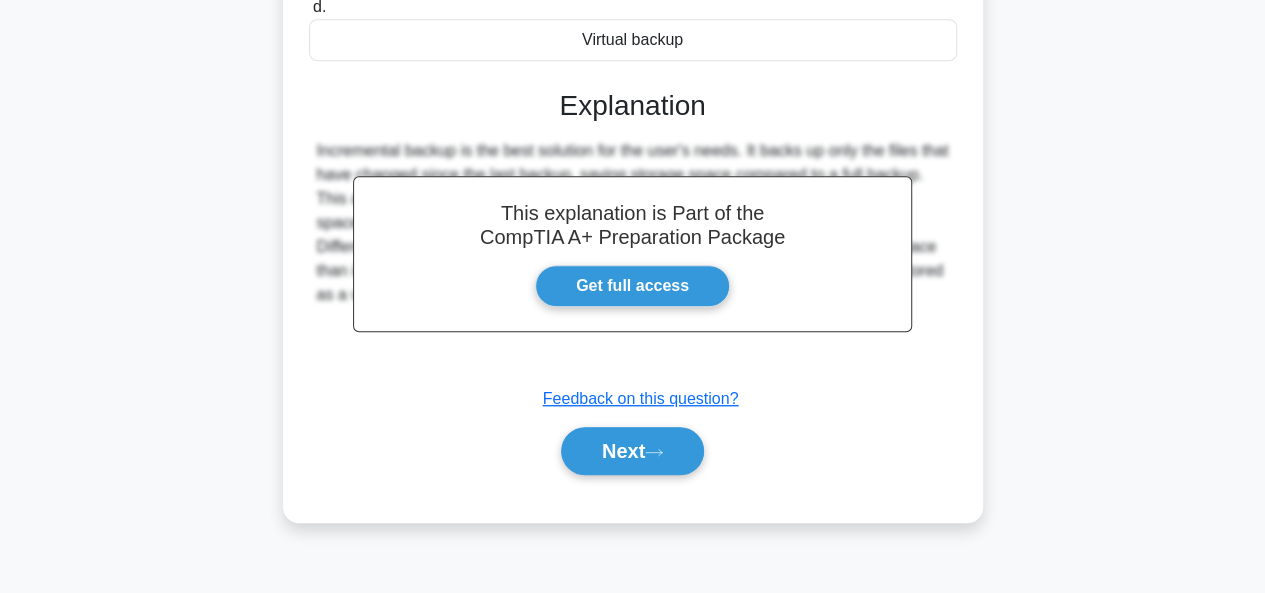 scroll, scrollTop: 487, scrollLeft: 0, axis: vertical 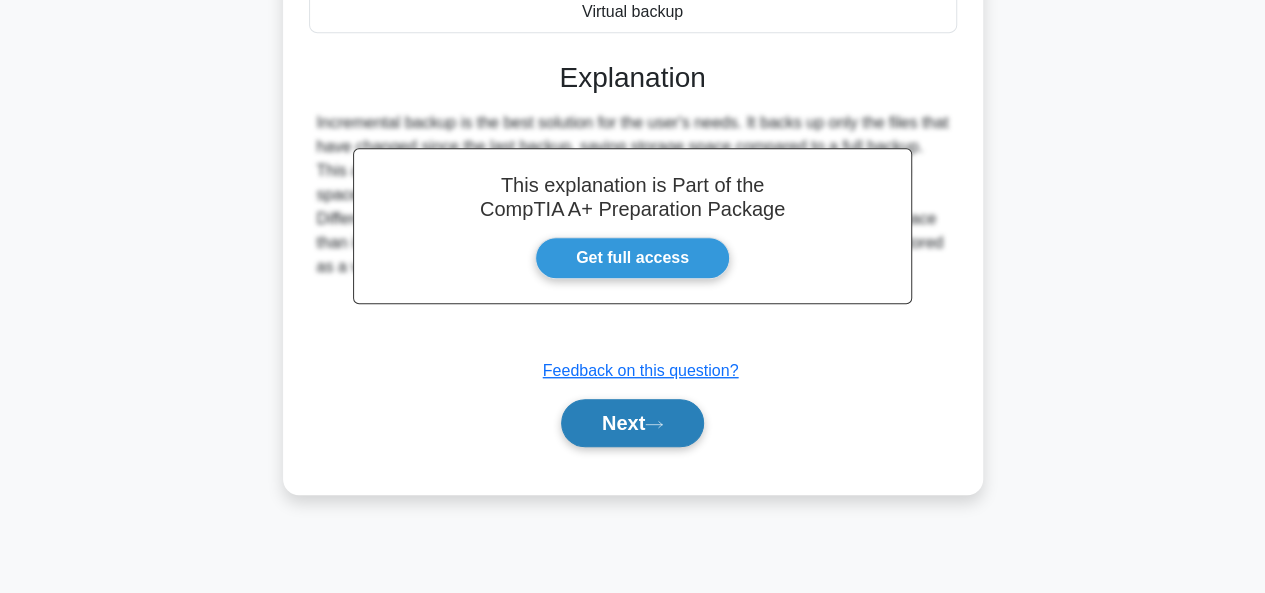 click on "Next" at bounding box center (632, 423) 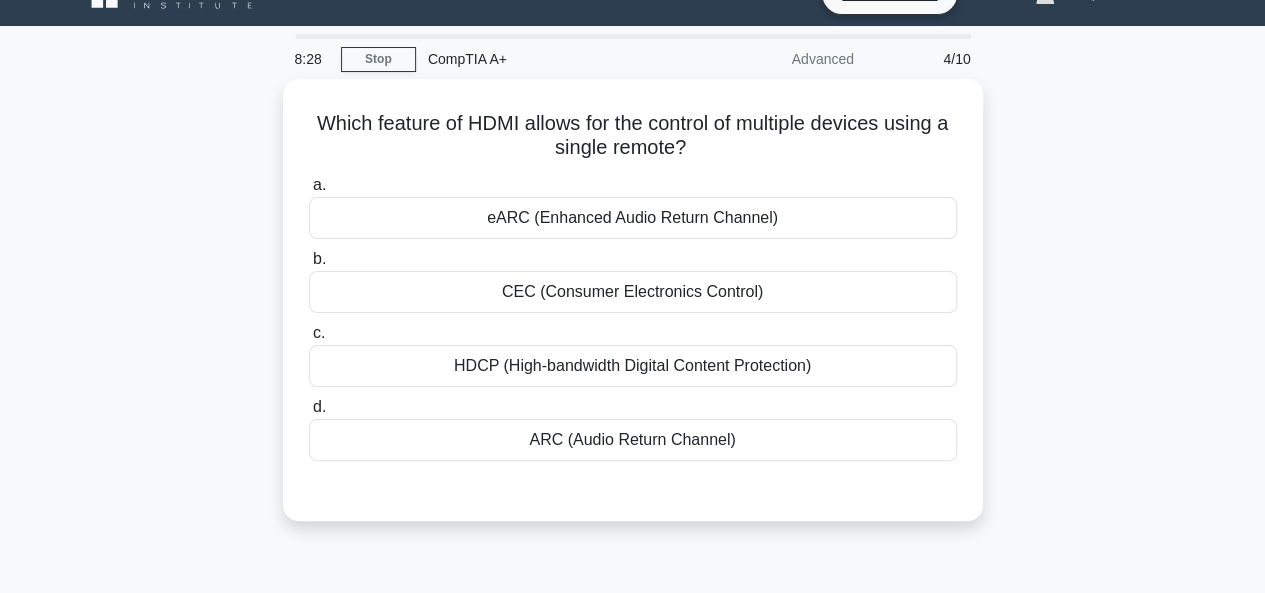 scroll, scrollTop: 40, scrollLeft: 0, axis: vertical 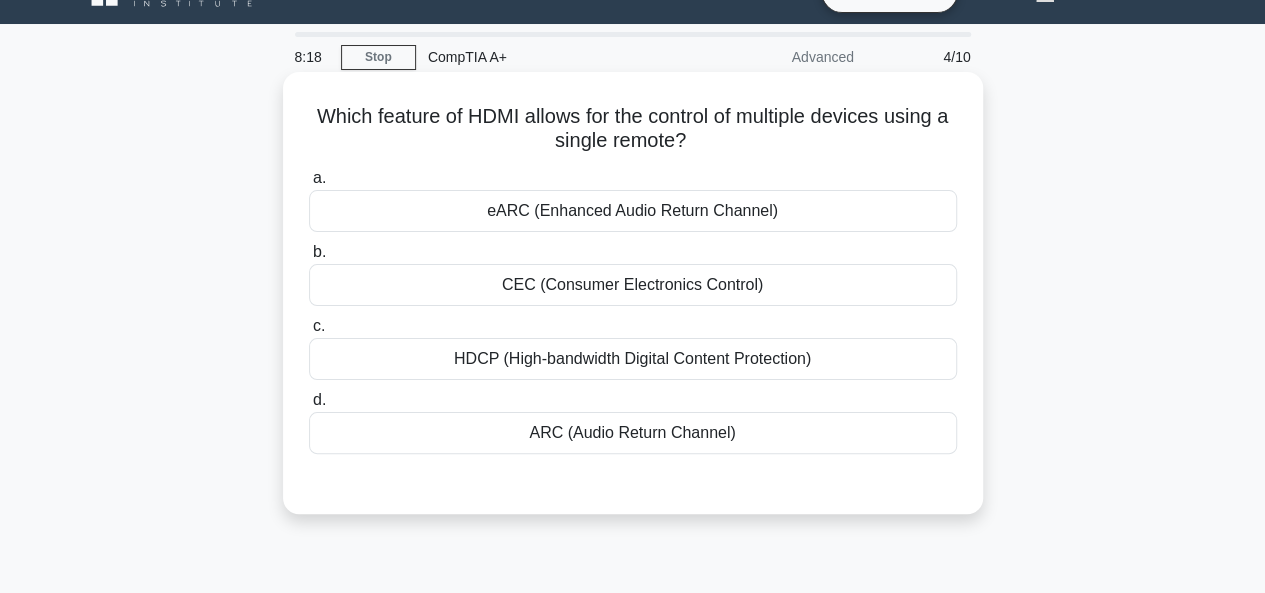 click on "CEC (Consumer Electronics Control)" at bounding box center (633, 285) 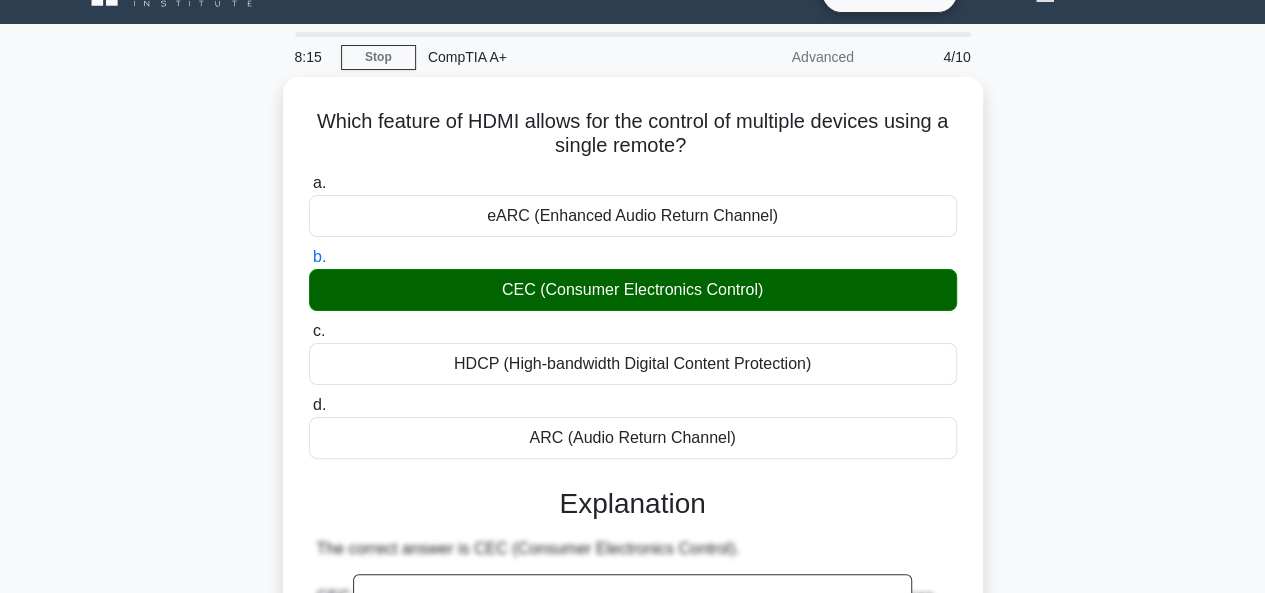 click on "Which feature of HDMI allows for the control of multiple devices using a single remote?
.spinner_0XTQ{transform-origin:center;animation:spinner_y6GP .75s linear infinite}@keyframes spinner_y6GP{100%{transform:rotate(360deg)}}
a.
eARC (Enhanced Audio Return Channel)
b. c. d." at bounding box center [633, 630] 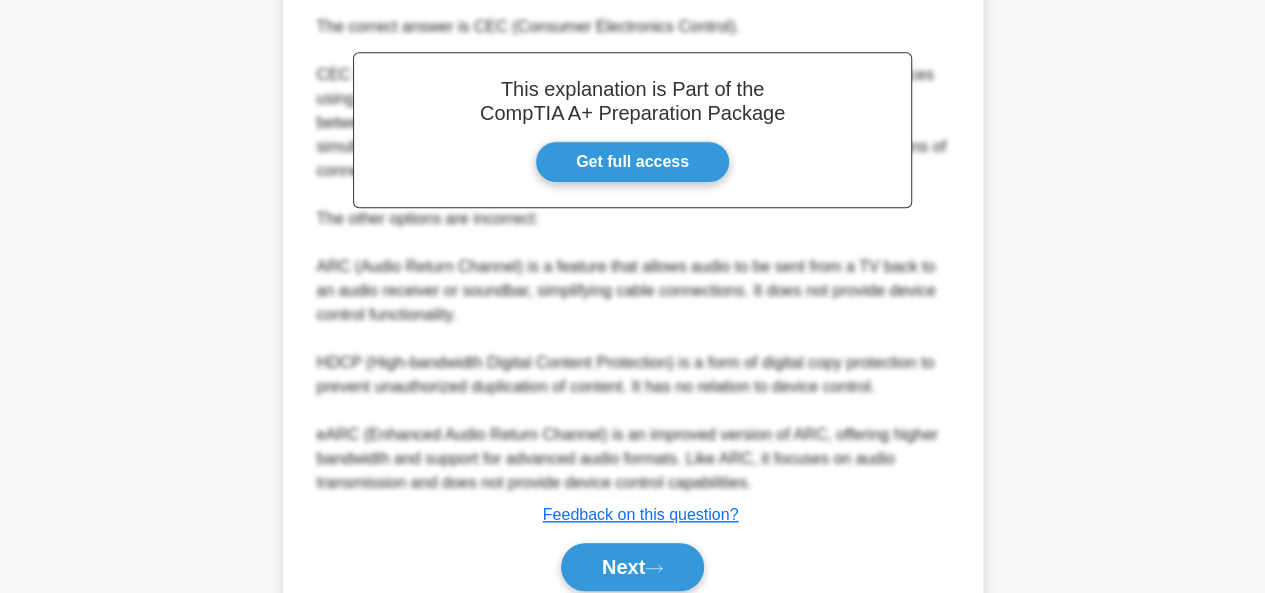 scroll, scrollTop: 560, scrollLeft: 0, axis: vertical 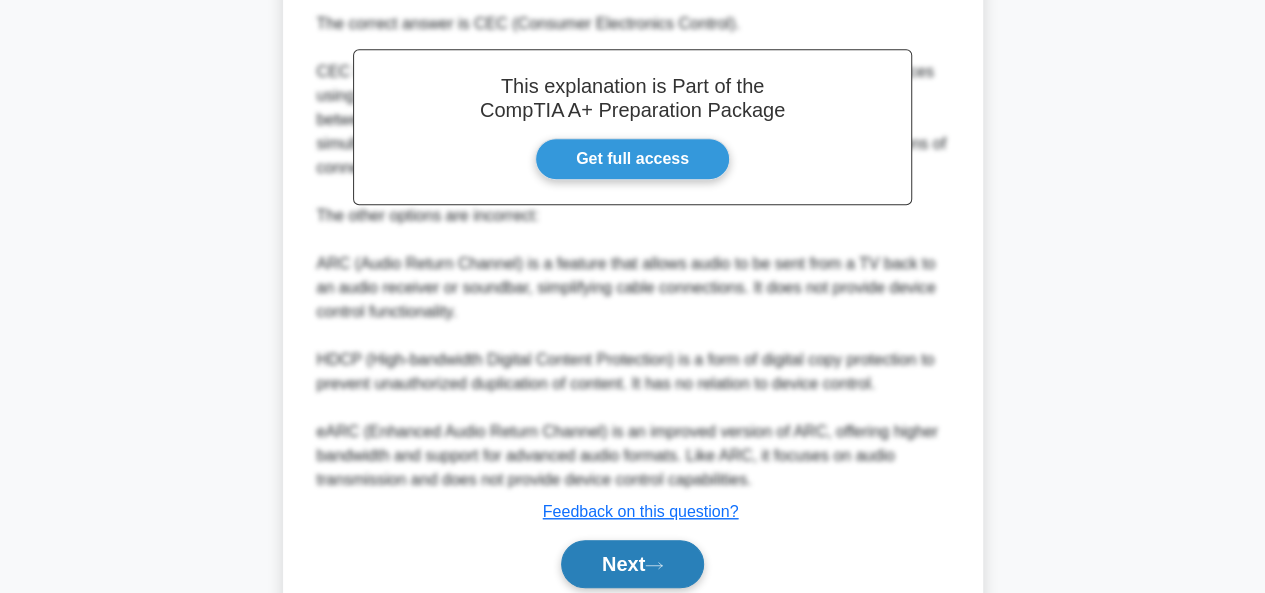 click on "Next" at bounding box center (632, 564) 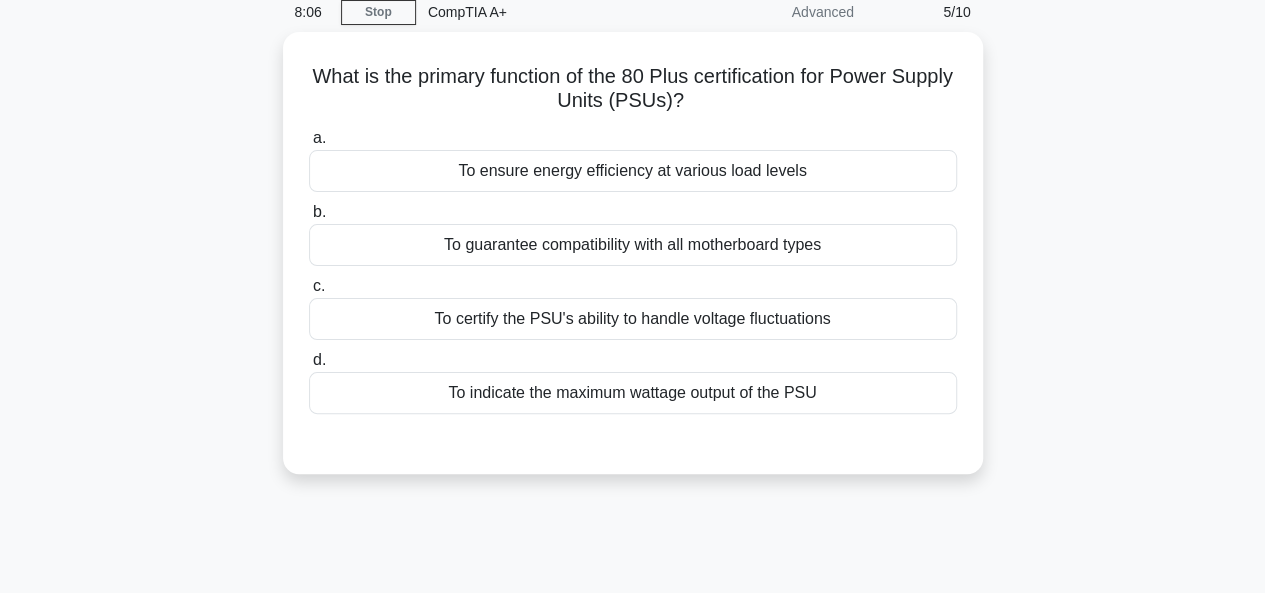 scroll, scrollTop: 87, scrollLeft: 0, axis: vertical 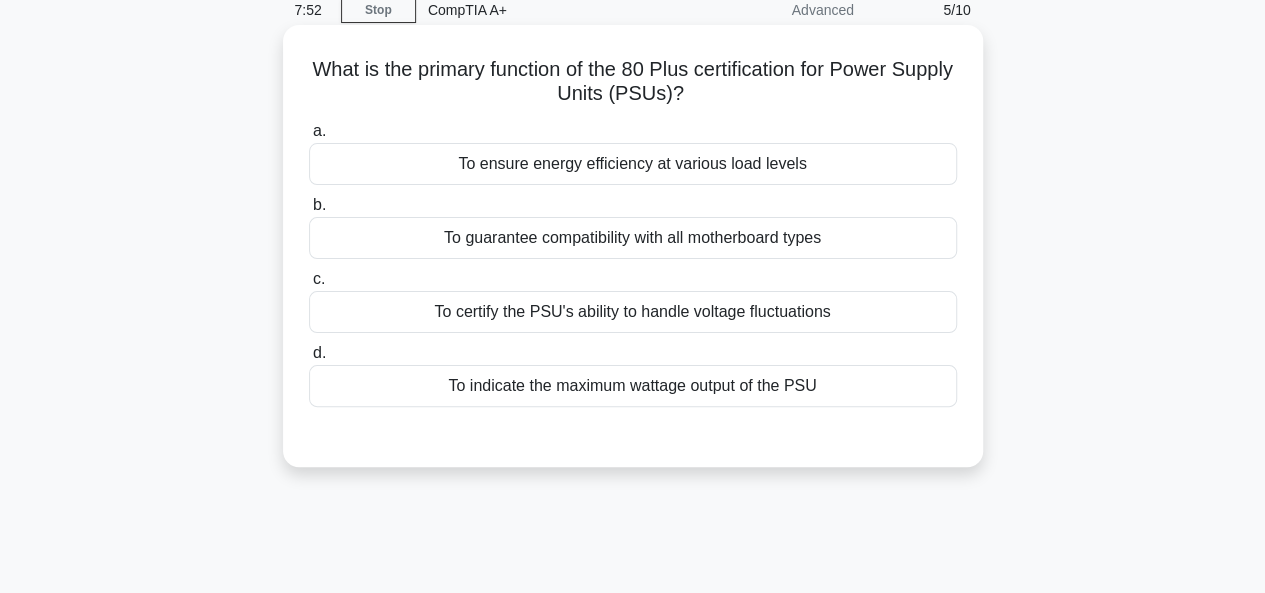 click on "To indicate the maximum wattage output of the PSU" at bounding box center (633, 386) 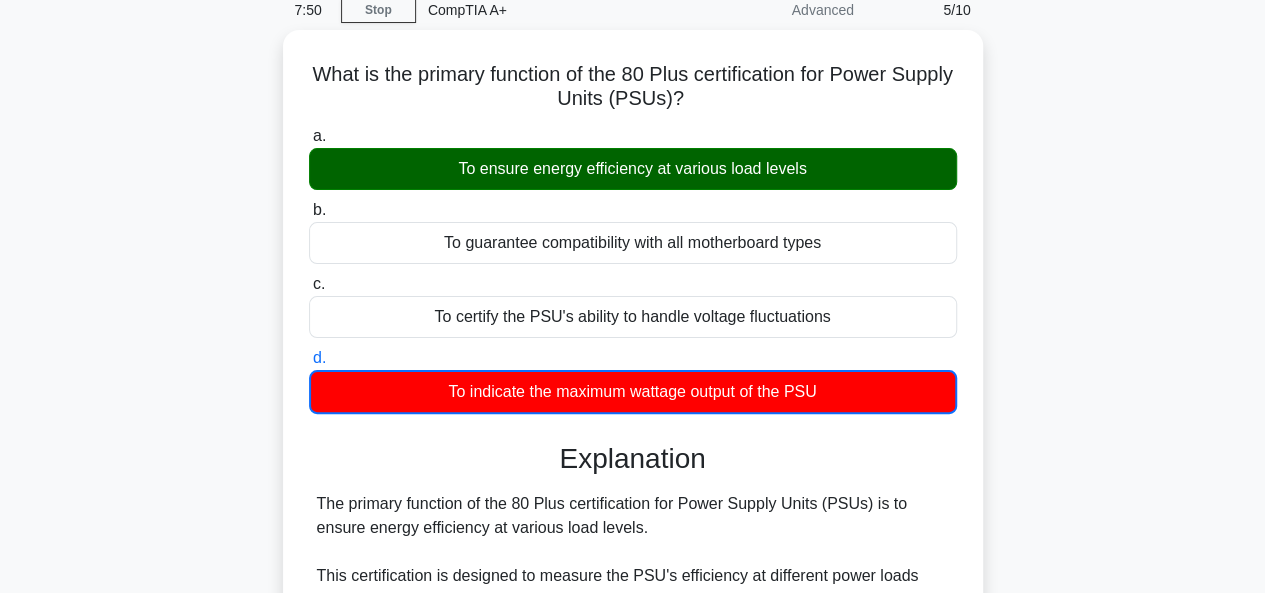 click on "What is the primary function of the 80 Plus certification for Power Supply Units (PSUs)?
.spinner_0XTQ{transform-origin:center;animation:spinner_y6GP .75s linear infinite}@keyframes spinner_y6GP{100%{transform:rotate(360deg)}}
a.
To ensure energy efficiency at various load levels
b. c. d." at bounding box center [633, 584] 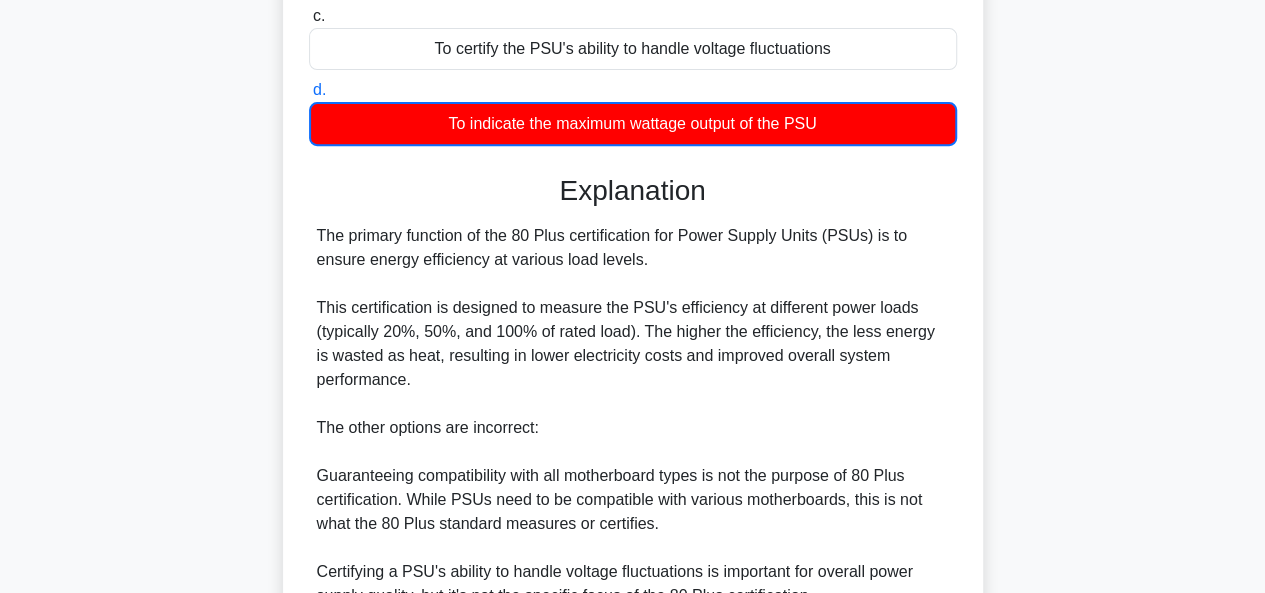 scroll, scrollTop: 640, scrollLeft: 0, axis: vertical 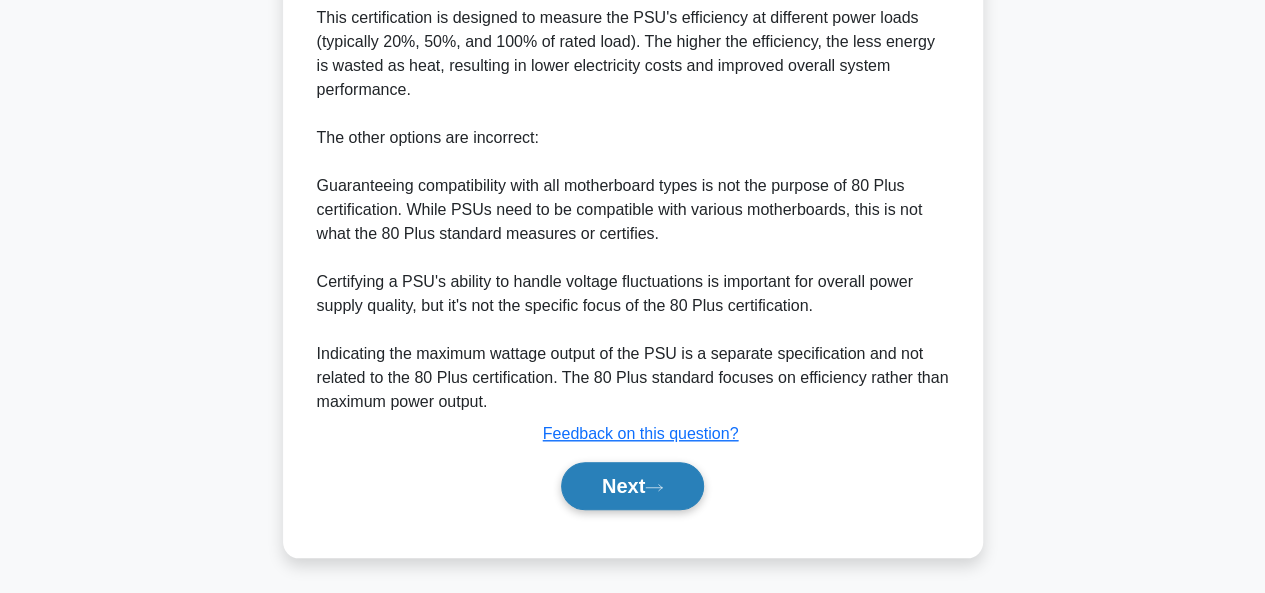 click on "Next" at bounding box center (632, 486) 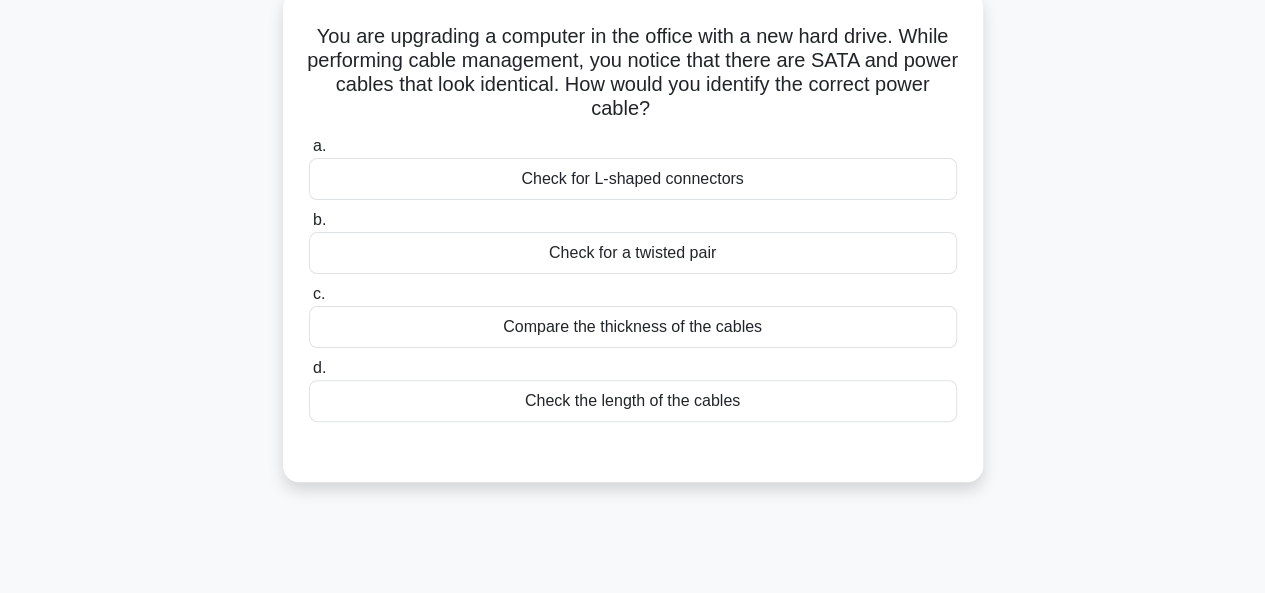 scroll, scrollTop: 127, scrollLeft: 0, axis: vertical 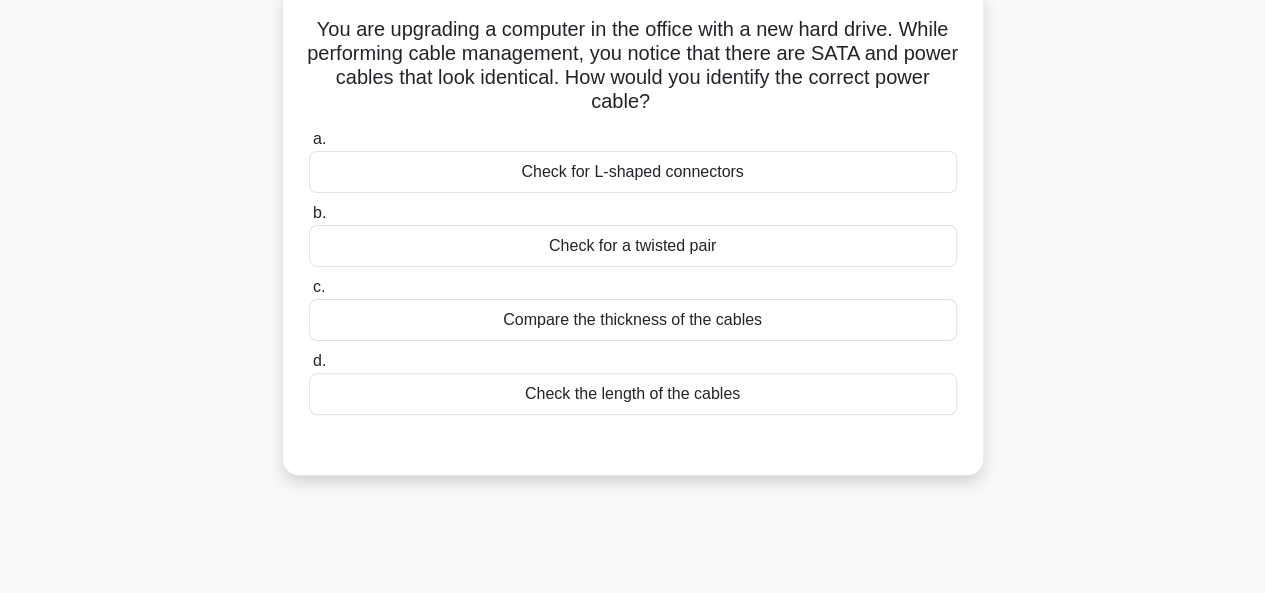 click on "Check for L-shaped connectors" at bounding box center (633, 172) 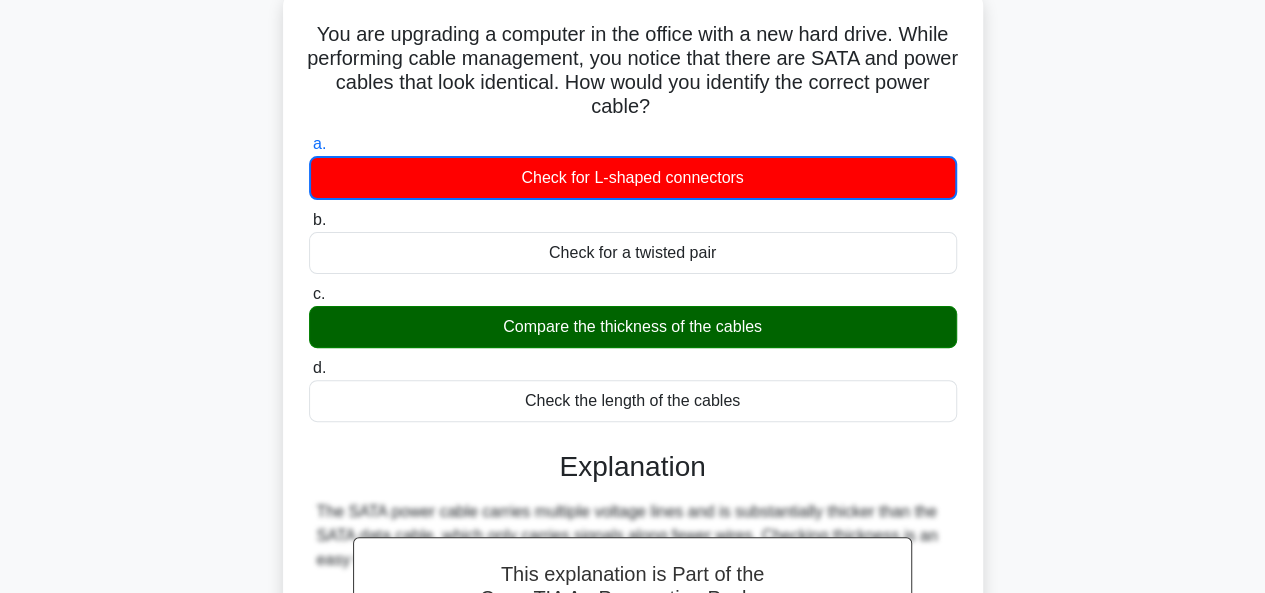 click on "You are upgrading a computer in the office with a new hard drive. While performing cable management, you notice that there are SATA and power cables that look identical. How would you identify the correct power cable?
.spinner_0XTQ{transform-origin:center;animation:spinner_y6GP .75s linear infinite}@keyframes spinner_y6GP{100%{transform:rotate(360deg)}}
a.
Check for L-shaped connectors
b. c. d." at bounding box center [633, 448] 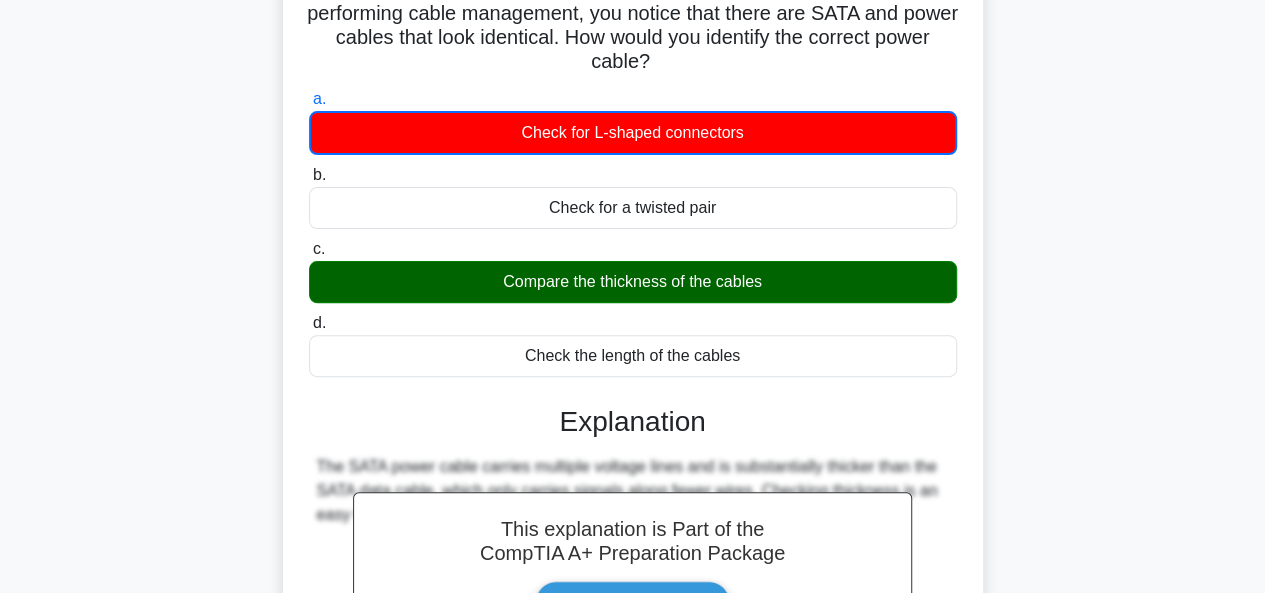scroll, scrollTop: 487, scrollLeft: 0, axis: vertical 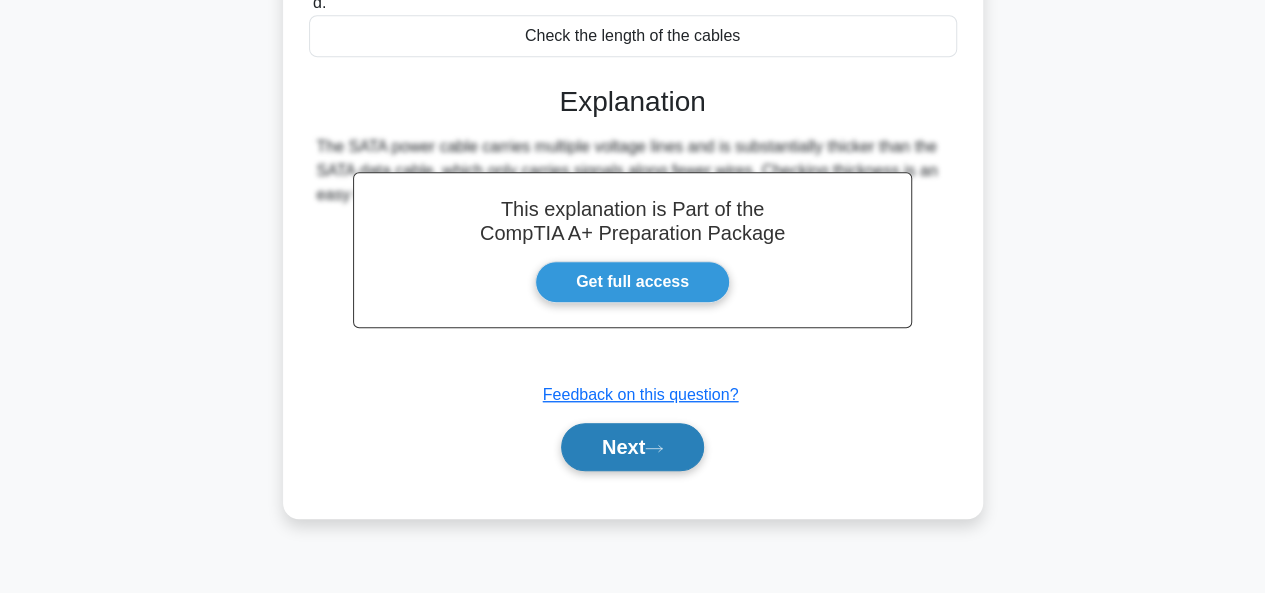 click 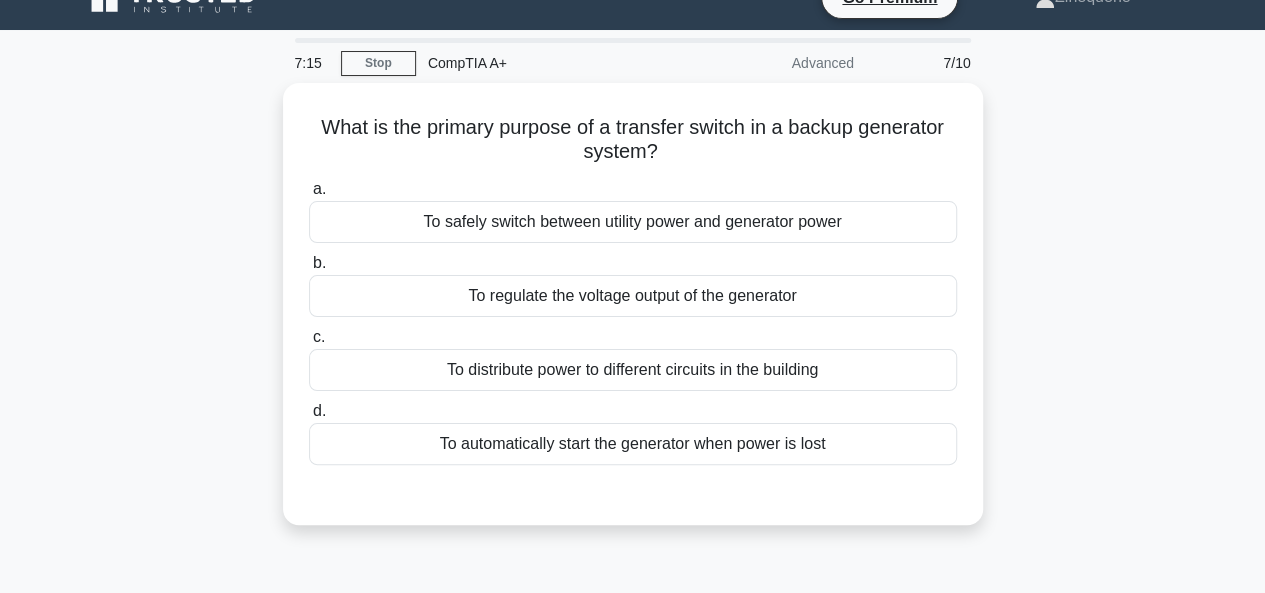 scroll, scrollTop: 40, scrollLeft: 0, axis: vertical 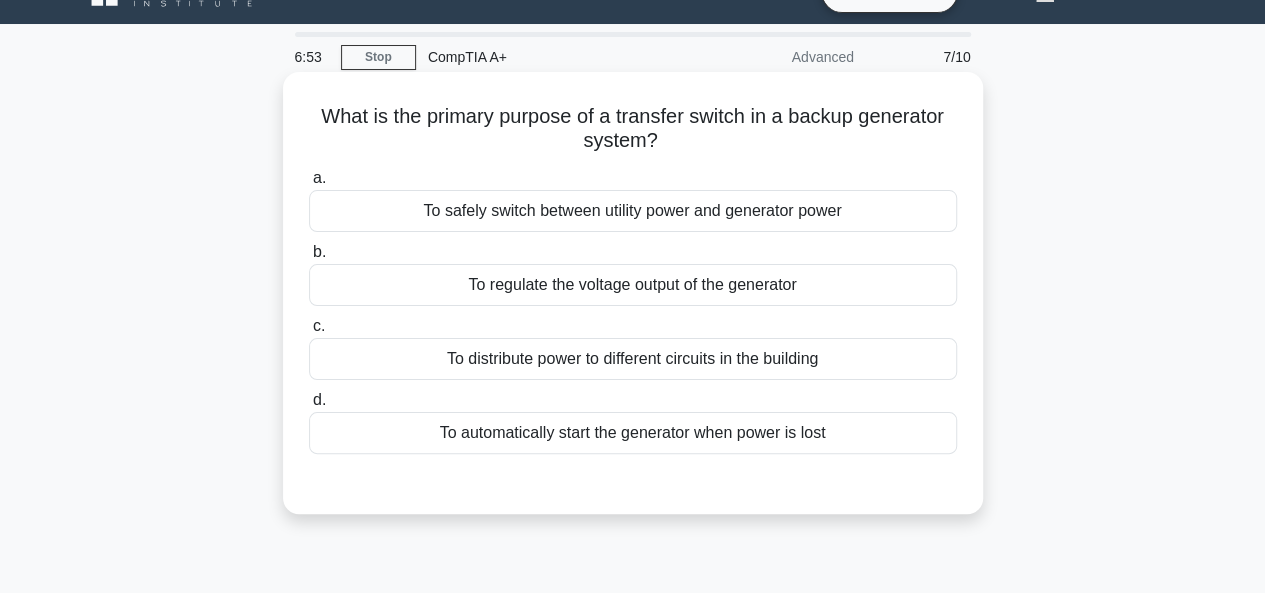 click on "To automatically start the generator when power is lost" at bounding box center [633, 433] 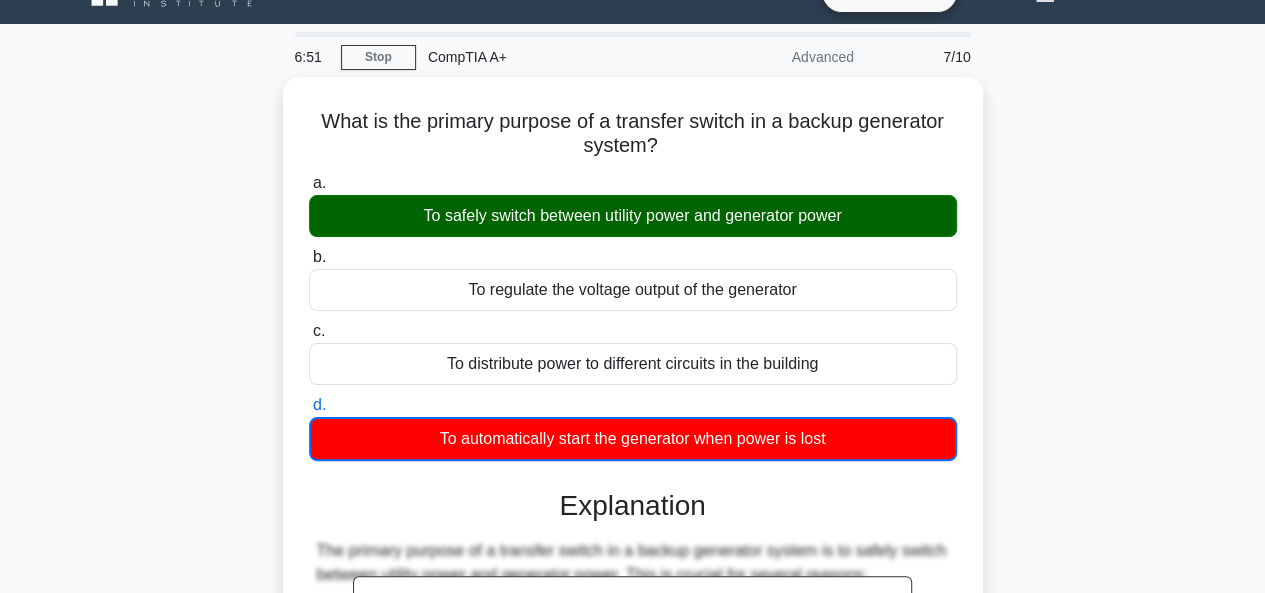 click on "6:51
Stop
CompTIA A+
Advanced
7/10
What is the primary purpose of a transfer switch in a backup generator system?
.spinner_0XTQ{transform-origin:center;animation:spinner_y6GP .75s linear infinite}@keyframes spinner_y6GP{100%{transform:rotate(360deg)}}
a.
b. c. d." at bounding box center (632, 621) 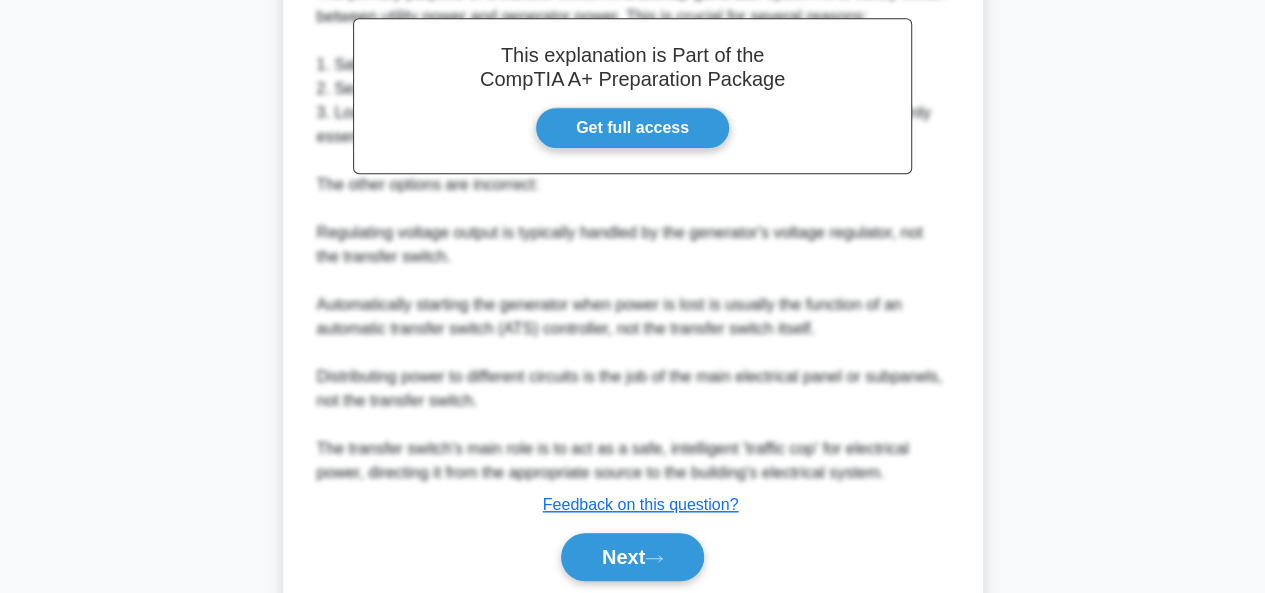 scroll, scrollTop: 600, scrollLeft: 0, axis: vertical 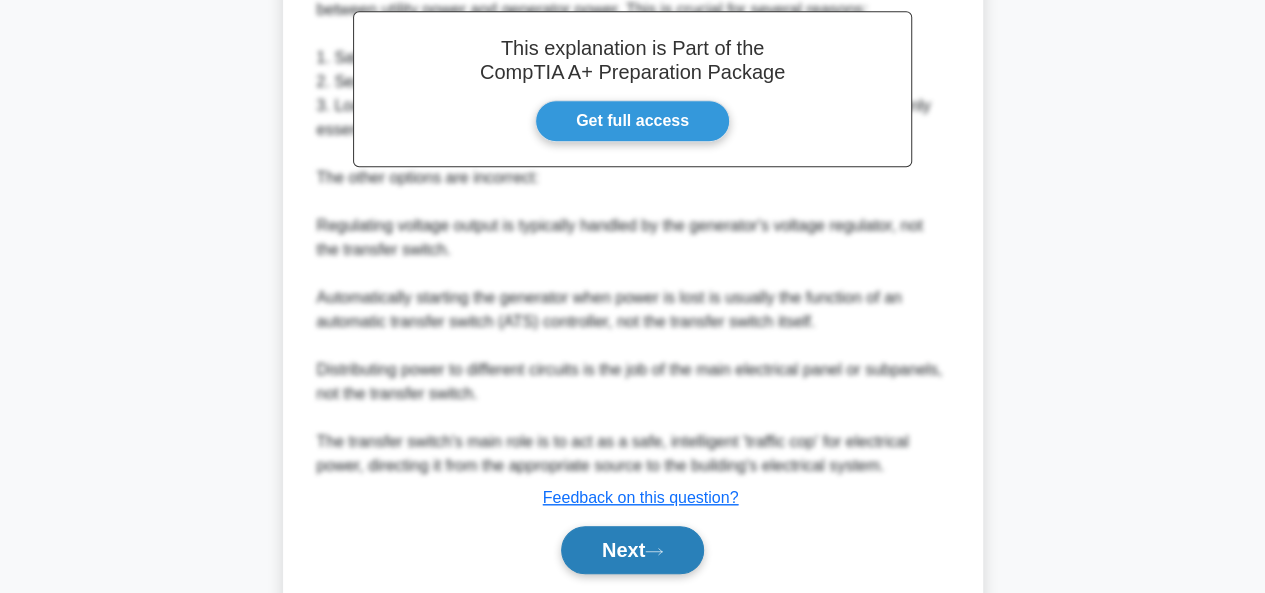 click on "Next" at bounding box center [632, 550] 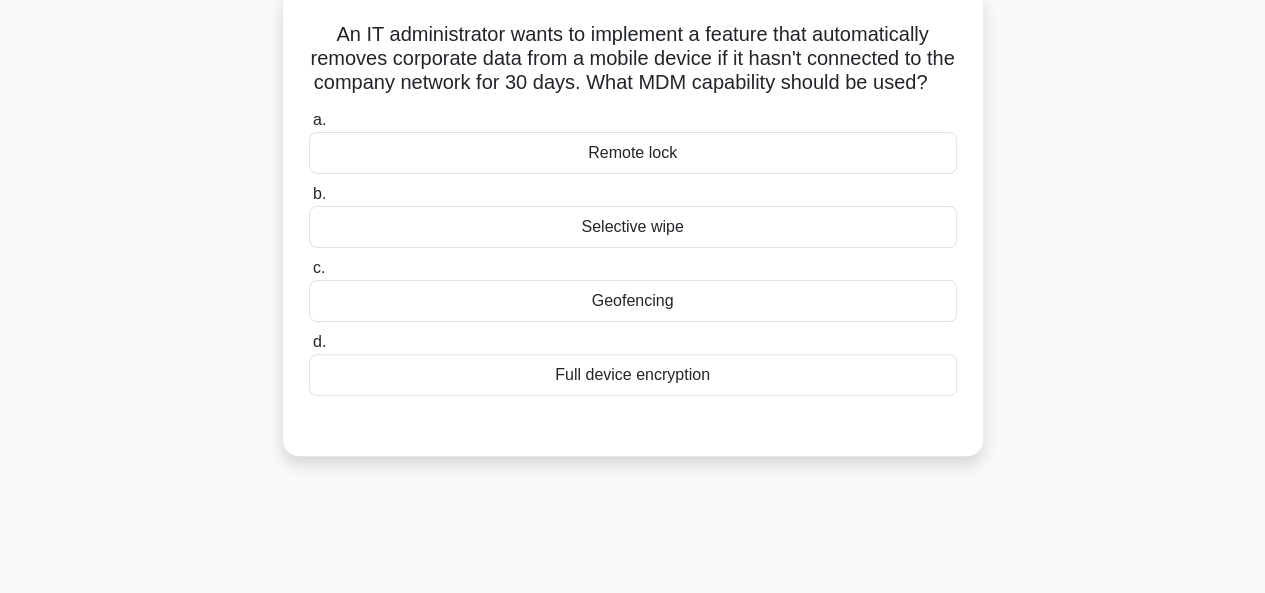 scroll, scrollTop: 87, scrollLeft: 0, axis: vertical 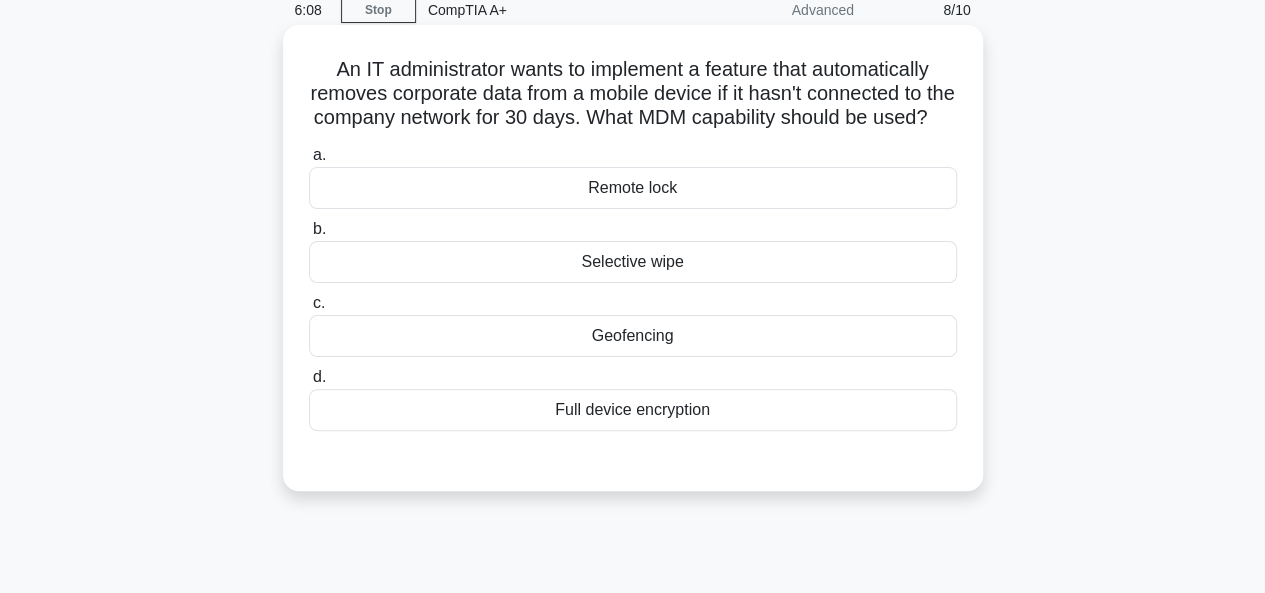 click on "Selective wipe" at bounding box center (633, 262) 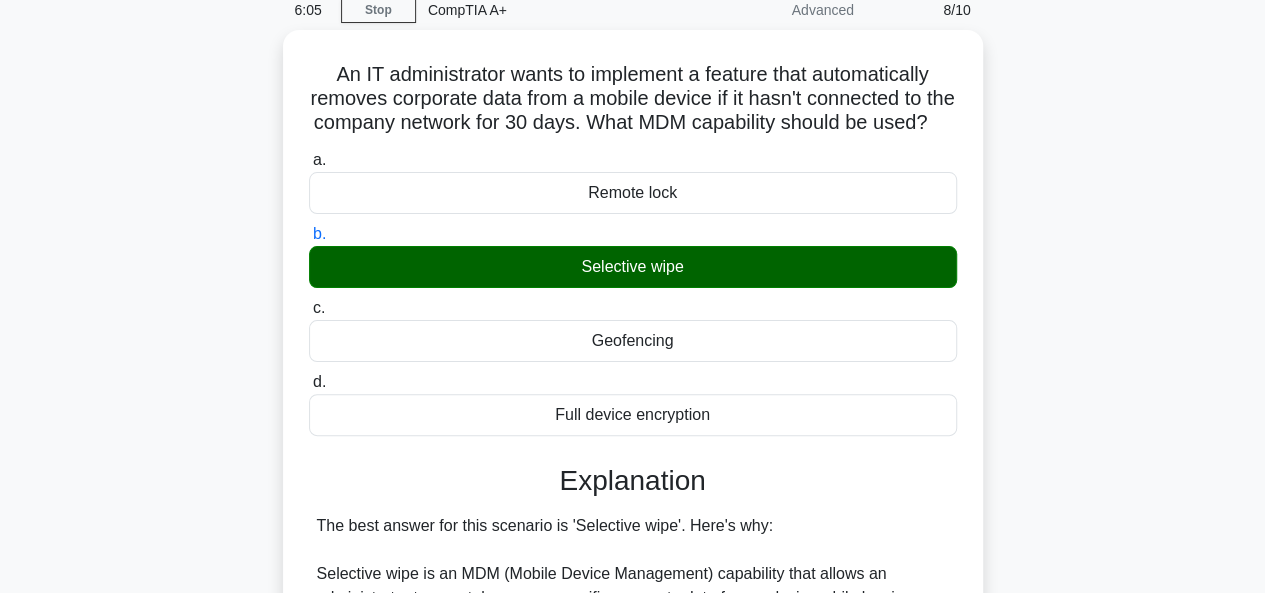 click on "An IT administrator wants to implement a feature that automatically removes corporate data from a mobile device if it hasn't connected to the company network for 30 days. What MDM capability should be used?
.spinner_0XTQ{transform-origin:center;animation:spinner_y6GP .75s linear infinite}@keyframes spinner_y6GP{100%{transform:rotate(360deg)}}
a.
Remote lock
b. c. d." at bounding box center (633, 631) 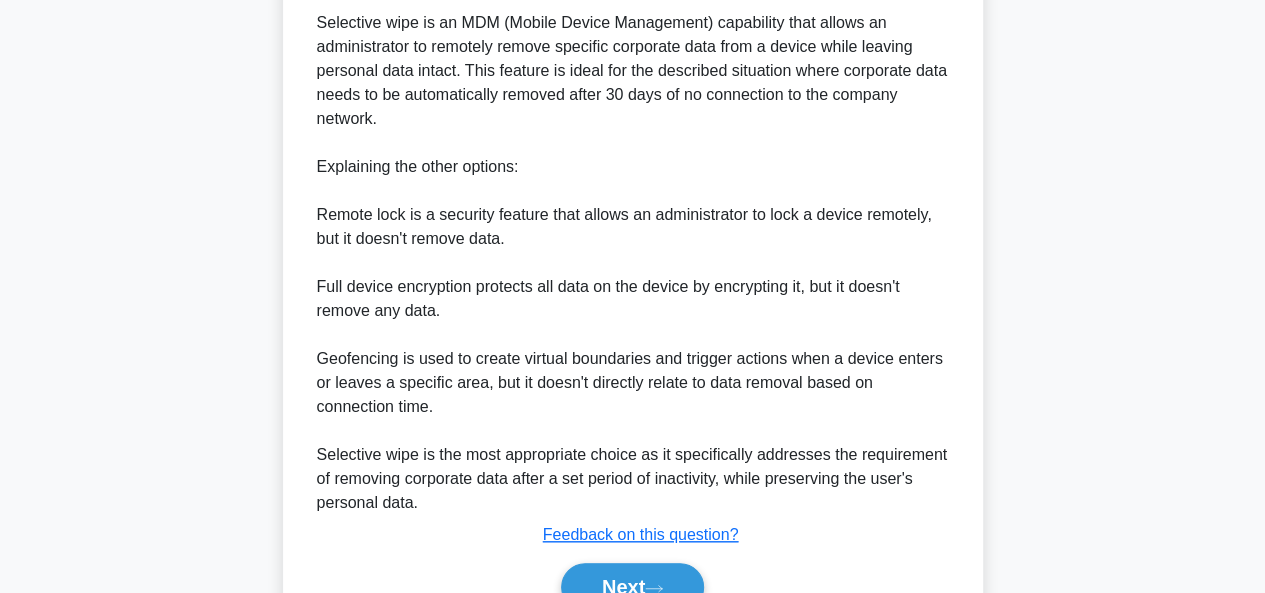 scroll, scrollTop: 757, scrollLeft: 0, axis: vertical 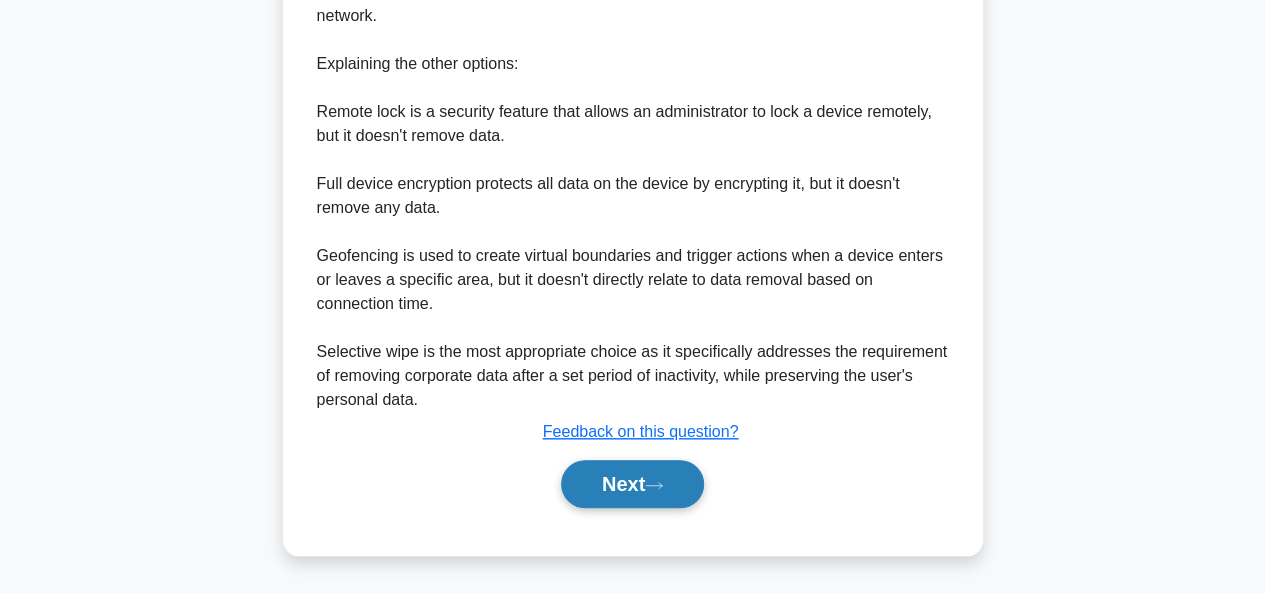 click on "Next" at bounding box center [632, 484] 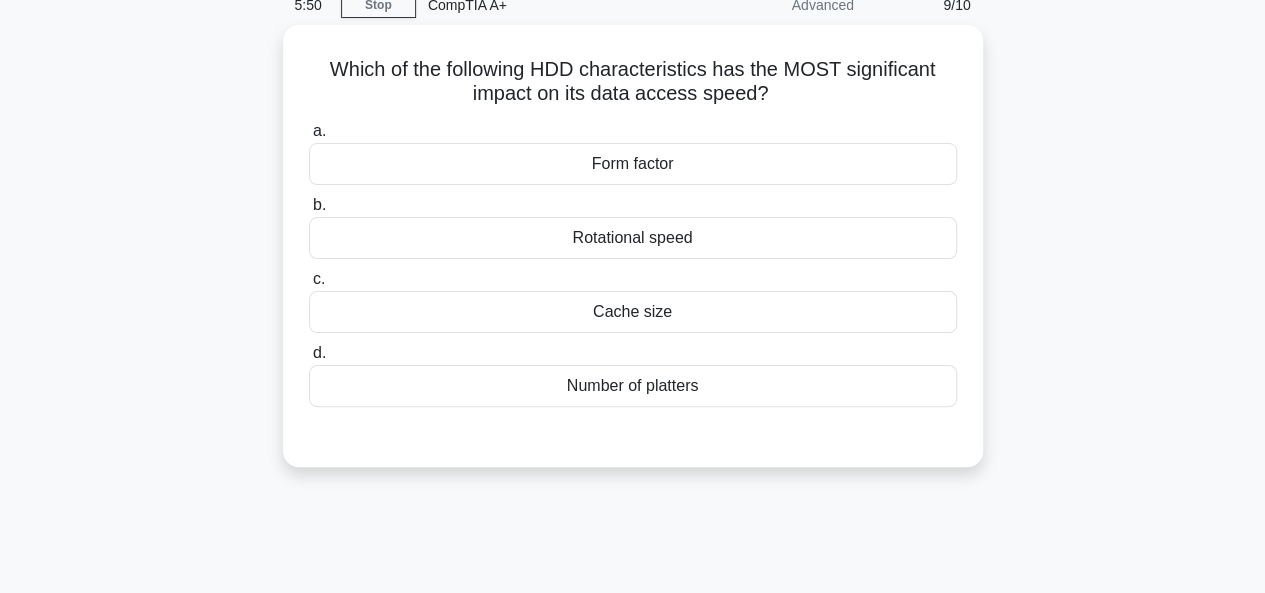scroll, scrollTop: 87, scrollLeft: 0, axis: vertical 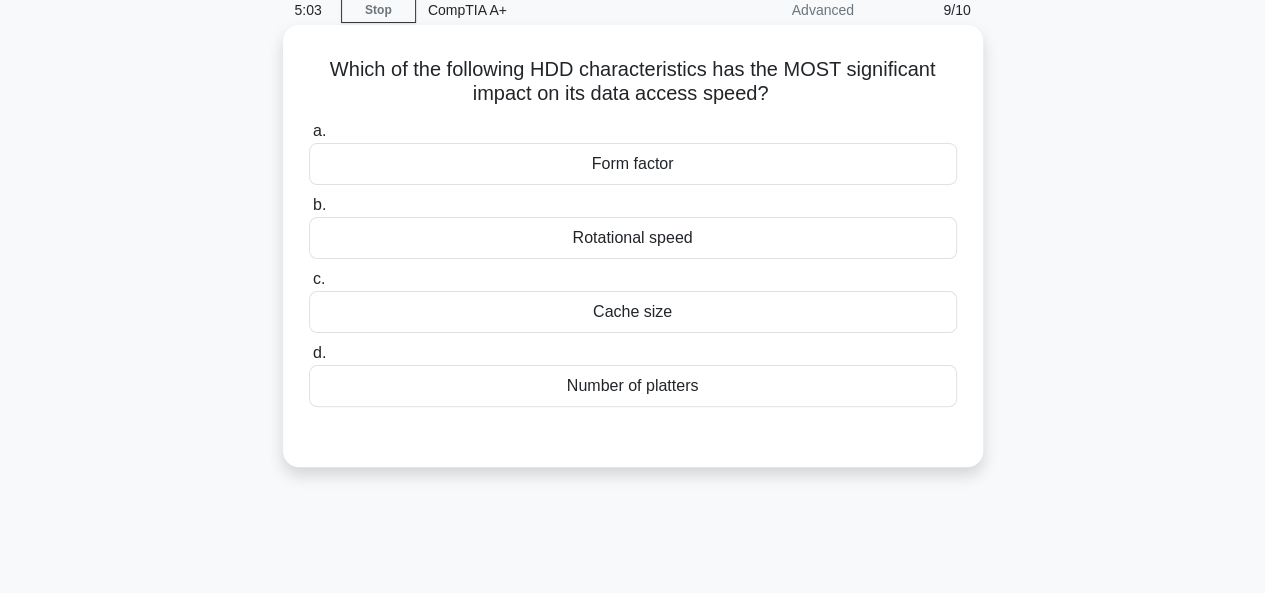 click on "Rotational speed" at bounding box center [633, 238] 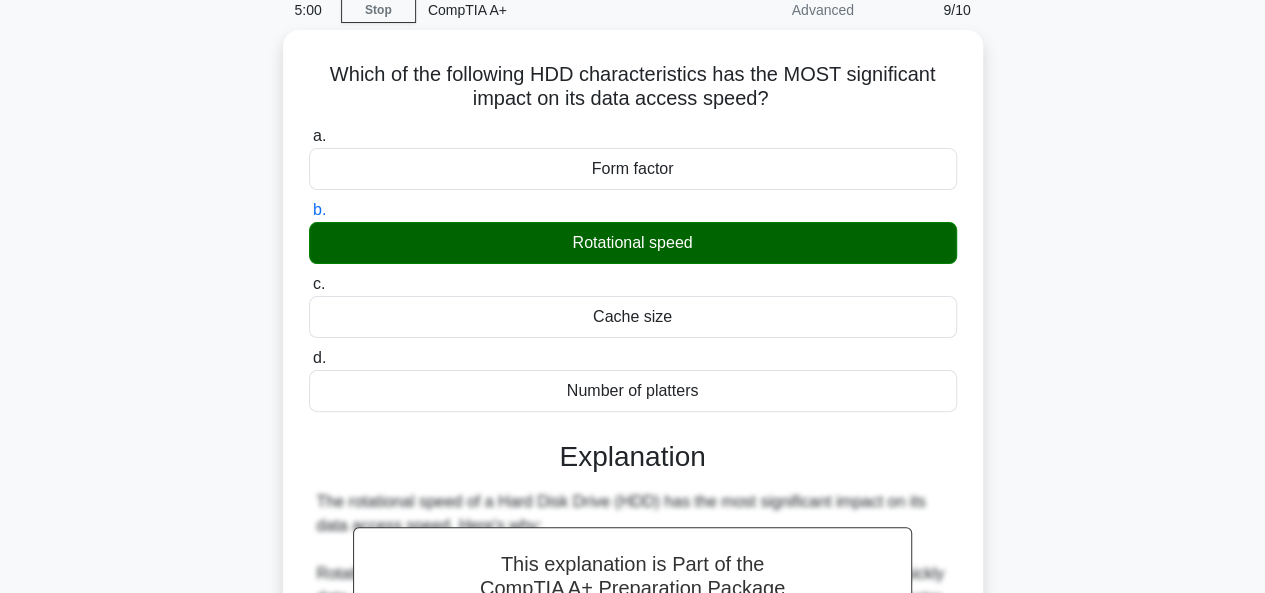 click on "Which of the following HDD characteristics has the MOST significant impact on its data access speed?
.spinner_0XTQ{transform-origin:center;animation:spinner_y6GP .75s linear infinite}@keyframes spinner_y6GP{100%{transform:rotate(360deg)}}
a.
Form factor
b. c. d." at bounding box center (633, 571) 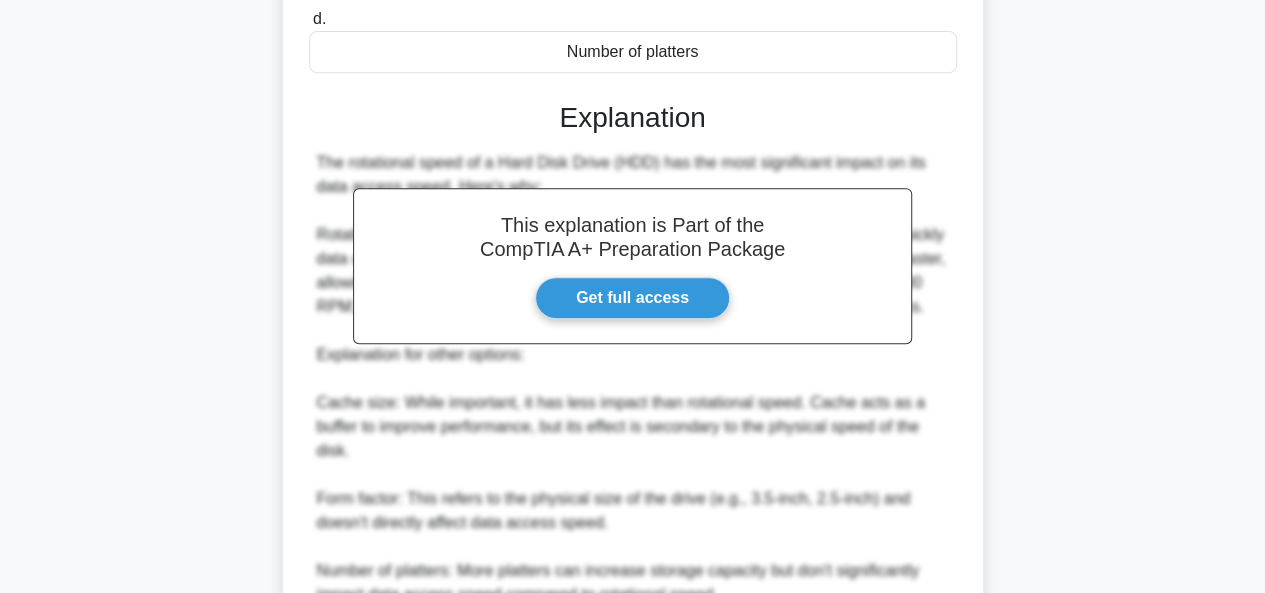 scroll, scrollTop: 527, scrollLeft: 0, axis: vertical 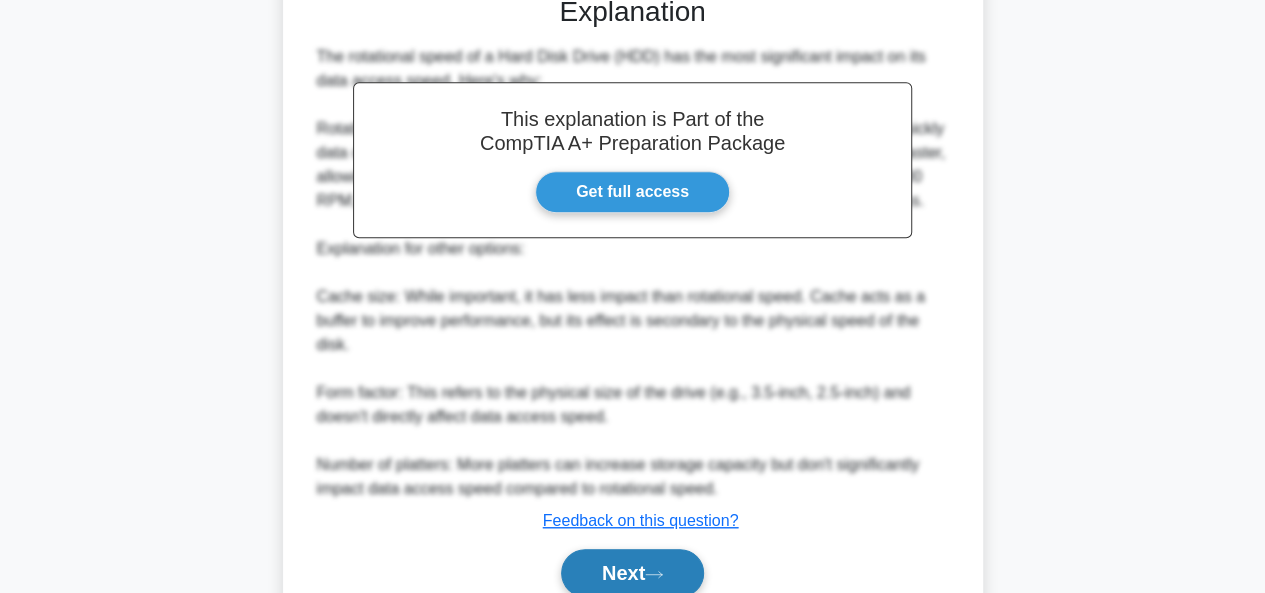 click on "Next" at bounding box center (632, 573) 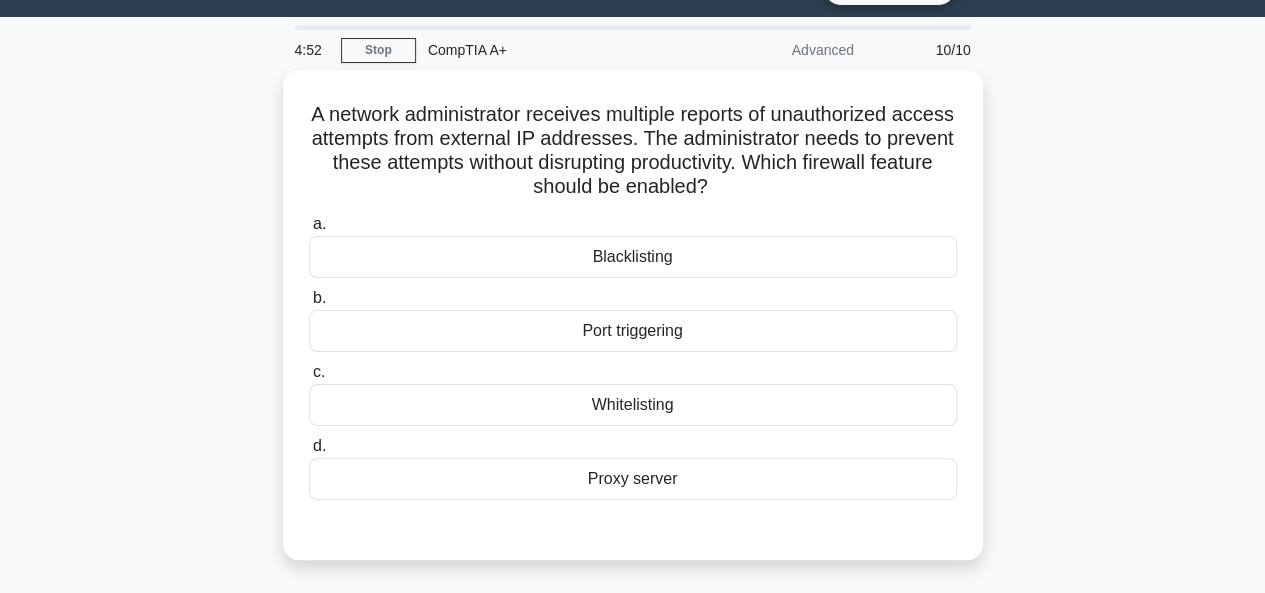 scroll, scrollTop: 87, scrollLeft: 0, axis: vertical 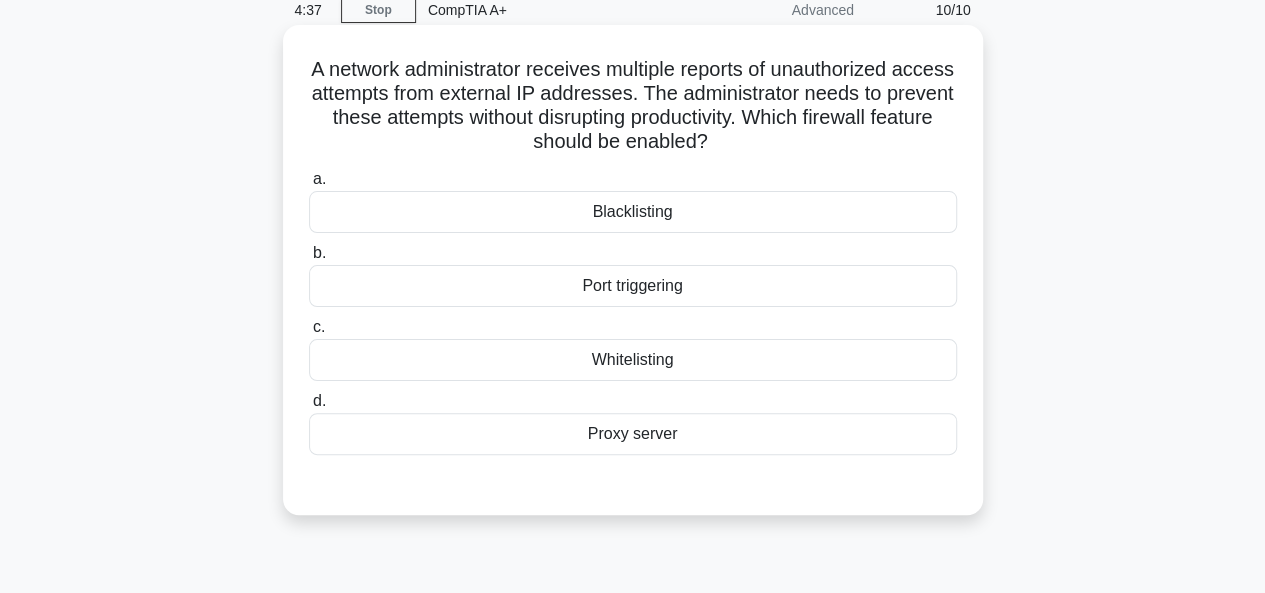 click on "Proxy server" at bounding box center [633, 434] 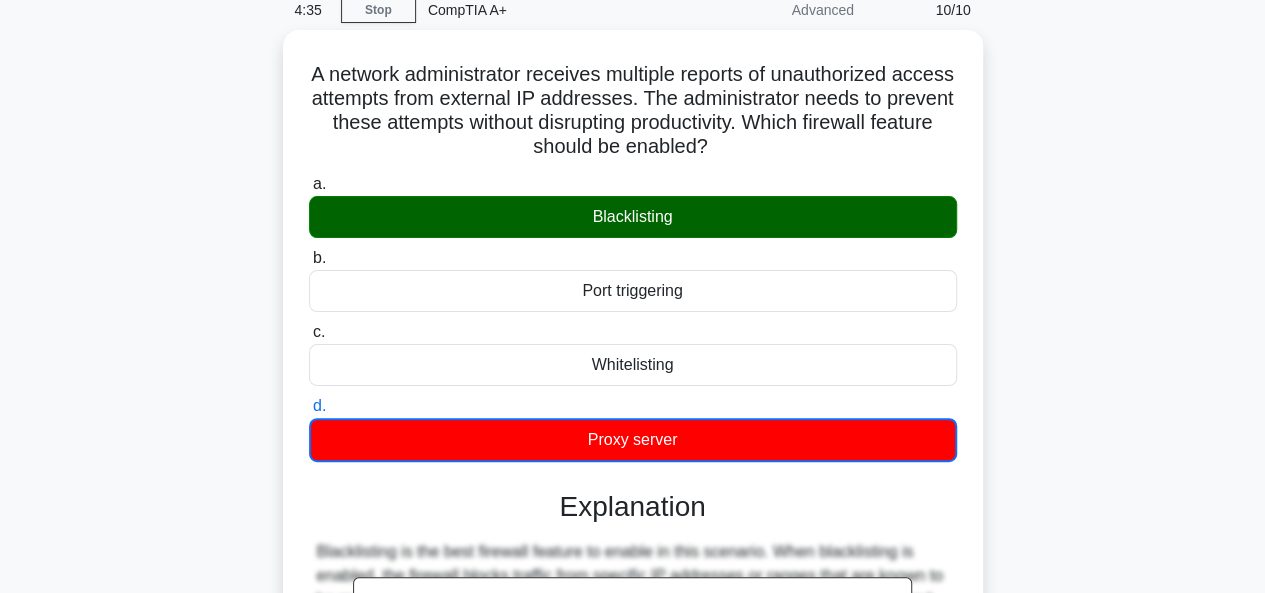 click on "A network administrator receives multiple reports of unauthorized access attempts from external IP addresses. The administrator needs to prevent these attempts without disrupting productivity. Which firewall feature should be enabled?
.spinner_0XTQ{transform-origin:center;animation:spinner_y6GP .75s linear infinite}@keyframes spinner_y6GP{100%{transform:rotate(360deg)}}
a.
Blacklisting
b. c. d." at bounding box center (633, 488) 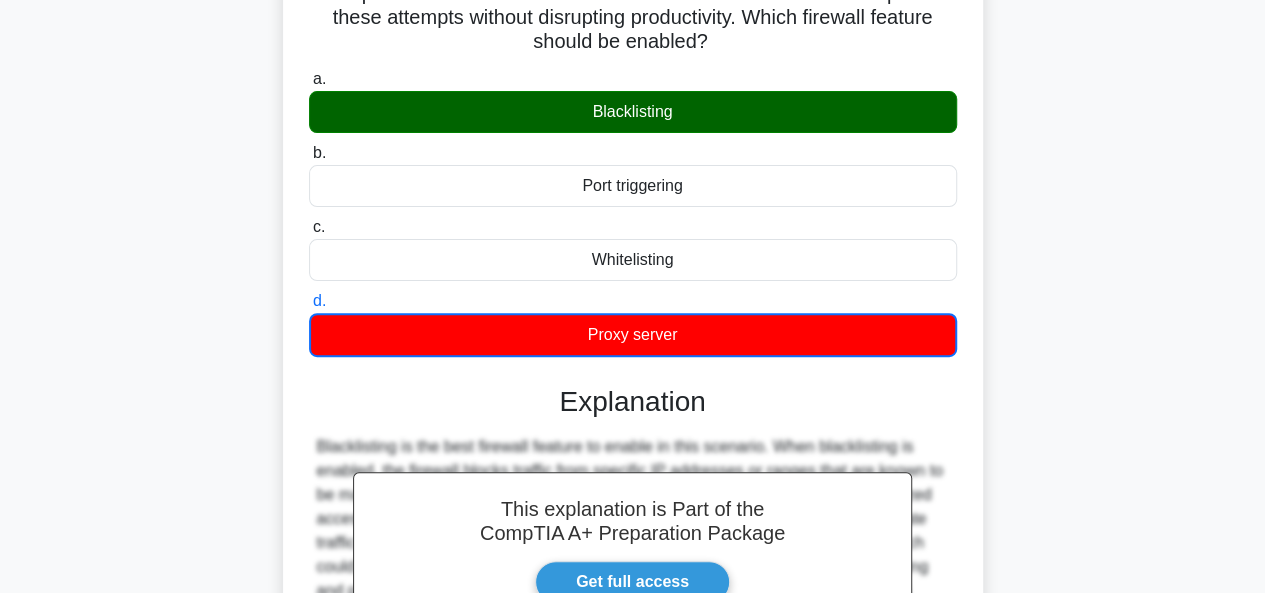 scroll, scrollTop: 487, scrollLeft: 0, axis: vertical 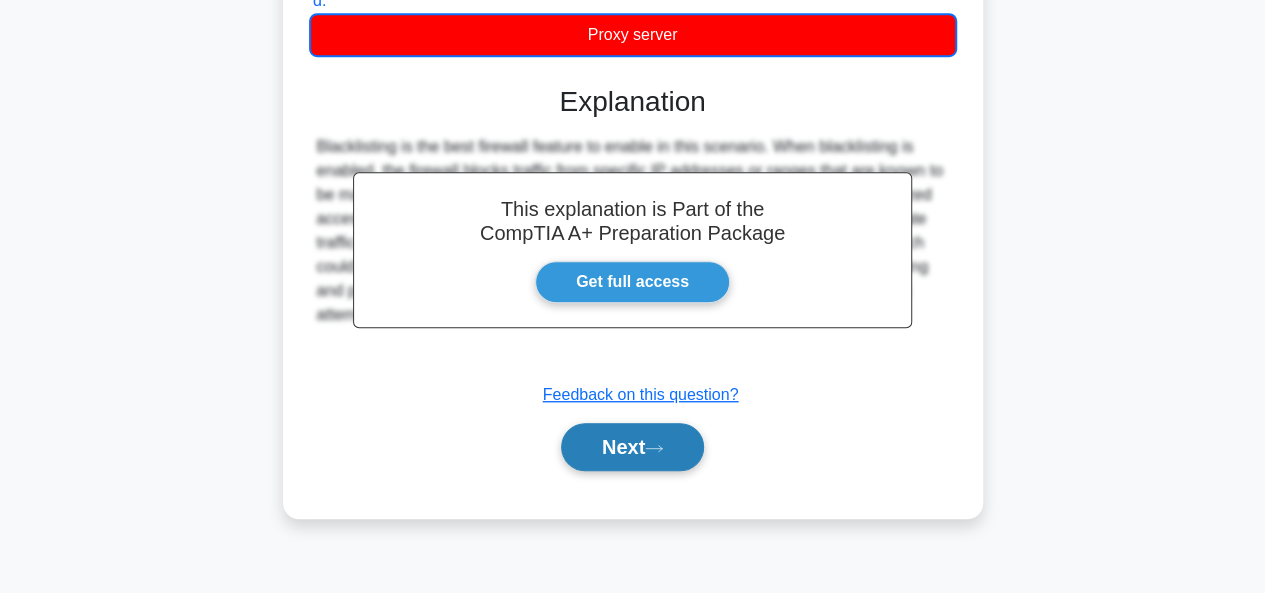 click on "Next" at bounding box center (632, 447) 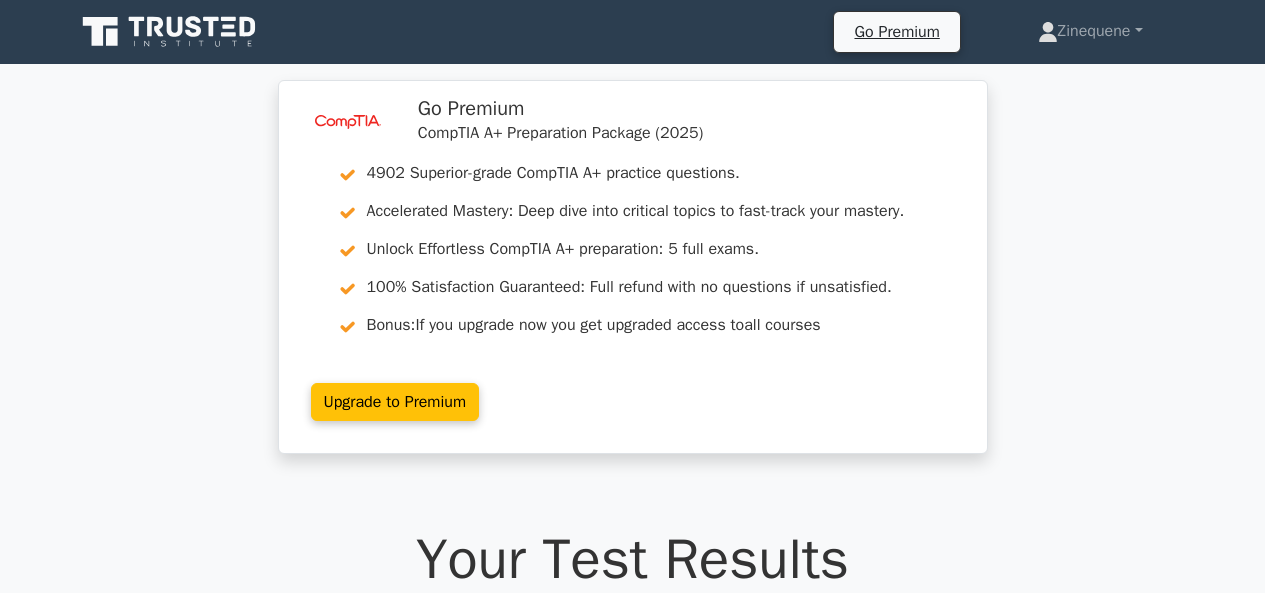 scroll, scrollTop: 560, scrollLeft: 0, axis: vertical 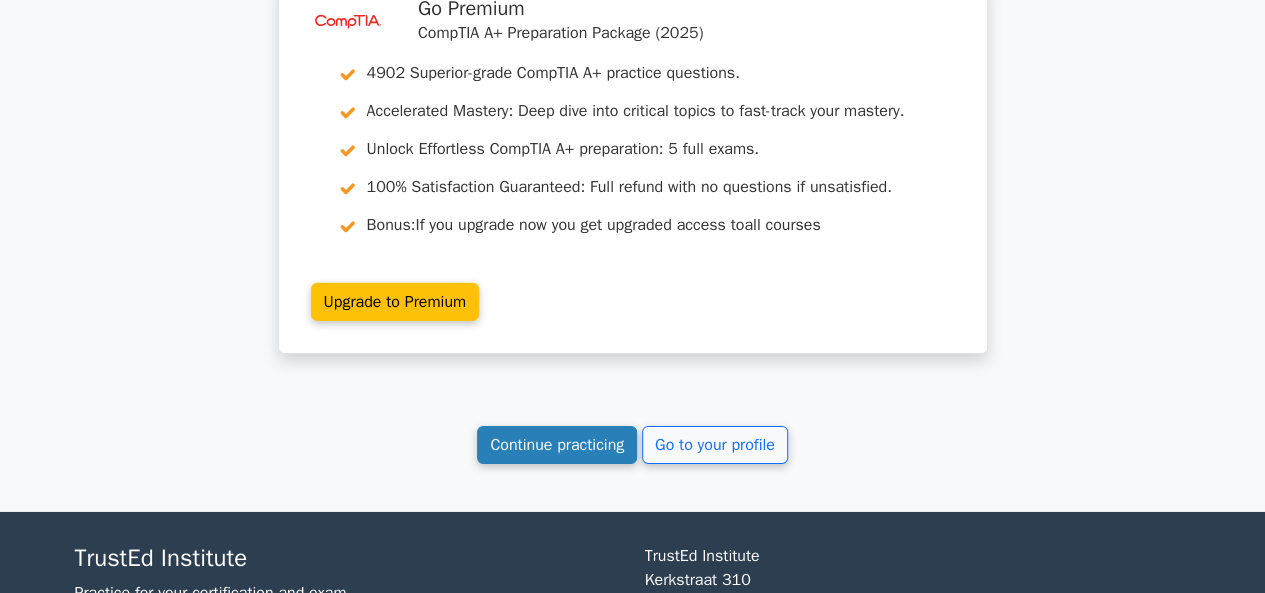 click on "Continue practicing" at bounding box center [557, 445] 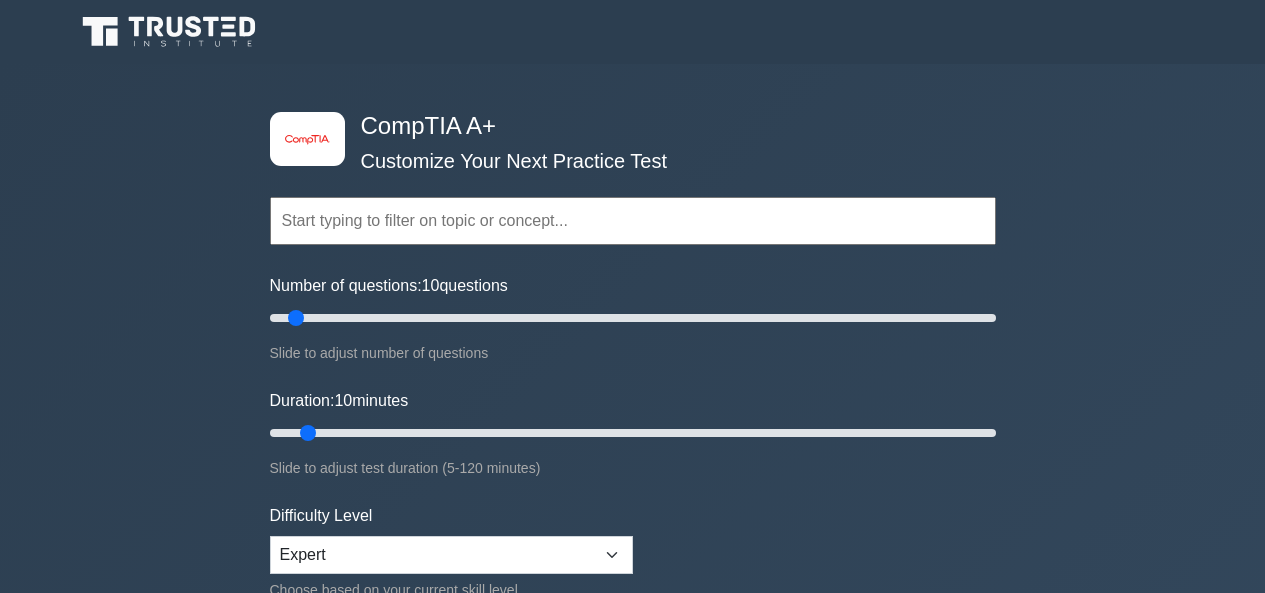 scroll, scrollTop: 0, scrollLeft: 0, axis: both 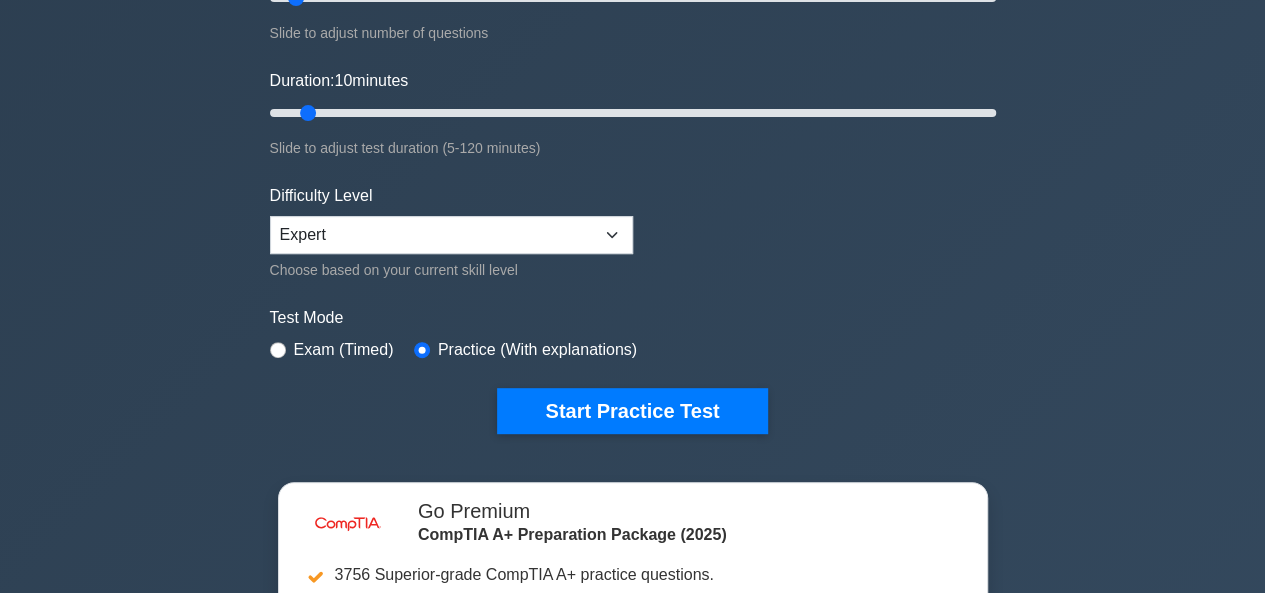 click on "Topics
Hardware
Operating Systems
Networking
Security
Troubleshooting
Mobile Devices
Virtualization and Cloud Computing
Hardware and Network Troubleshooting
Operational Procedures" at bounding box center (633, 125) 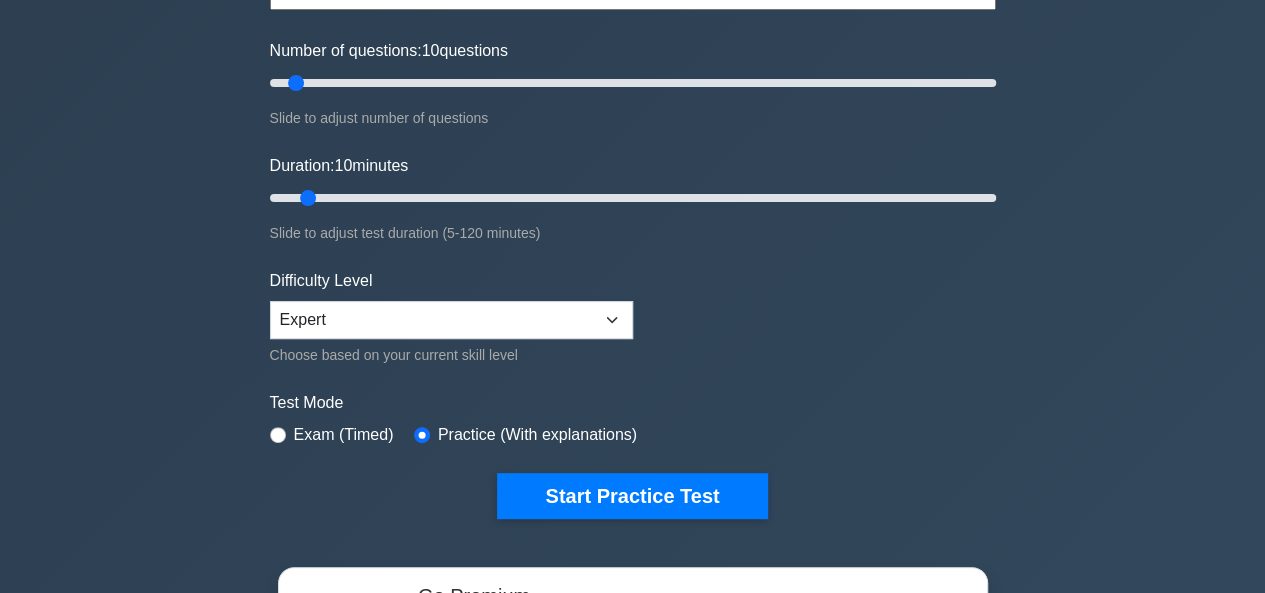 scroll, scrollTop: 240, scrollLeft: 0, axis: vertical 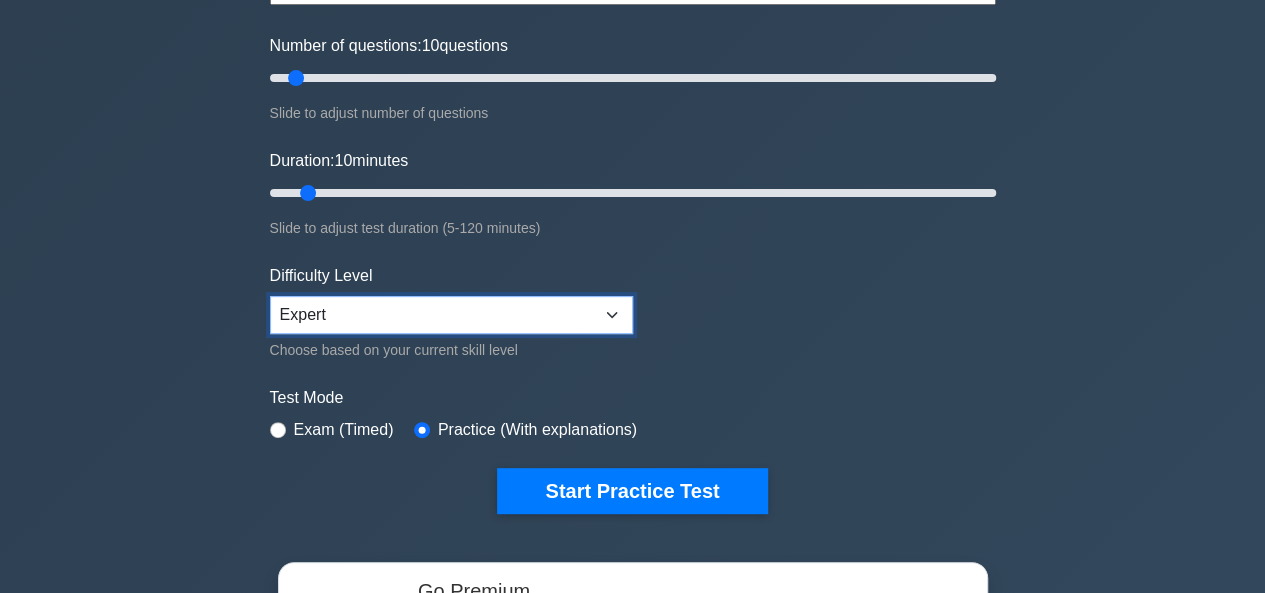 click on "Beginner
Intermediate
Expert" at bounding box center [451, 315] 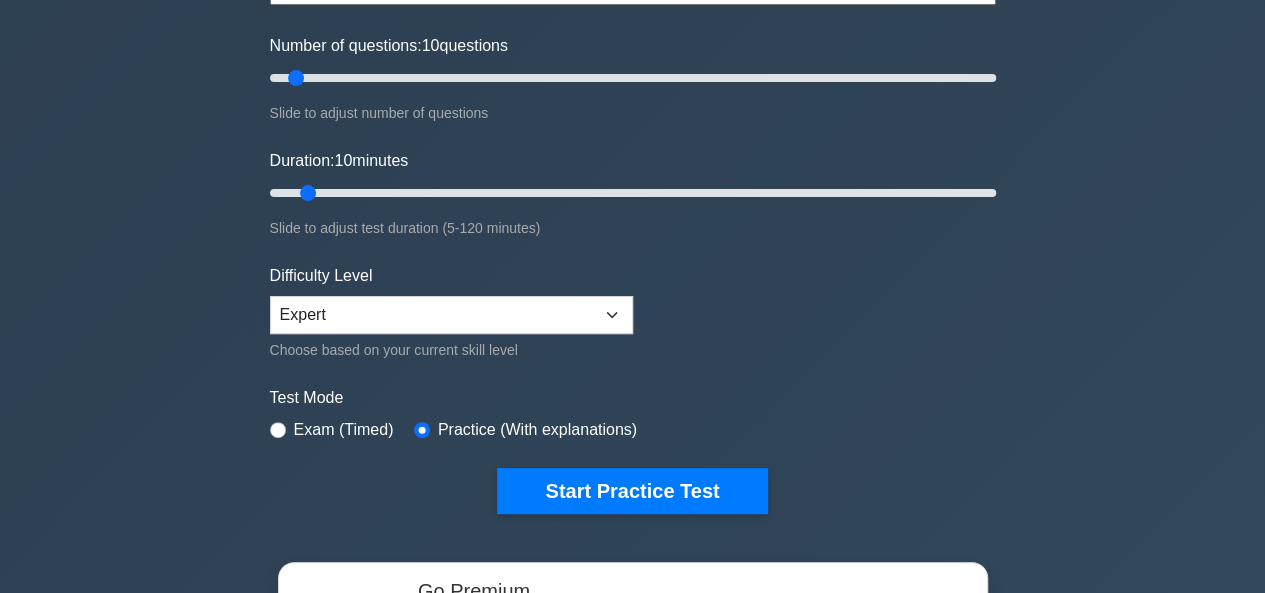click on "Topics
Hardware
Operating Systems
Networking
Security
Troubleshooting
Mobile Devices
Virtualization and Cloud Computing
Hardware and Network Troubleshooting
Operational Procedures" at bounding box center [633, 205] 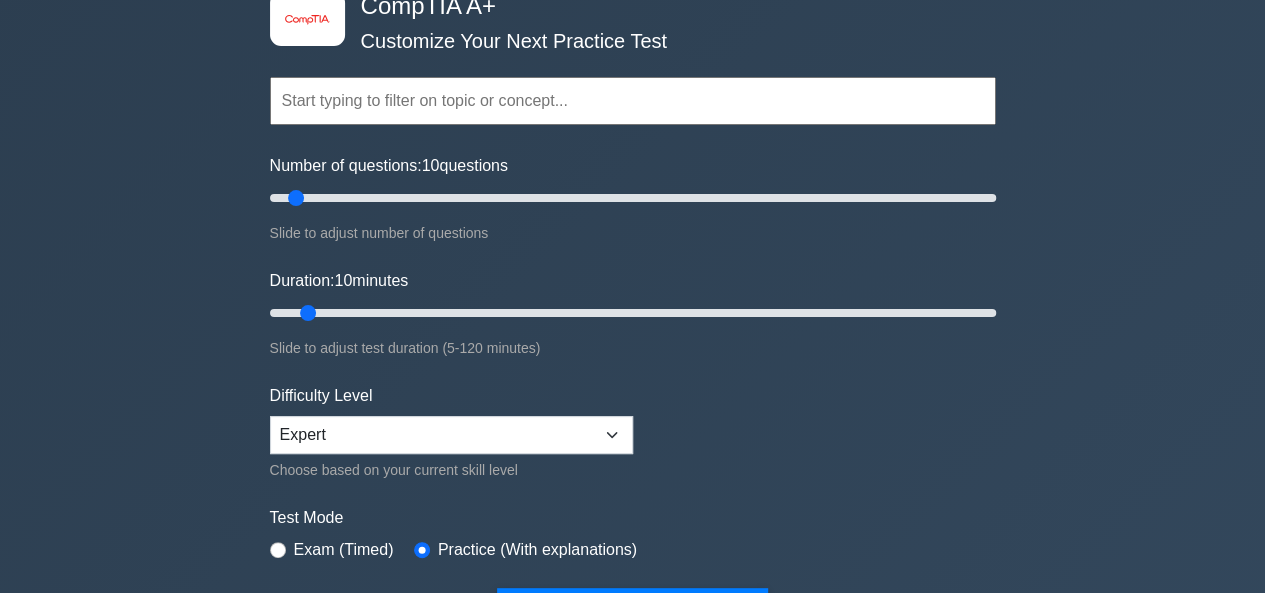 scroll, scrollTop: 160, scrollLeft: 0, axis: vertical 